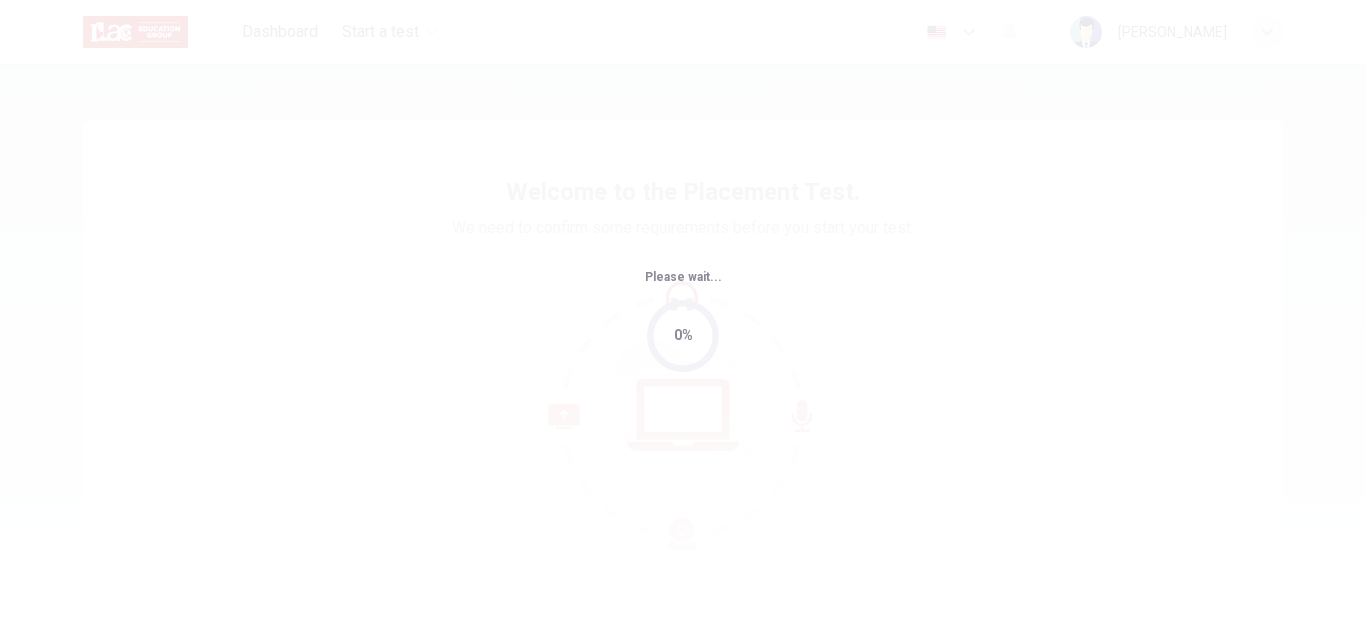 scroll, scrollTop: 0, scrollLeft: 0, axis: both 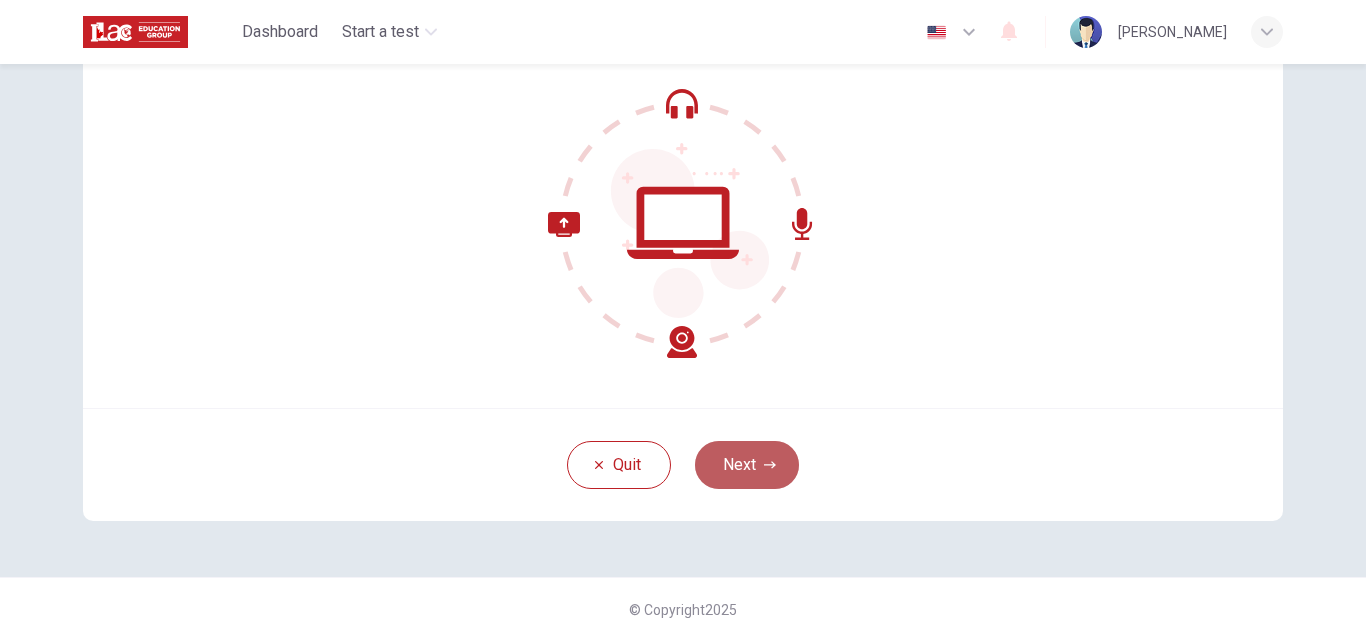 click on "Next" at bounding box center (747, 465) 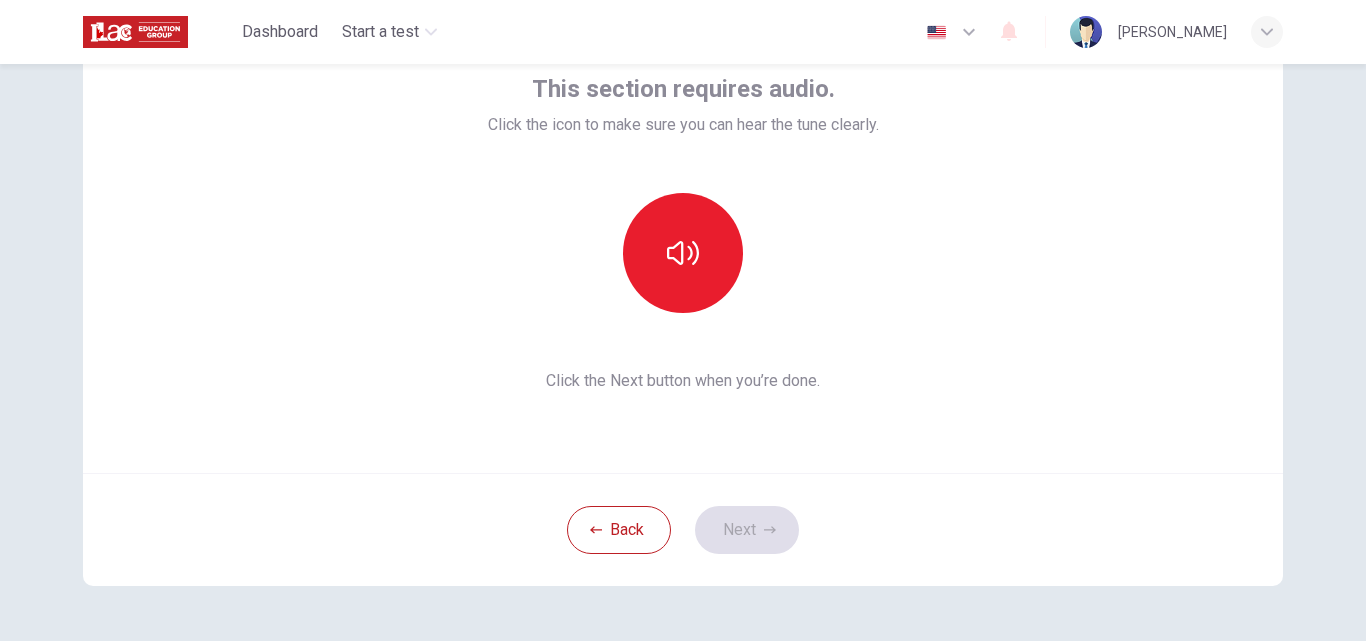 scroll, scrollTop: 92, scrollLeft: 0, axis: vertical 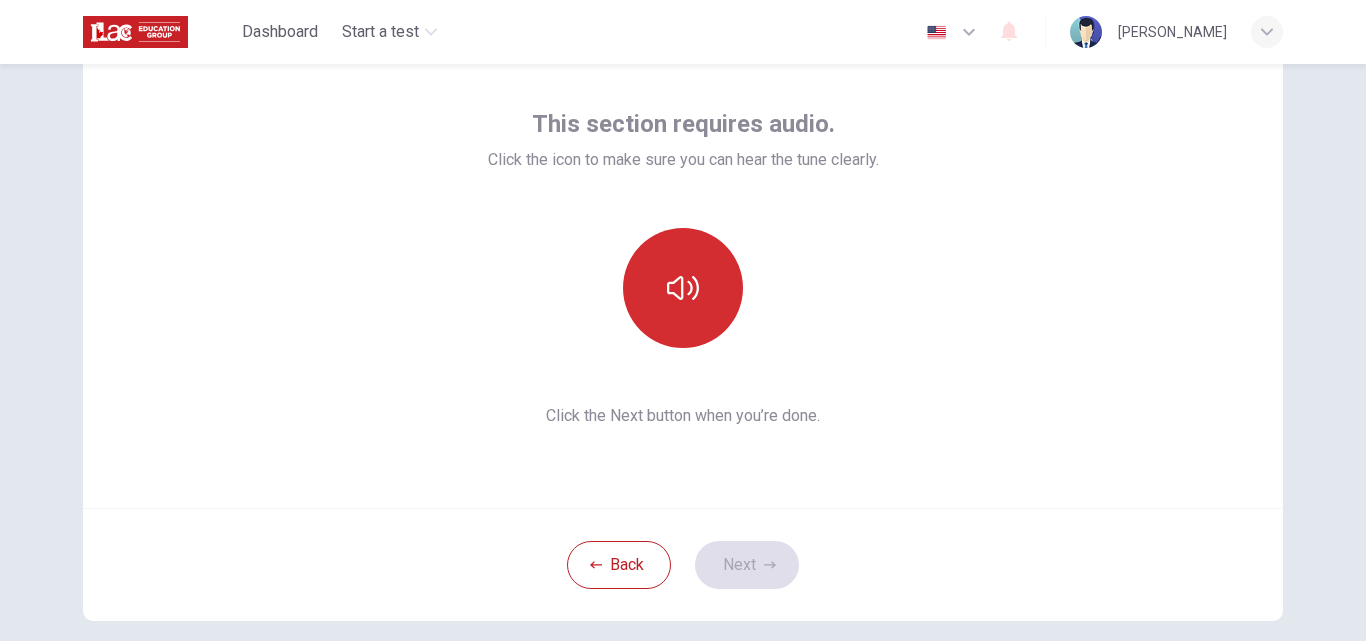 click at bounding box center (683, 288) 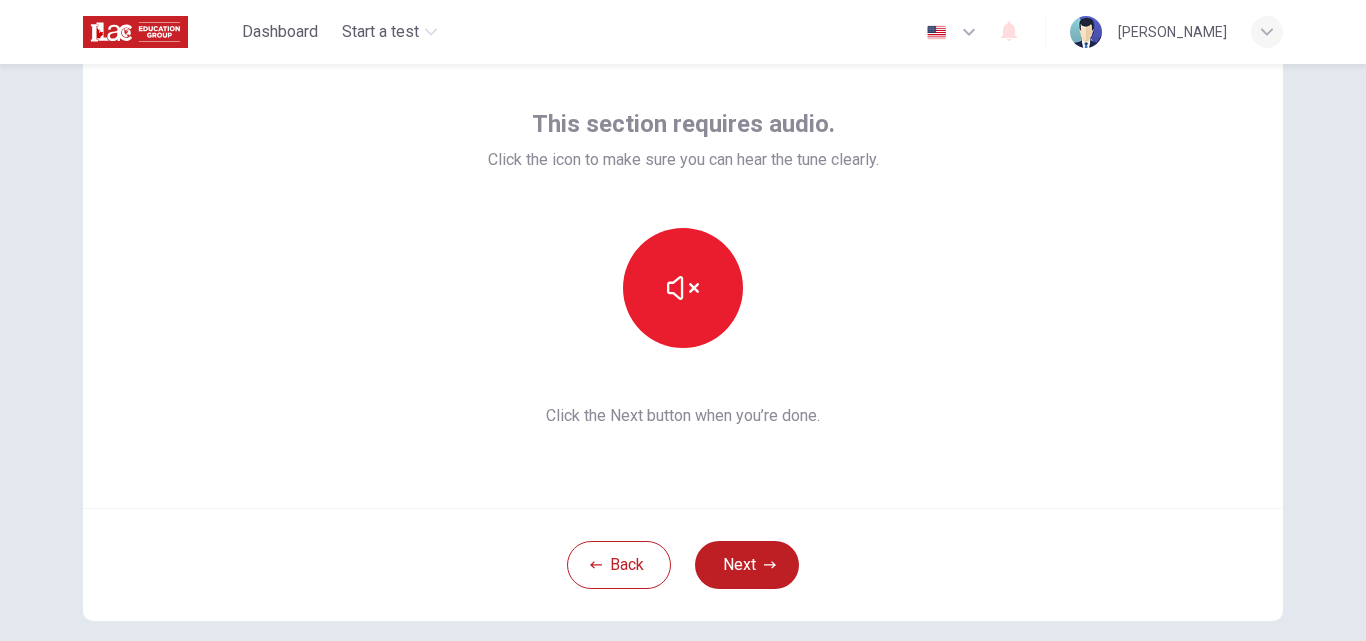 click on "This section requires audio. Click the icon to make sure you can hear the tune clearly. Click the Next button when you’re done." at bounding box center [683, 268] 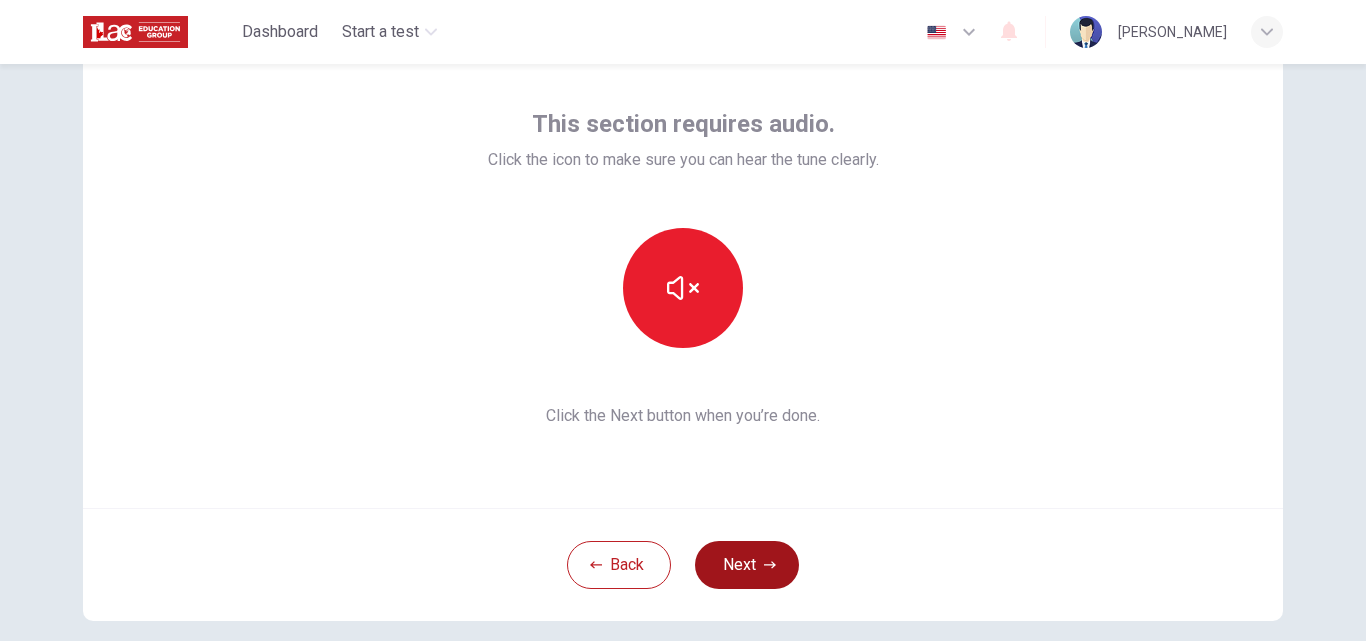 click on "Next" at bounding box center (747, 565) 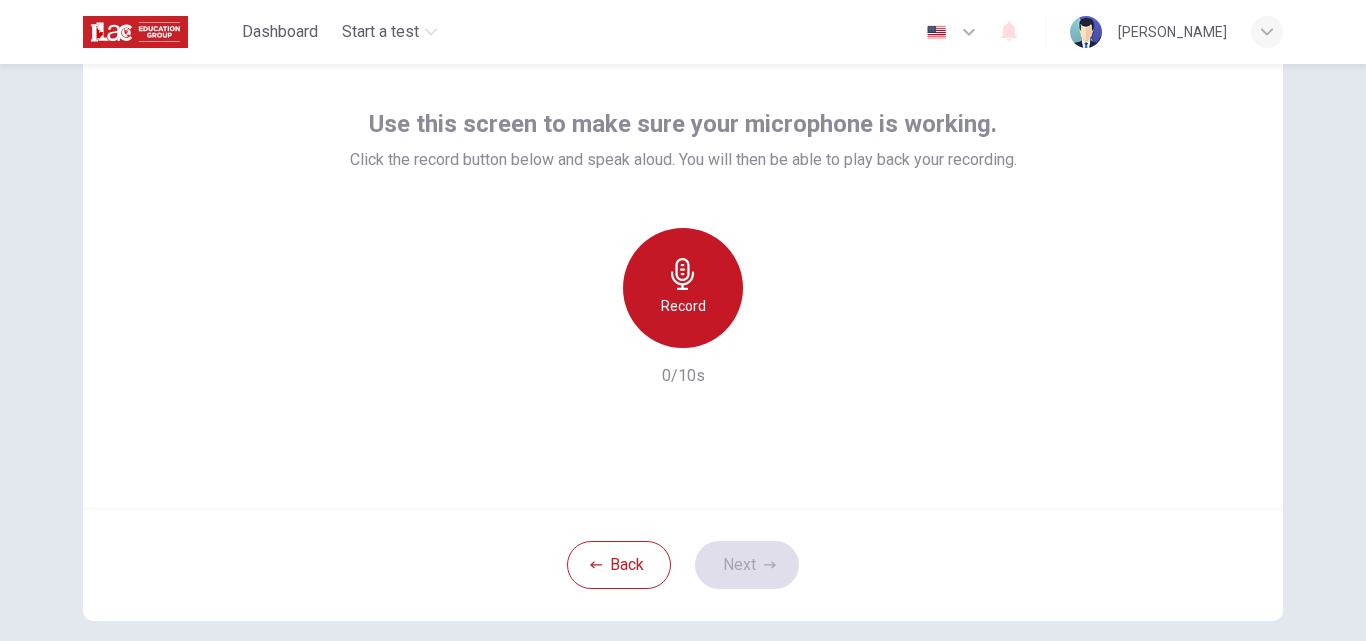 click on "Record" at bounding box center (683, 288) 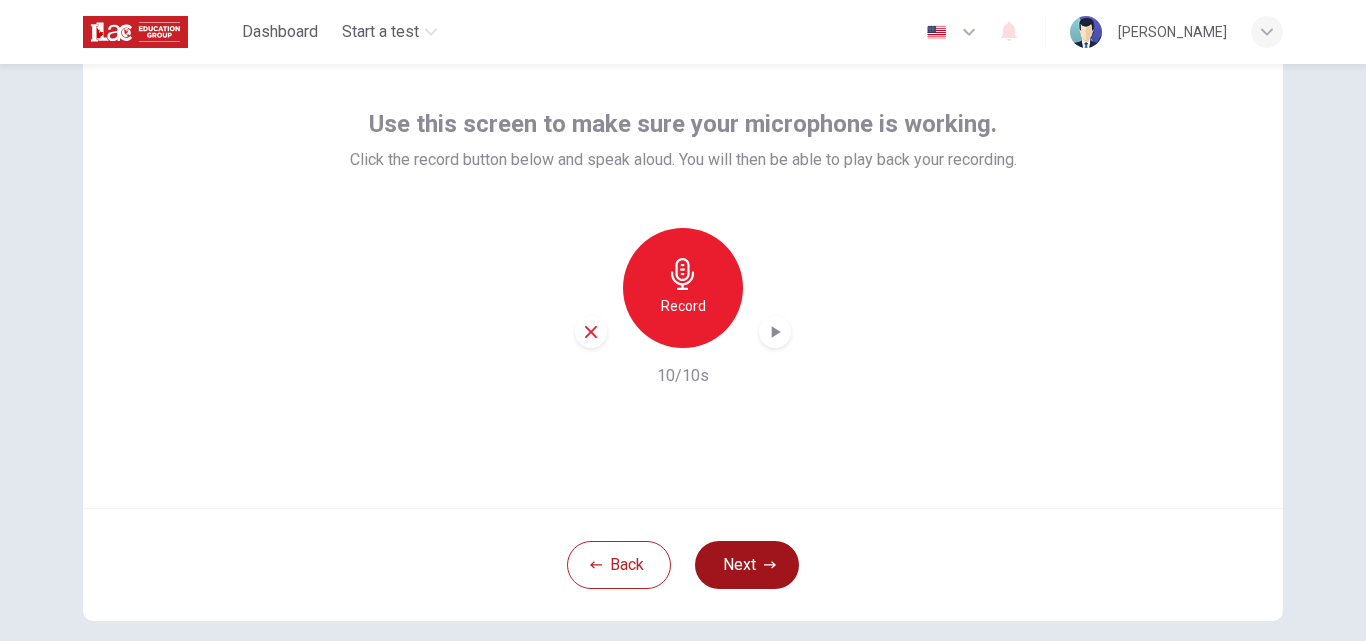 click on "Next" at bounding box center (747, 565) 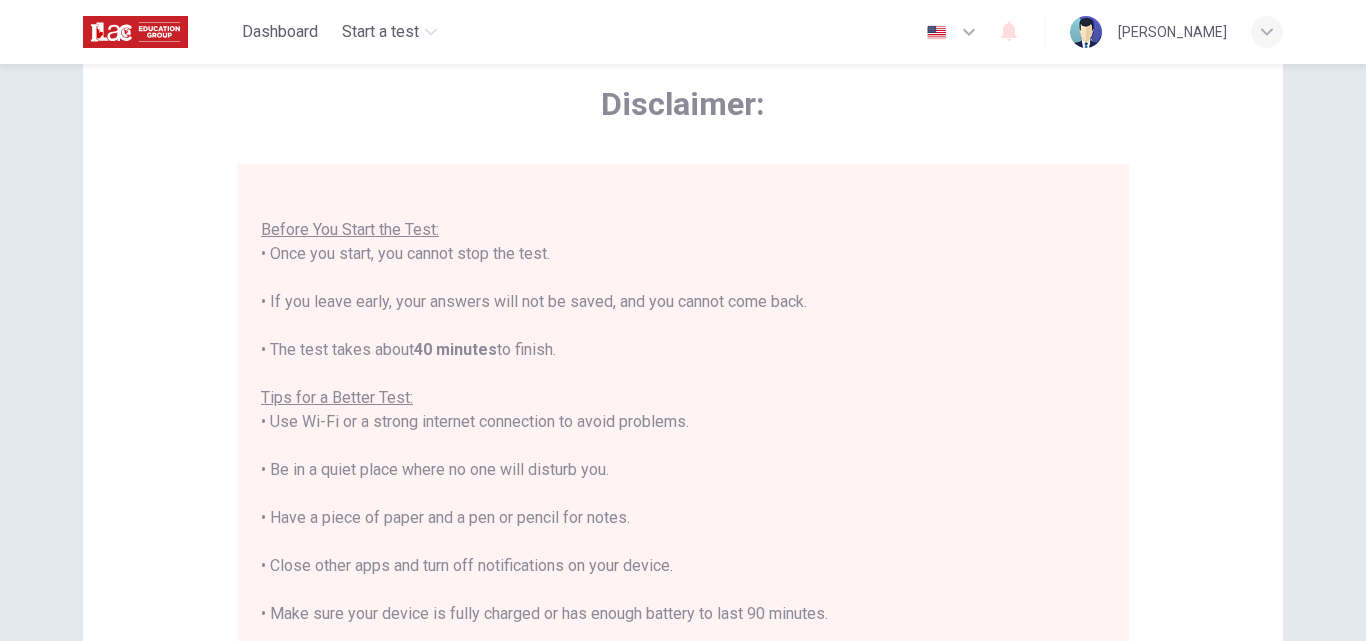 scroll, scrollTop: 23, scrollLeft: 0, axis: vertical 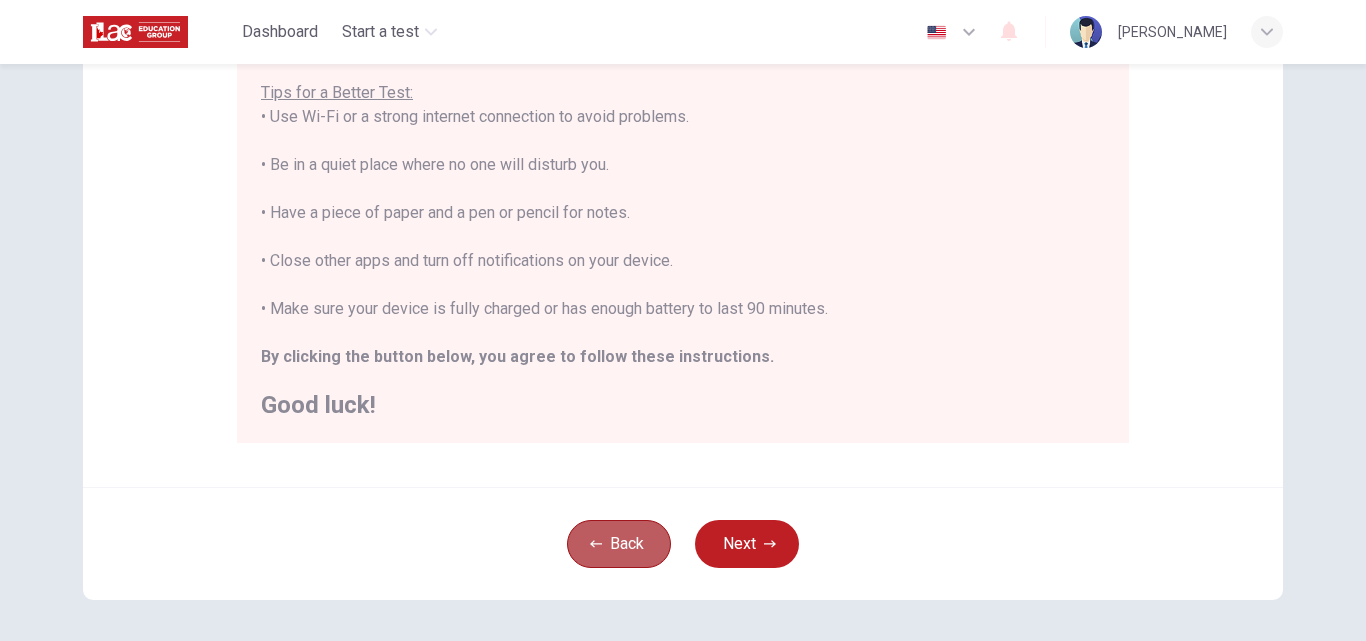 click on "Back" at bounding box center (619, 544) 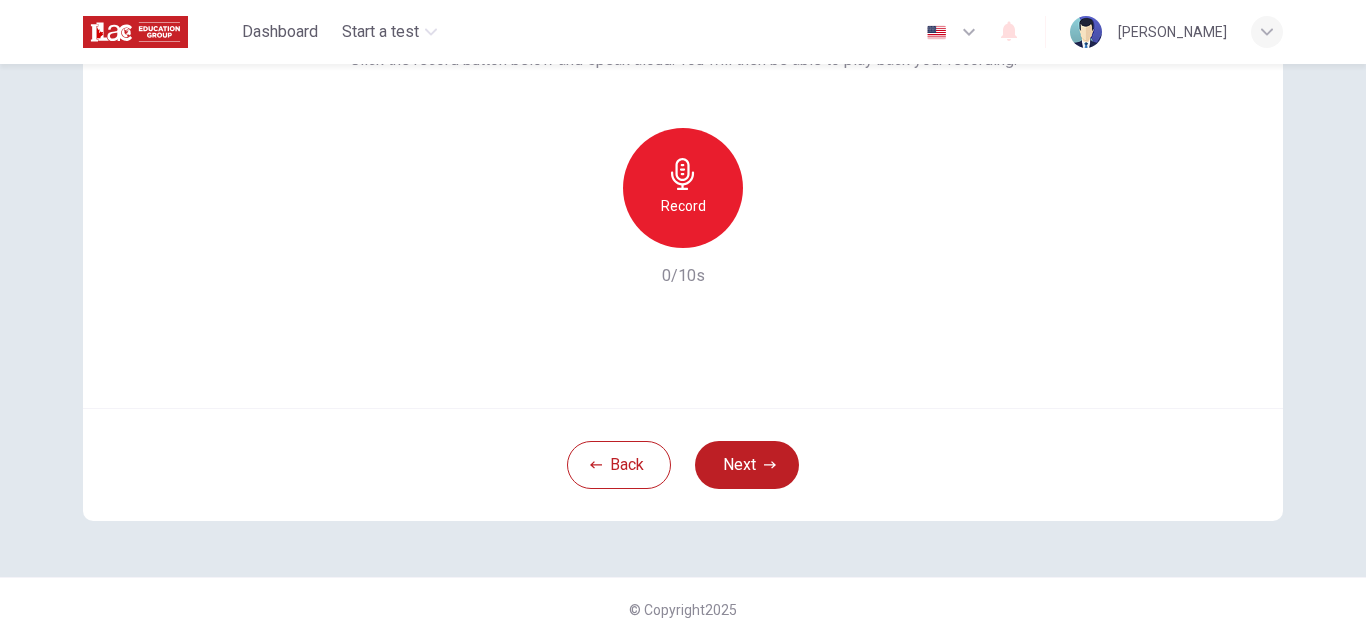 click on "Record" at bounding box center [683, 188] 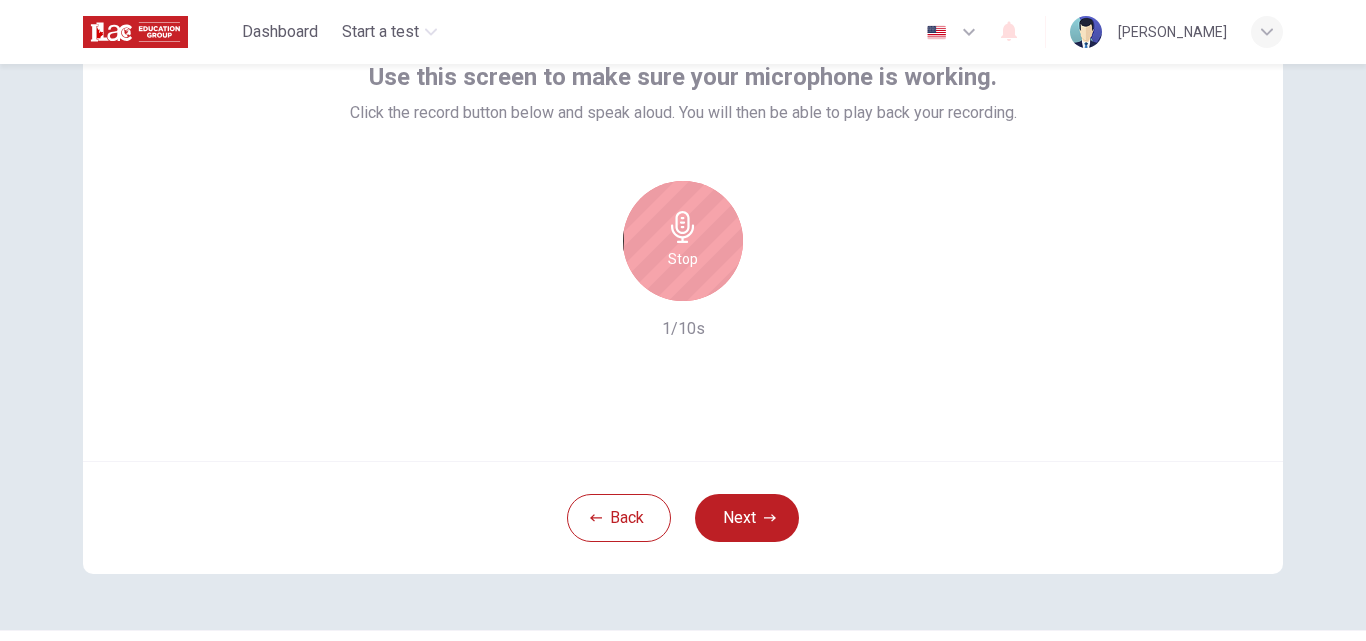 scroll, scrollTop: 92, scrollLeft: 0, axis: vertical 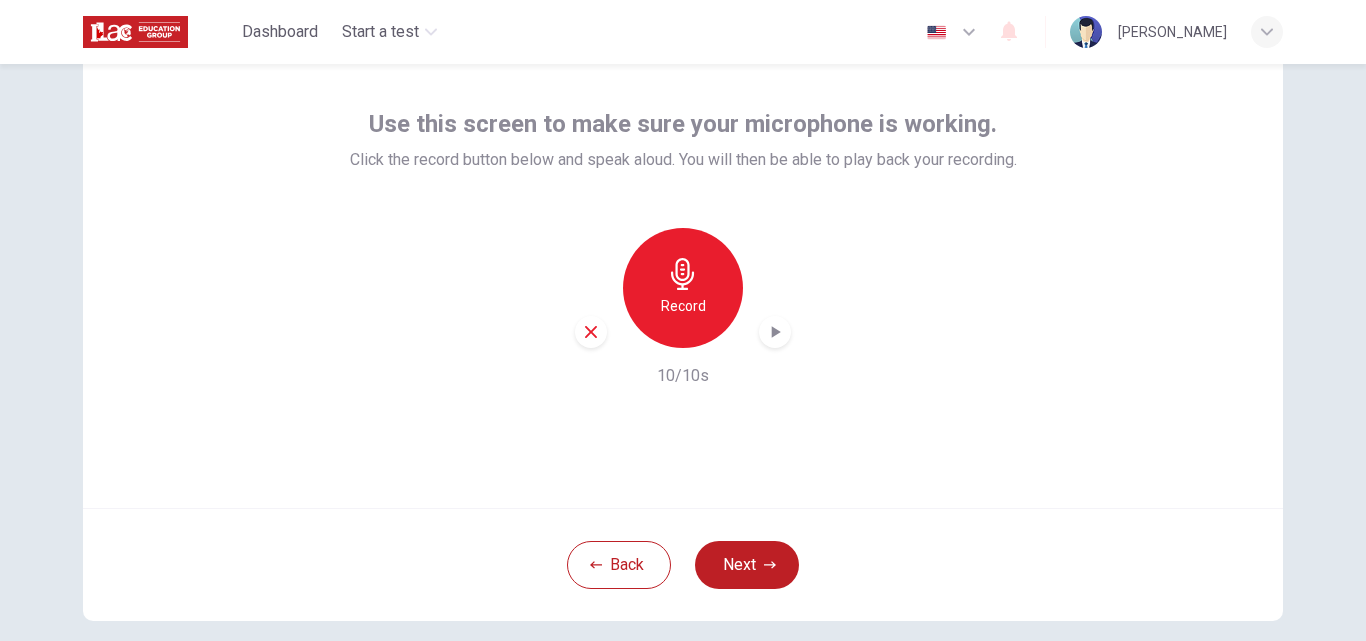 click on "Record" at bounding box center [683, 306] 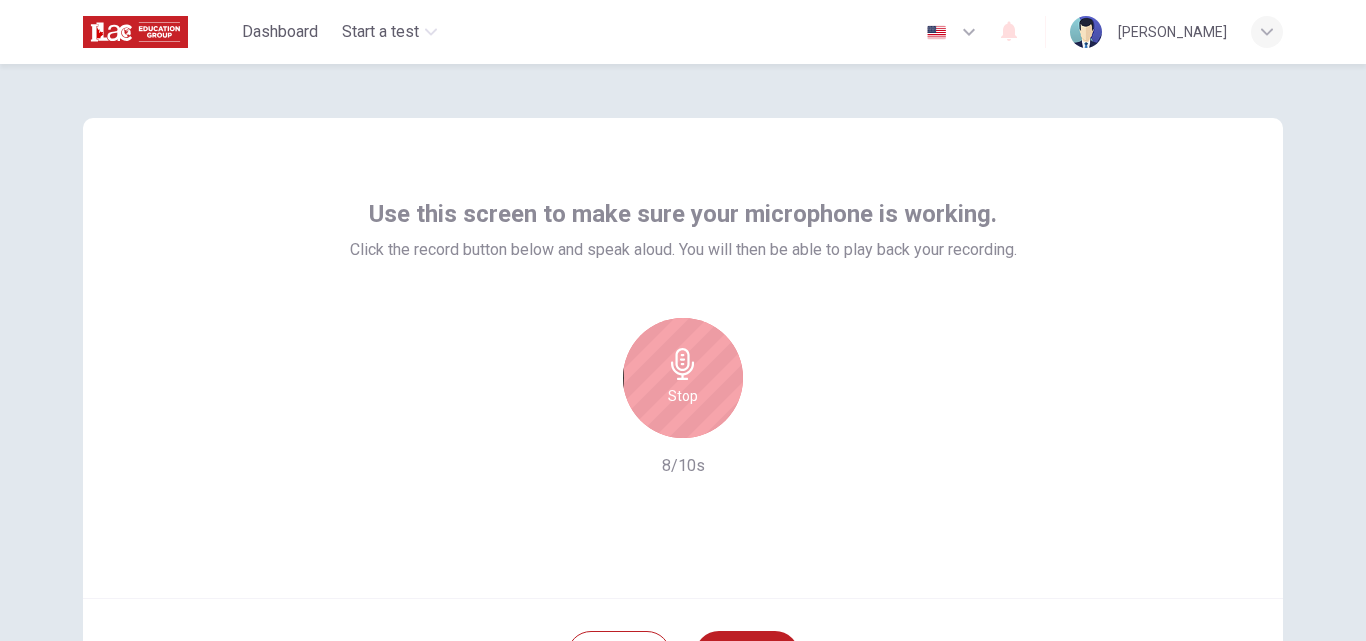 scroll, scrollTop: 0, scrollLeft: 0, axis: both 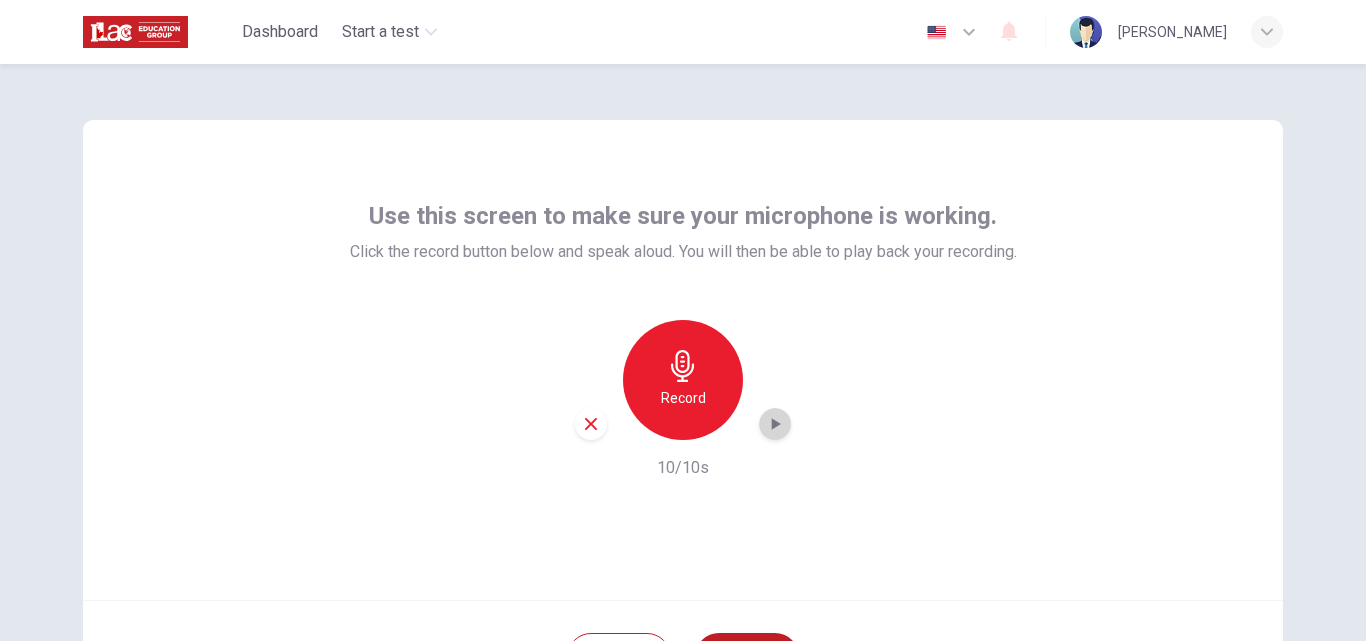 click 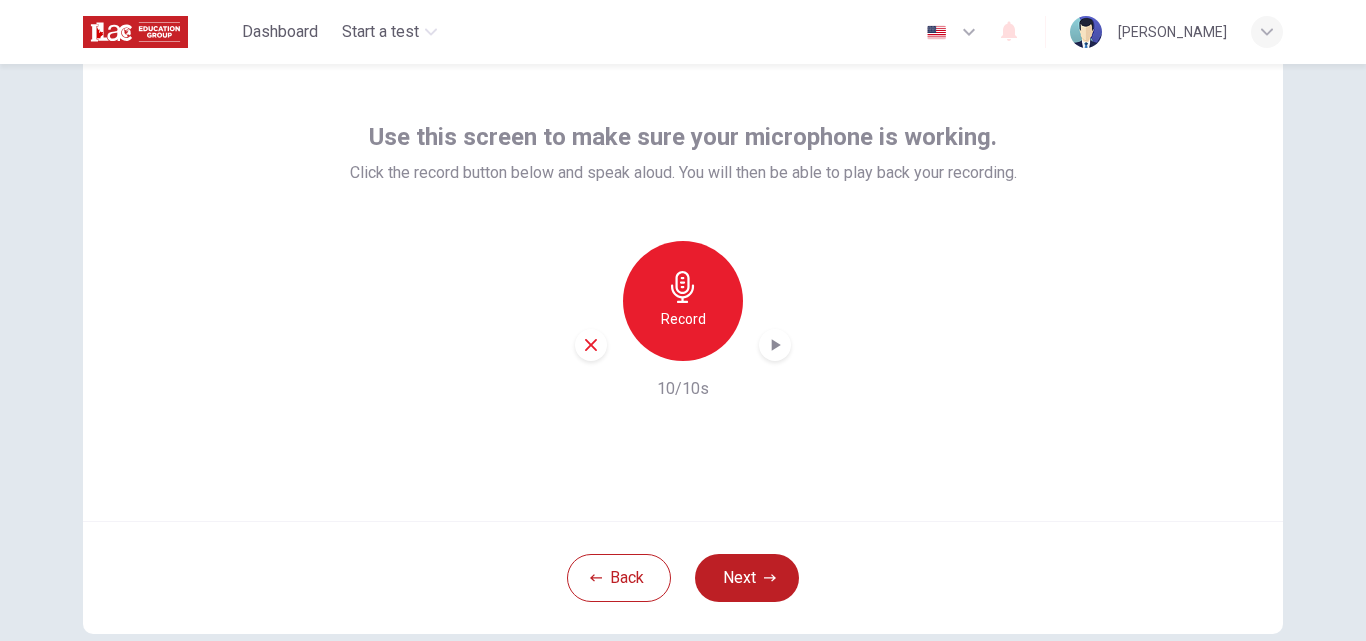 scroll, scrollTop: 192, scrollLeft: 0, axis: vertical 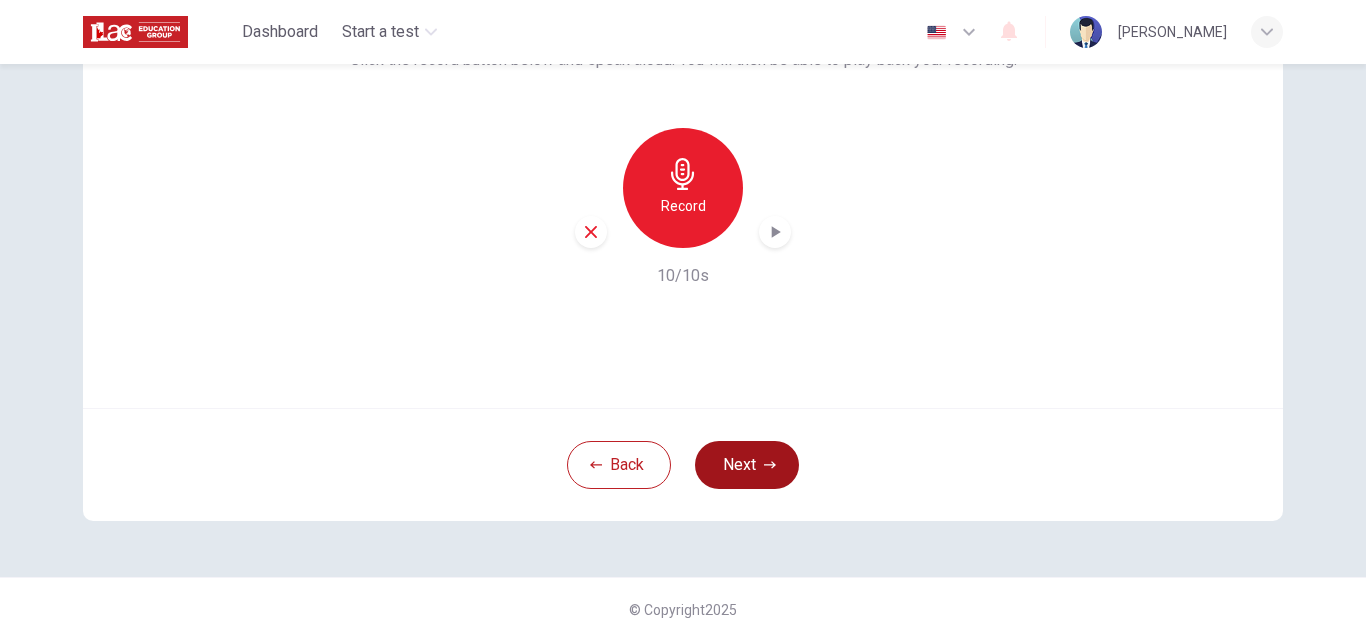 click on "Next" at bounding box center [747, 465] 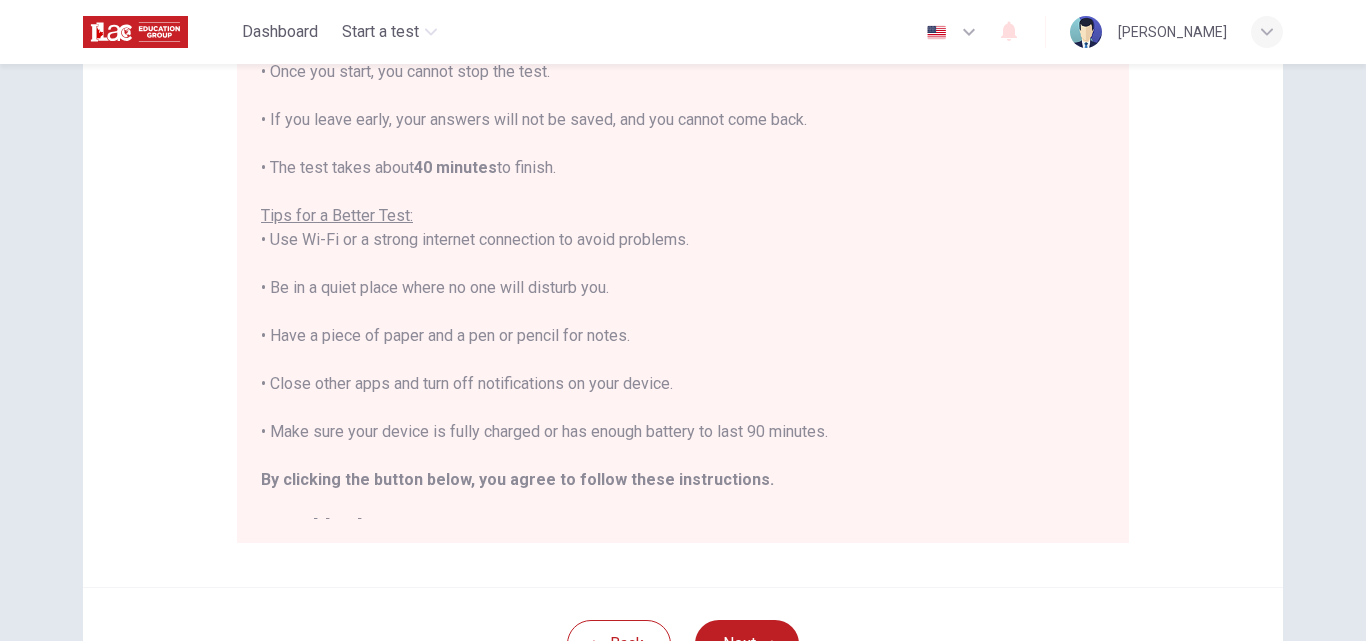 scroll, scrollTop: 300, scrollLeft: 0, axis: vertical 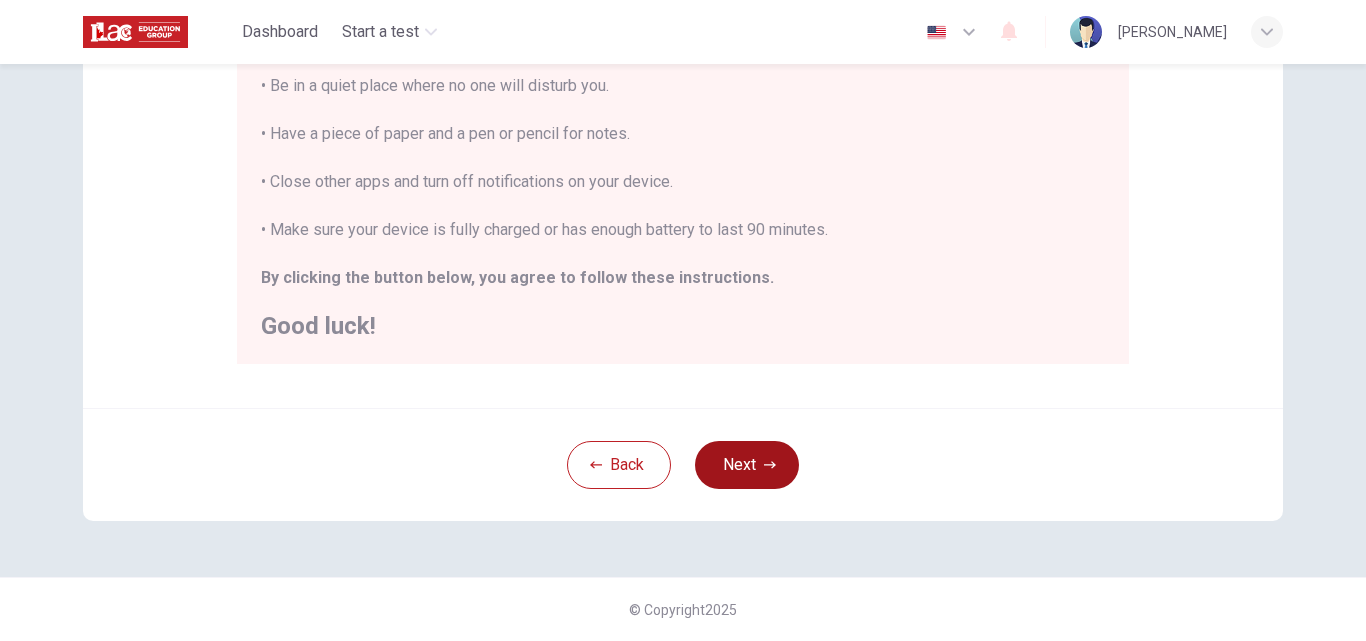 click on "Next" at bounding box center [747, 465] 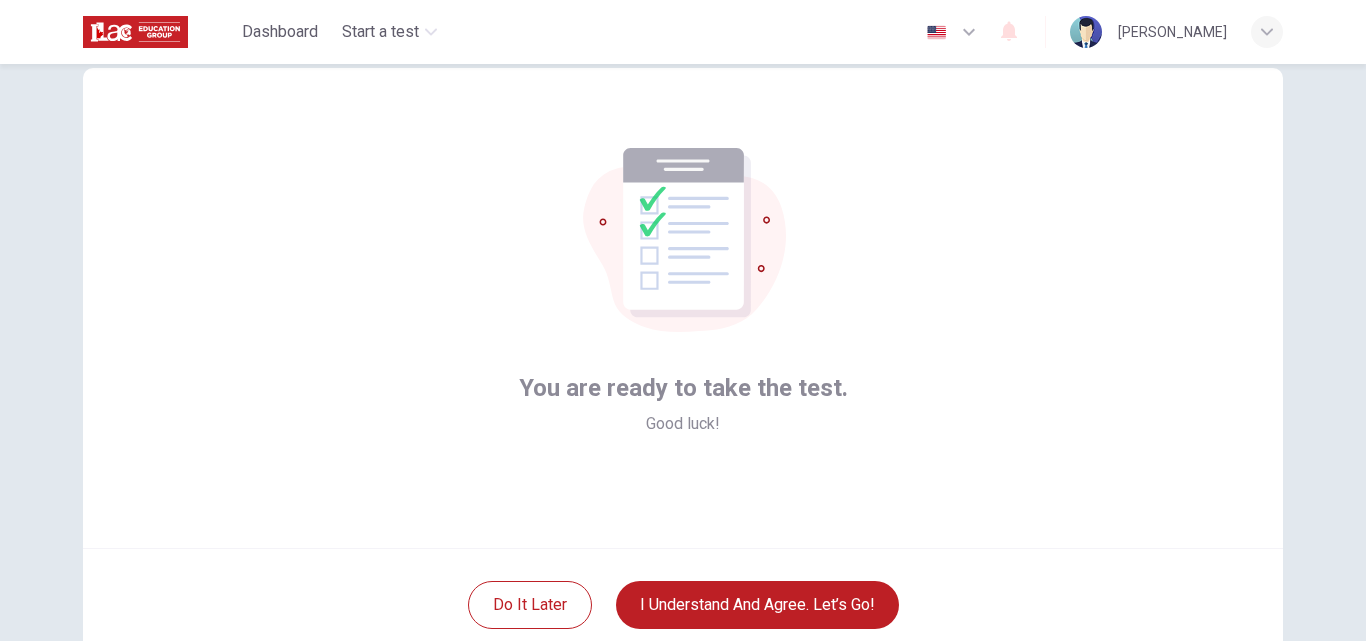 scroll, scrollTop: 100, scrollLeft: 0, axis: vertical 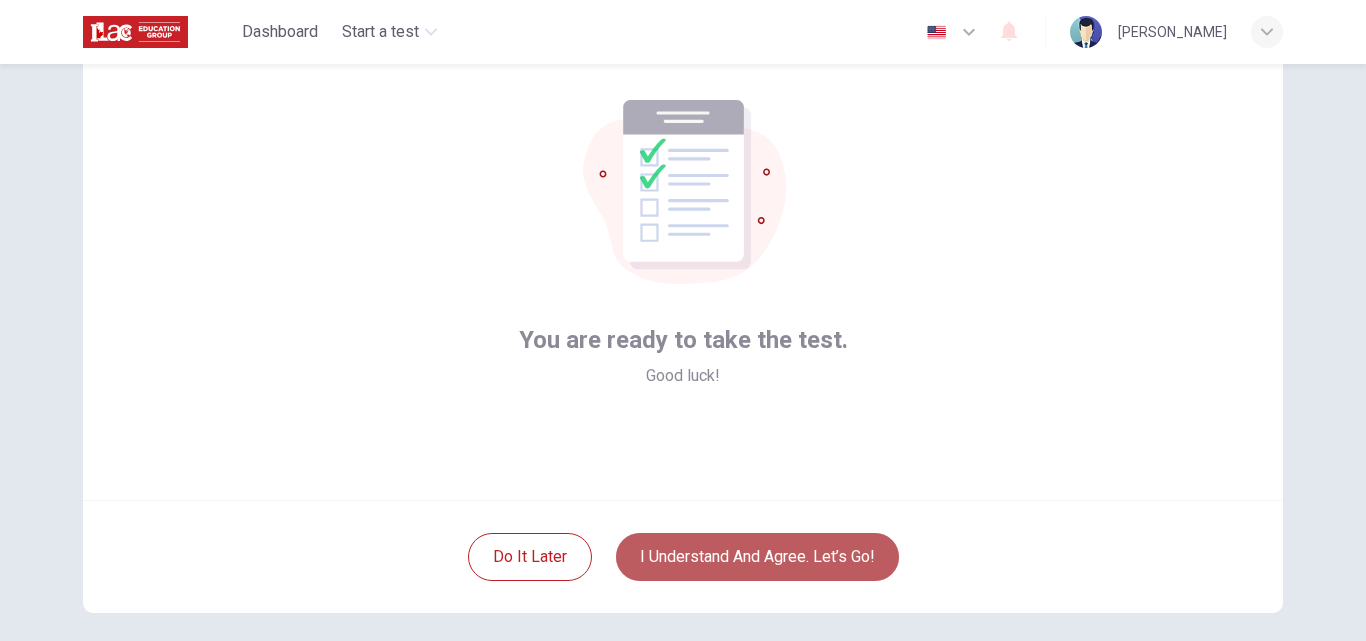 click on "I understand and agree. Let’s go!" at bounding box center [757, 557] 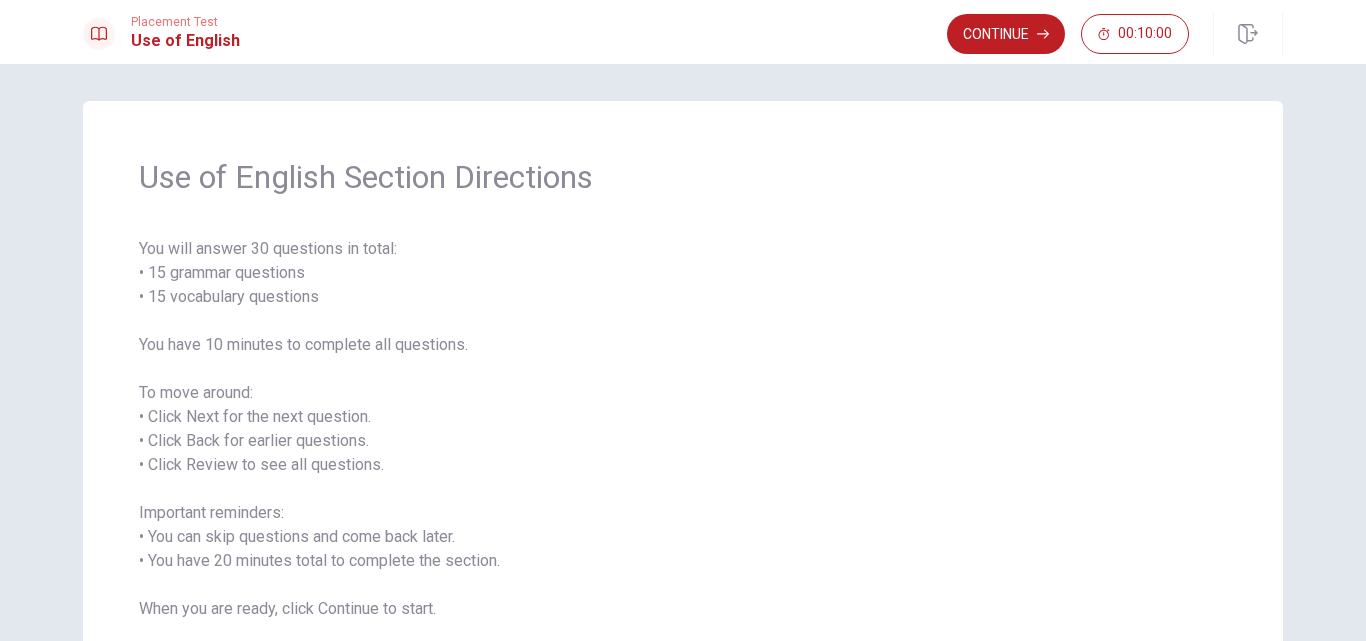 scroll, scrollTop: 0, scrollLeft: 0, axis: both 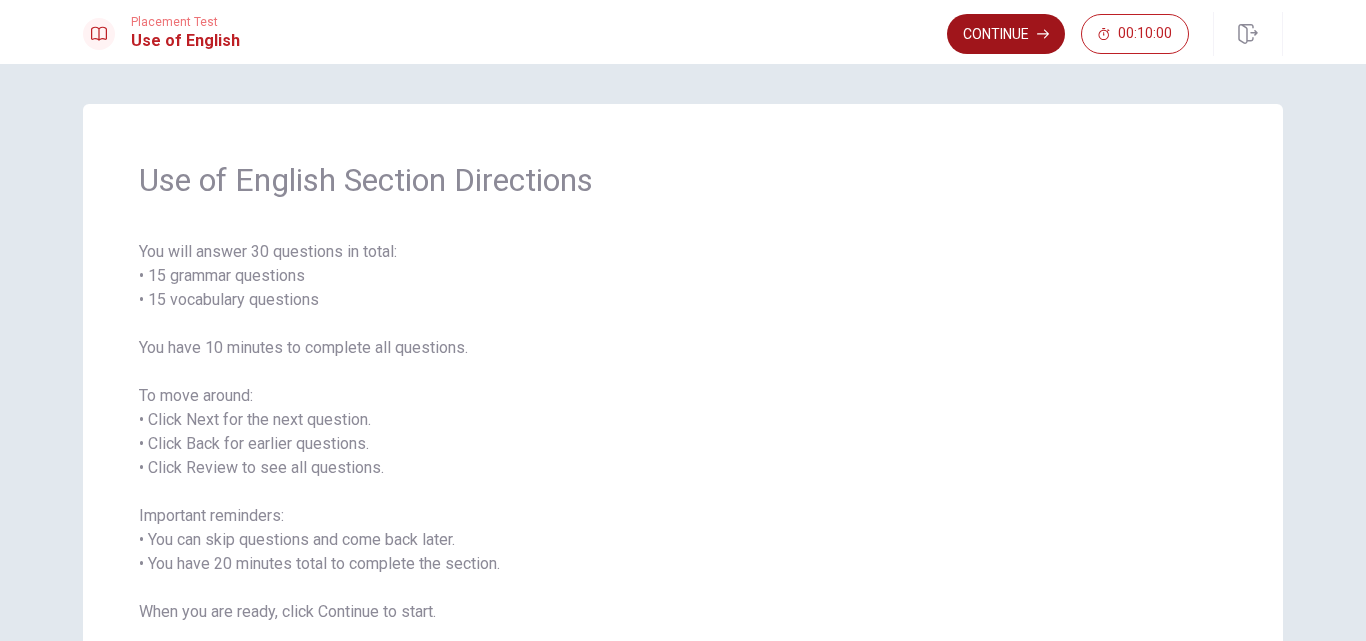 click on "Continue" at bounding box center [1006, 34] 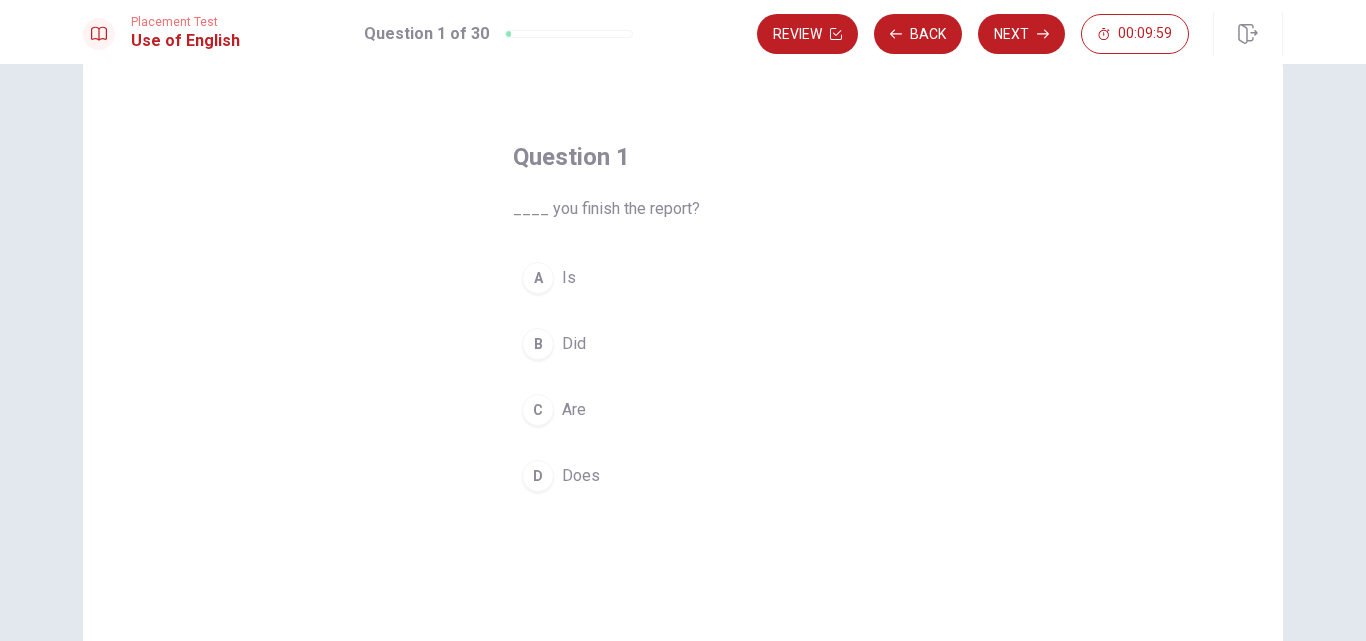 scroll, scrollTop: 0, scrollLeft: 0, axis: both 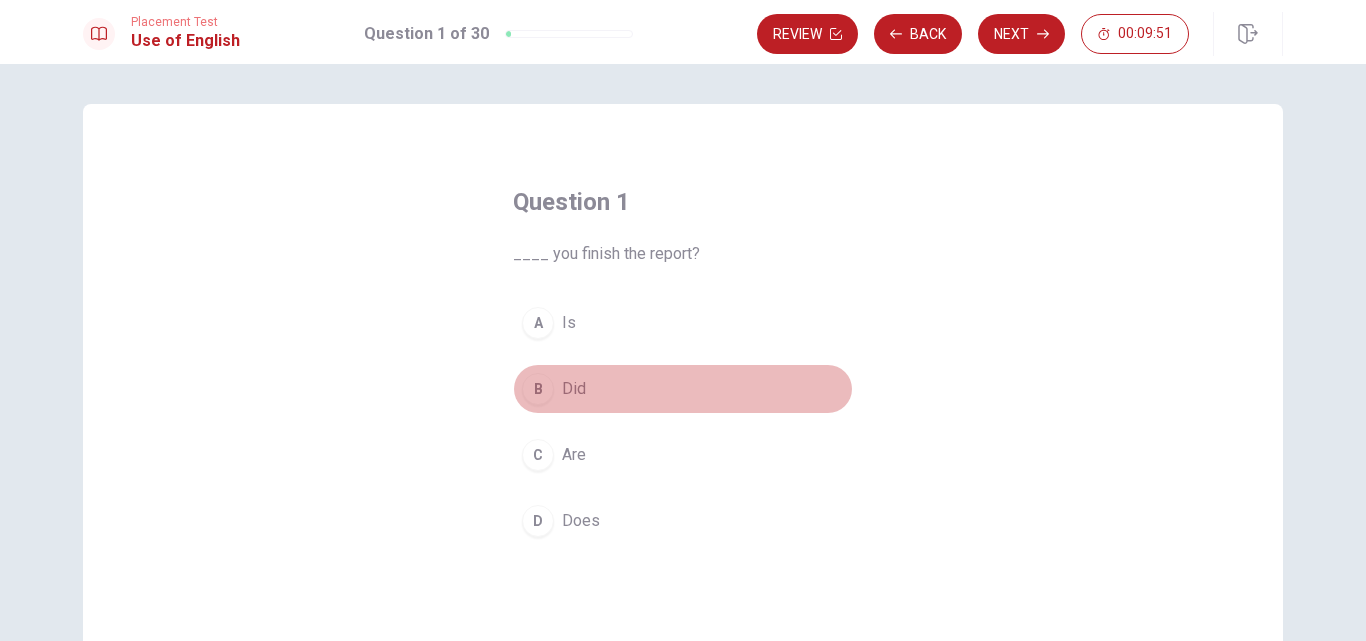 click on "Did" at bounding box center (574, 389) 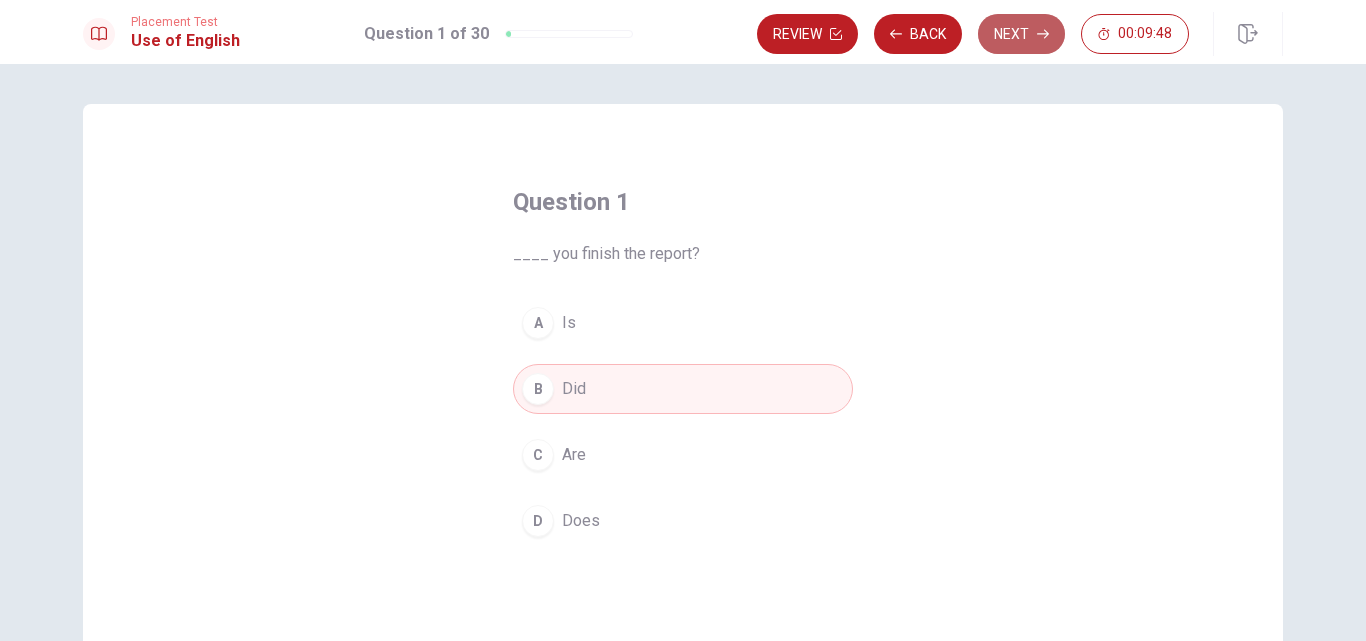 click on "Next" at bounding box center [1021, 34] 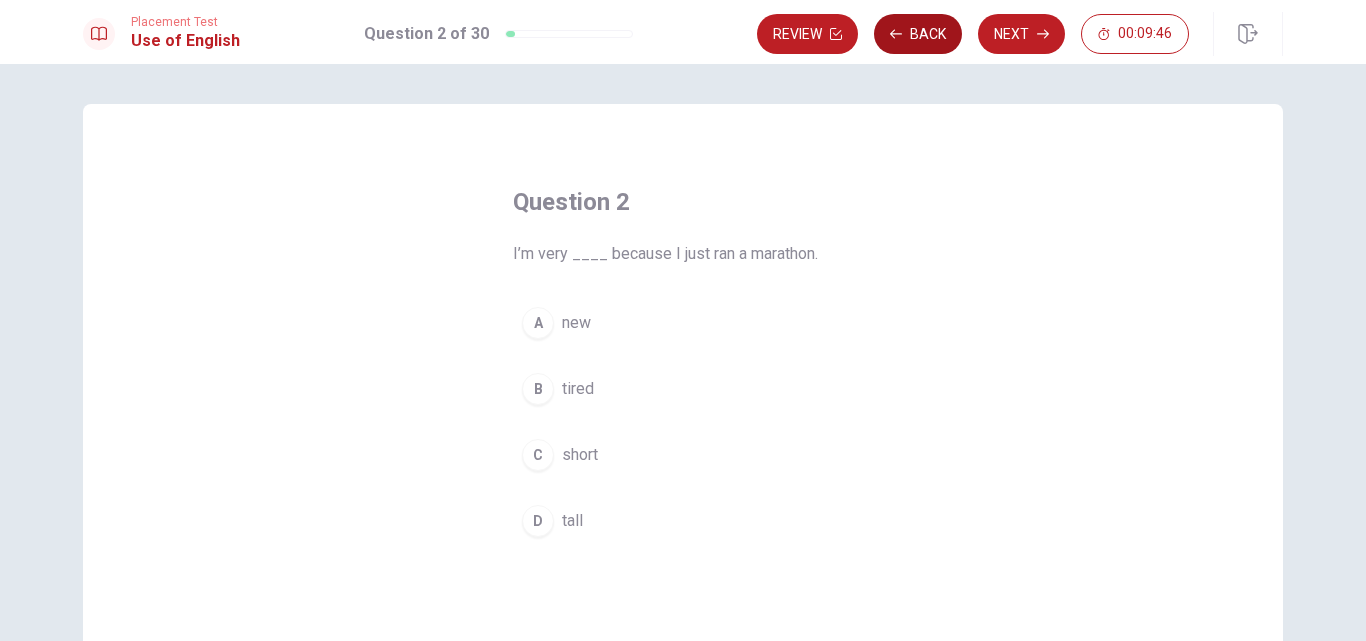 click on "Back" at bounding box center (918, 34) 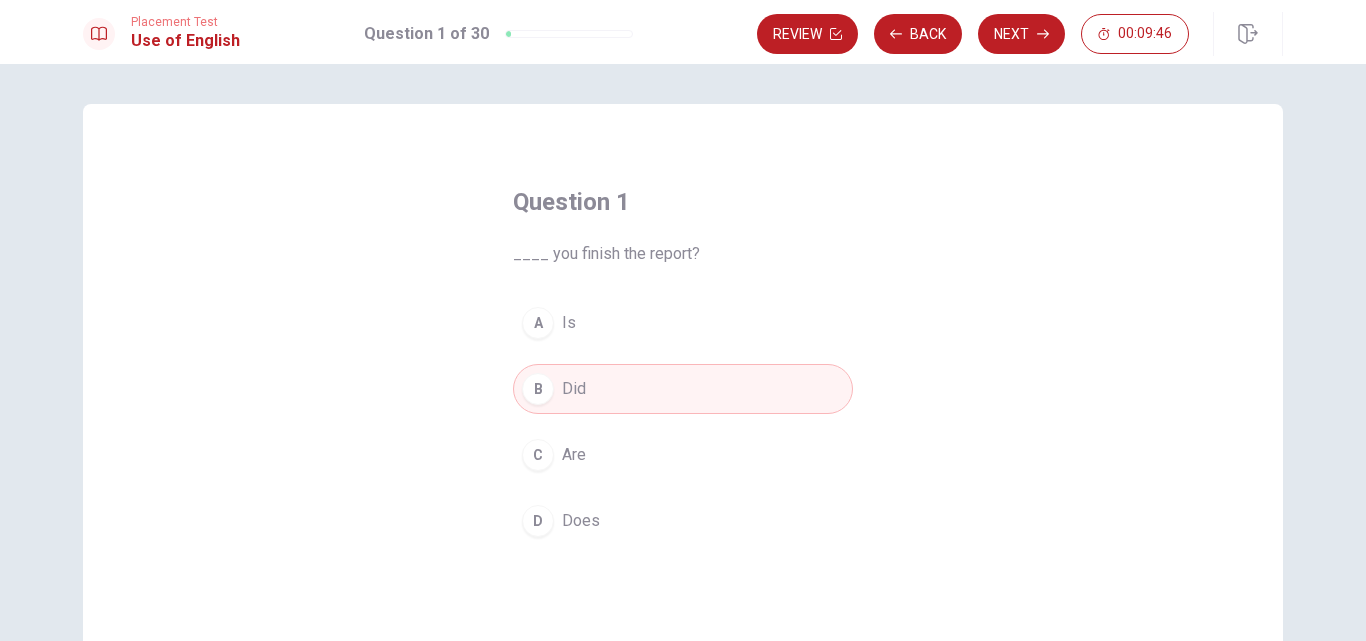 click on "B Did" at bounding box center (683, 389) 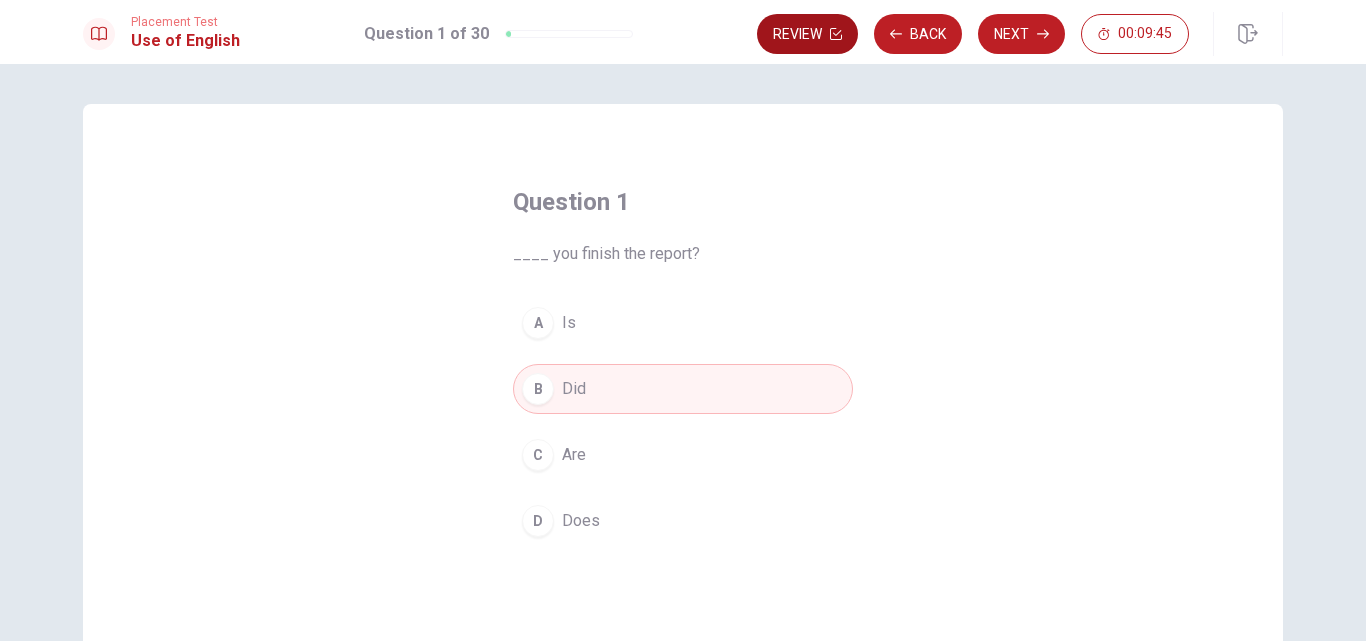 click on "Review" at bounding box center [807, 34] 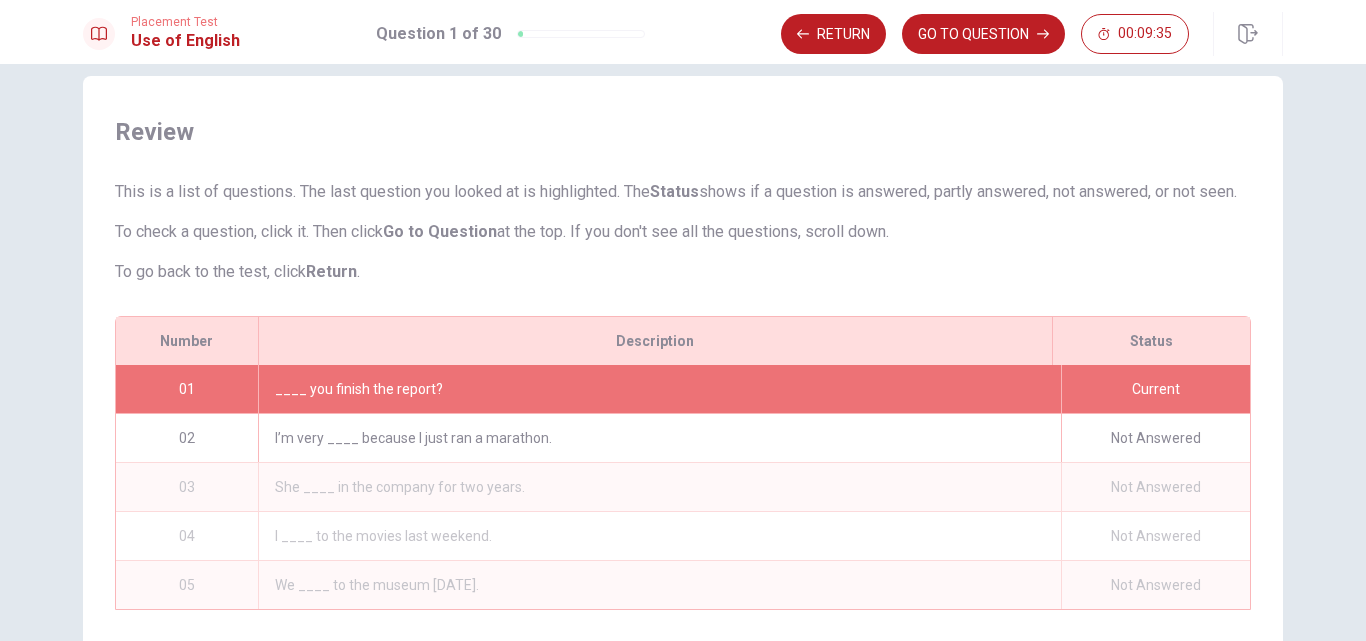 scroll, scrollTop: 0, scrollLeft: 0, axis: both 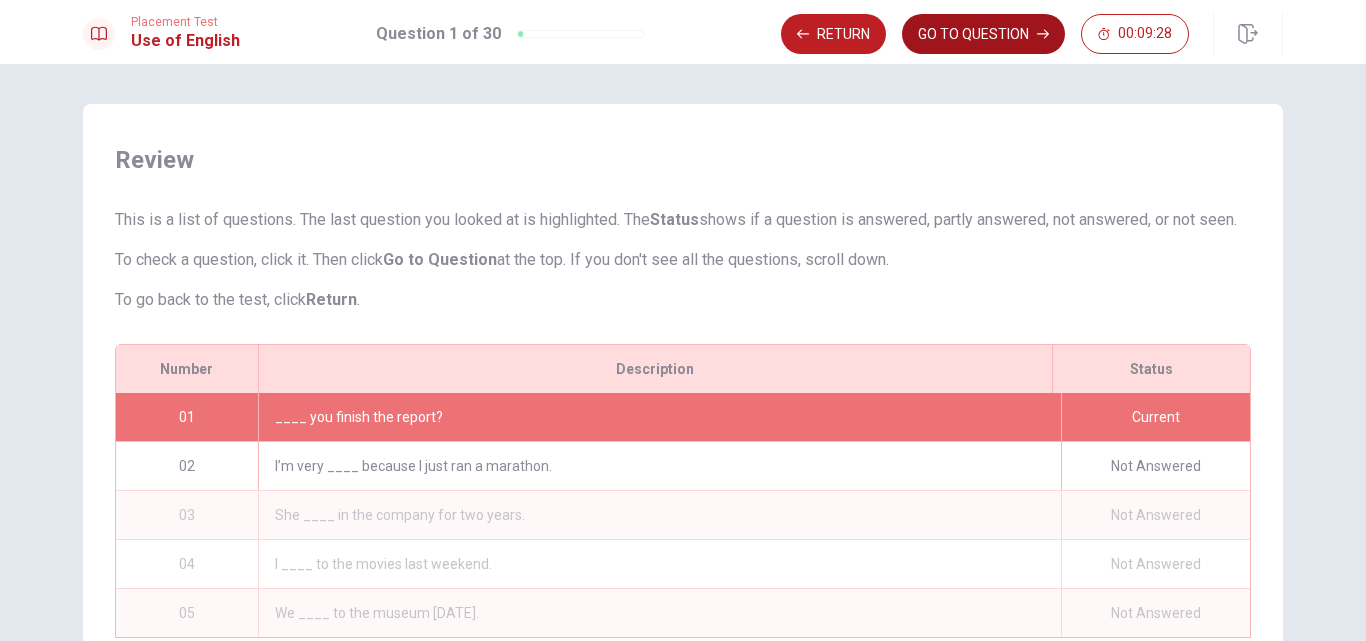 click on "GO TO QUESTION" at bounding box center (983, 34) 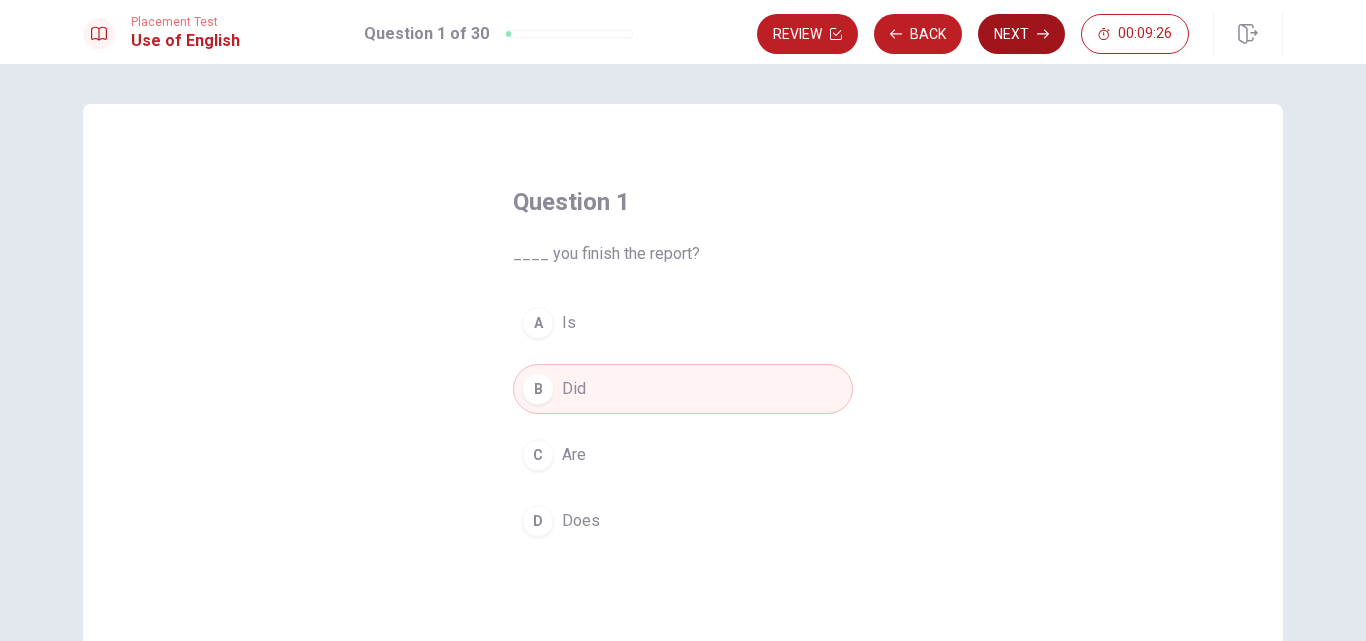click on "Next" at bounding box center [1021, 34] 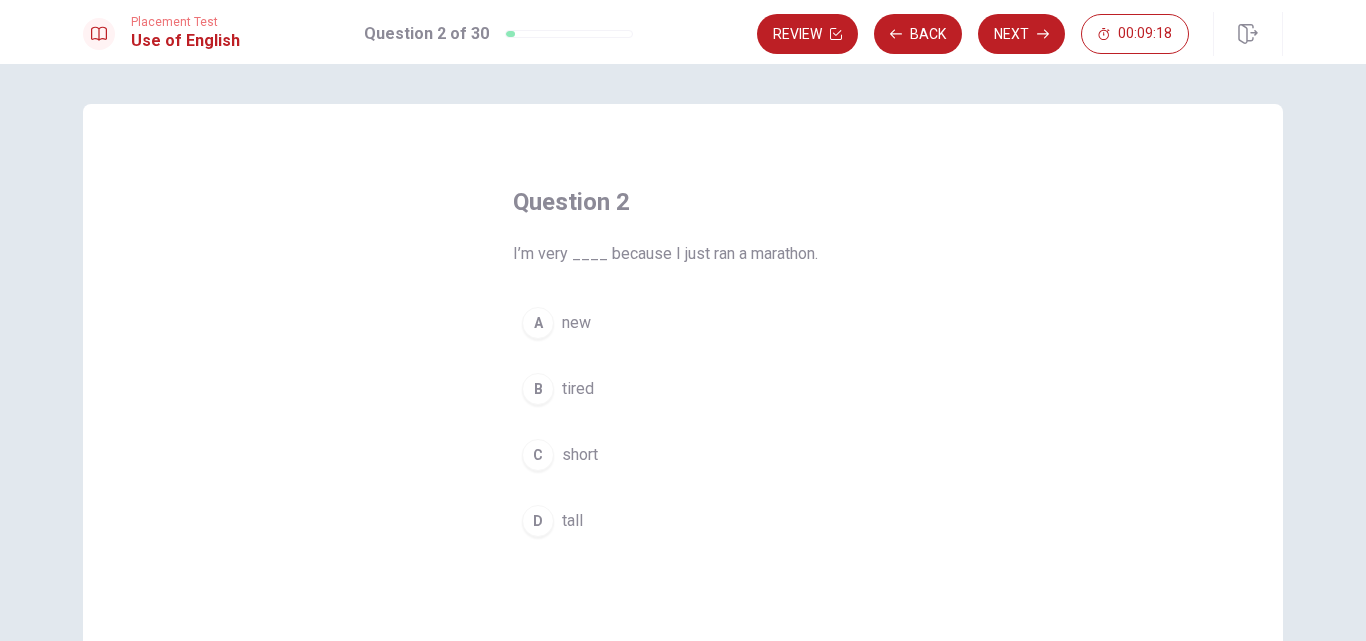 click on "tired" at bounding box center (578, 389) 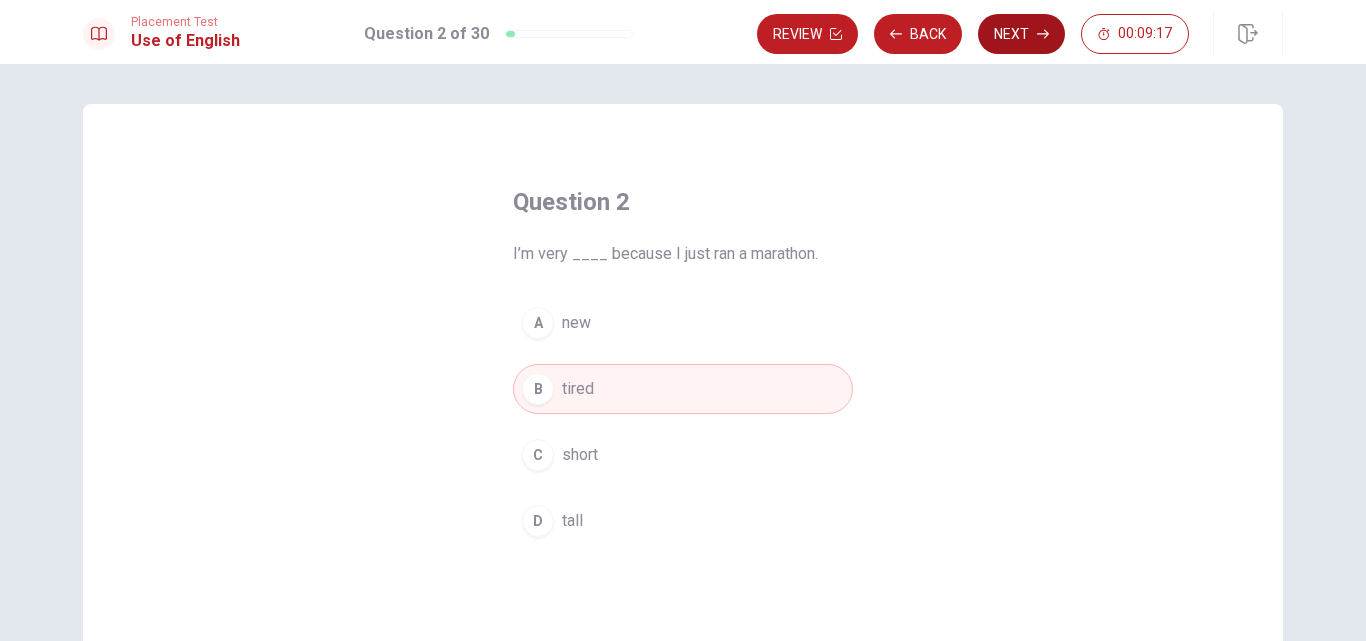 click on "Next" at bounding box center (1021, 34) 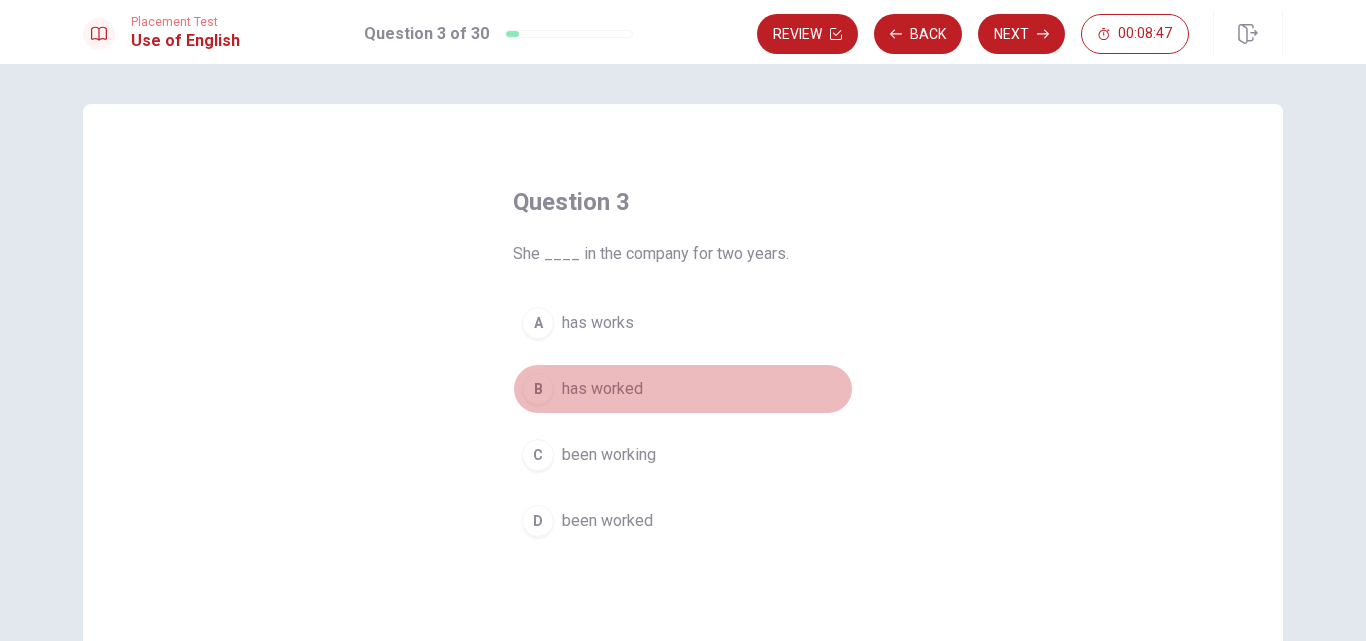 click on "has worked" at bounding box center (602, 389) 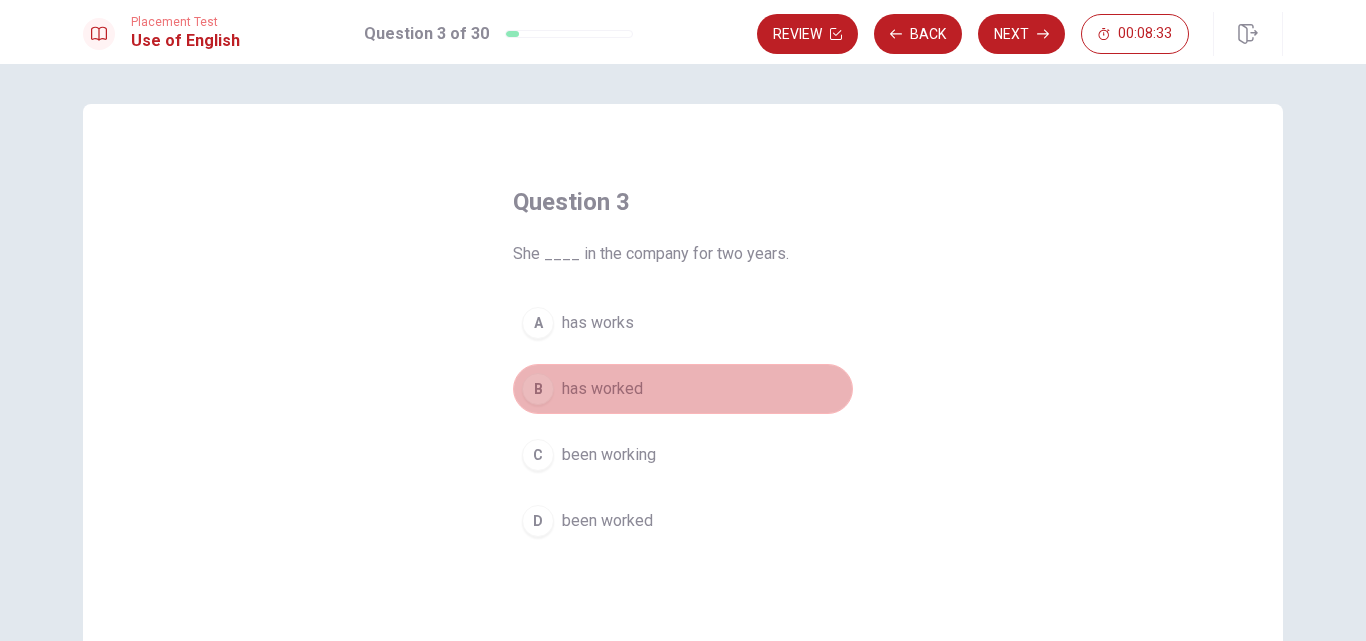 click on "B has worked" at bounding box center (683, 389) 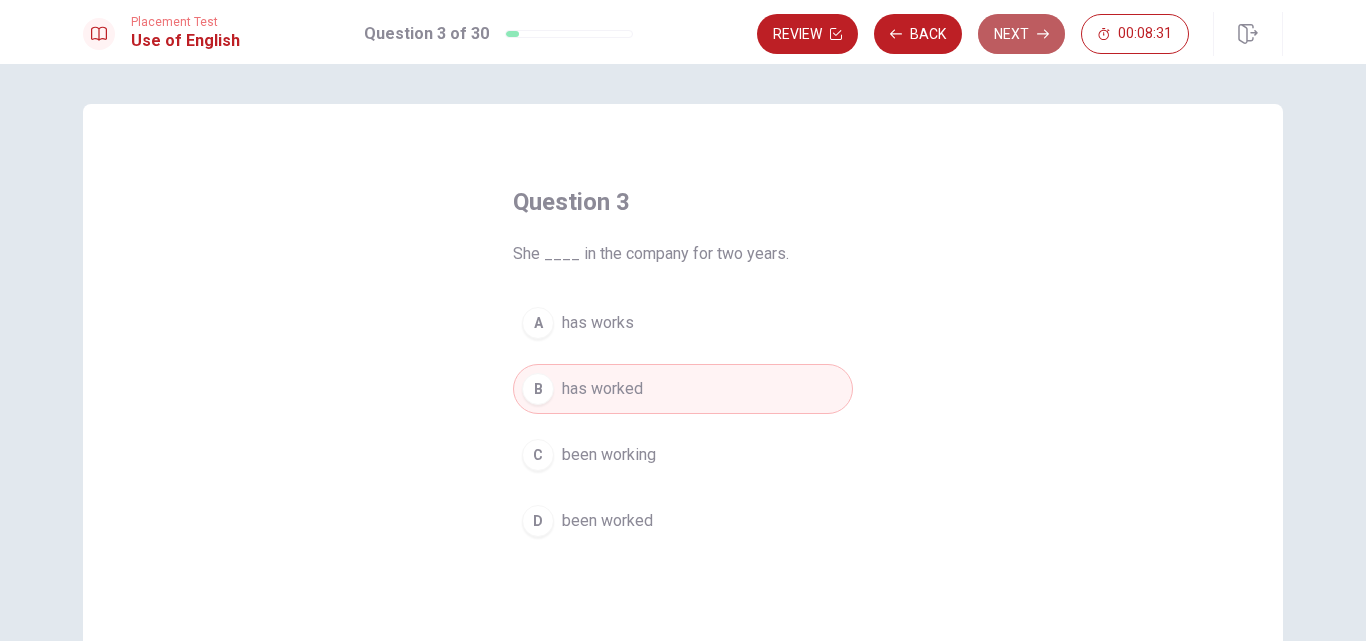 click on "Next" at bounding box center [1021, 34] 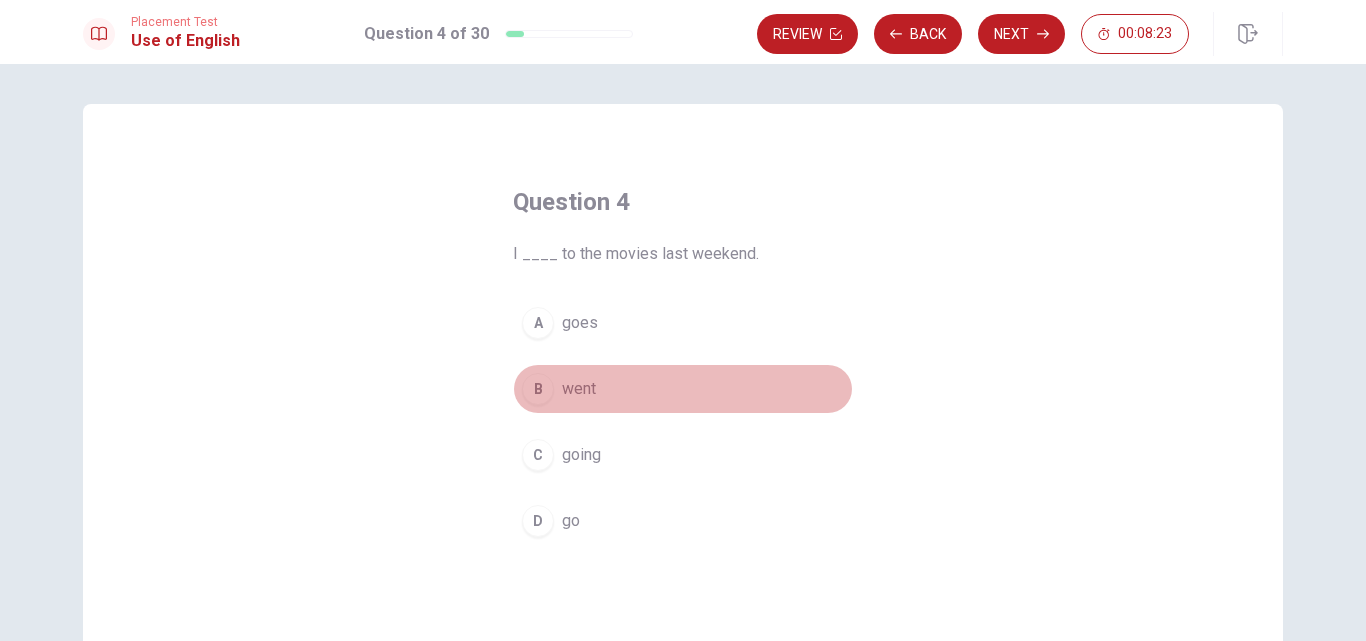 click on "went" at bounding box center [579, 389] 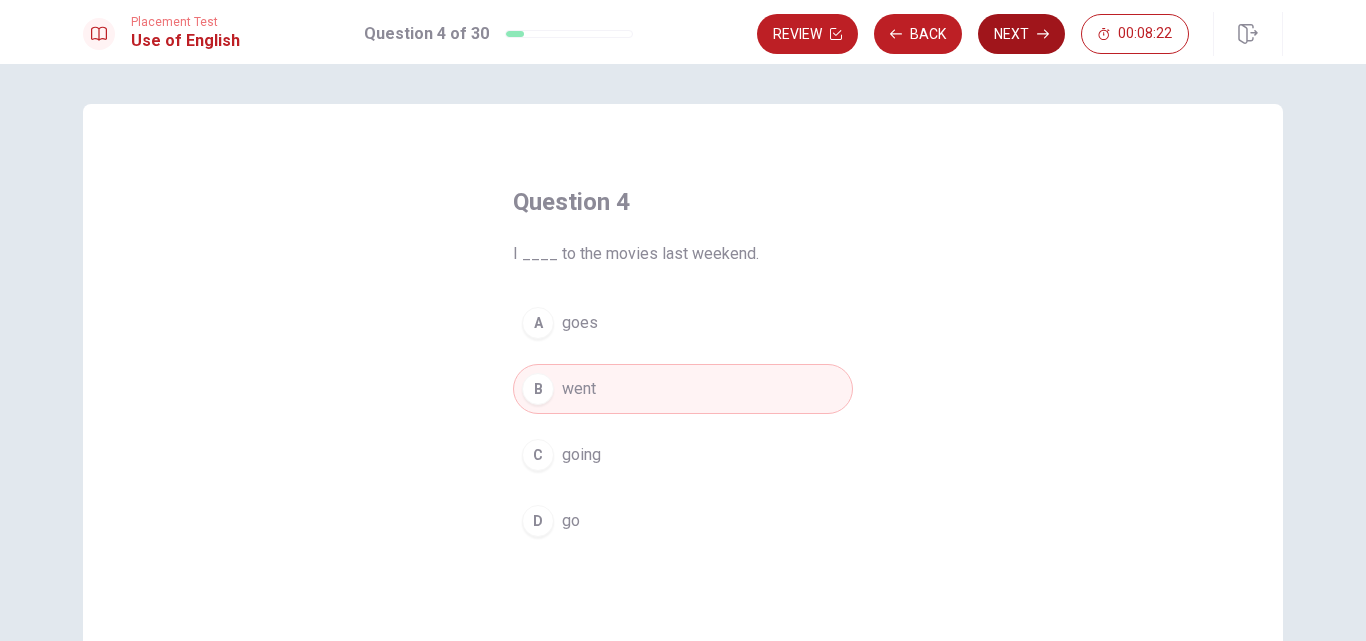 click on "Next" at bounding box center [1021, 34] 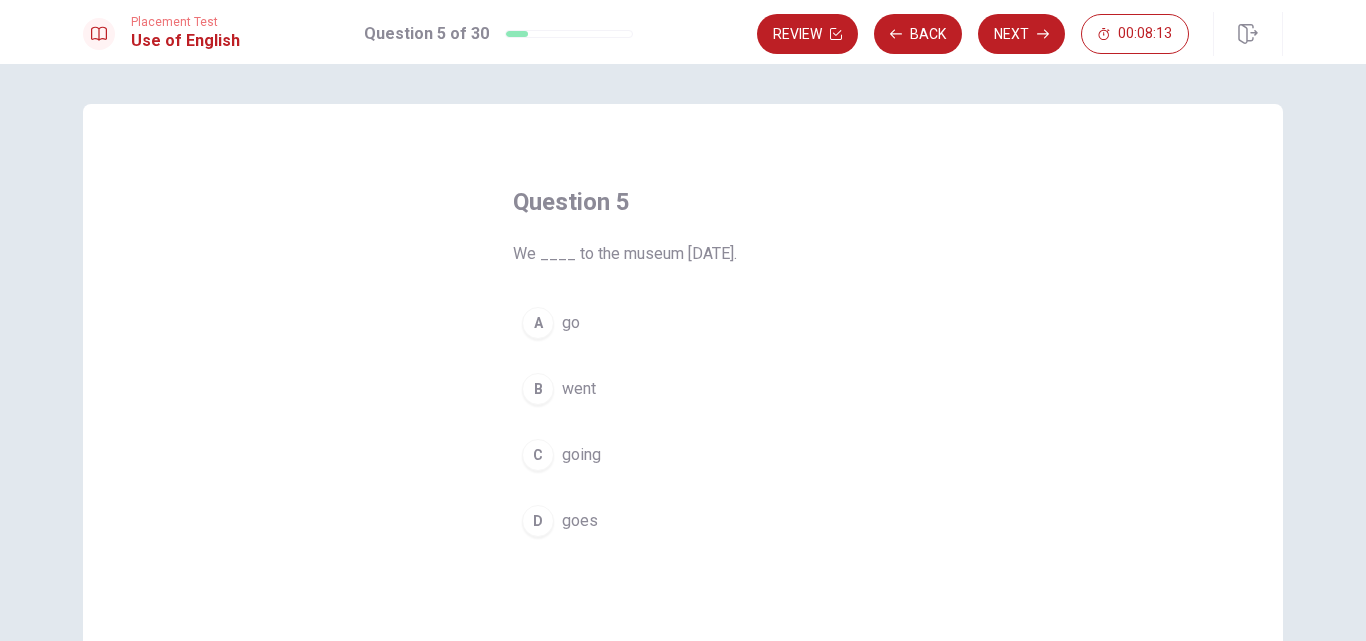 click on "B went" at bounding box center [683, 389] 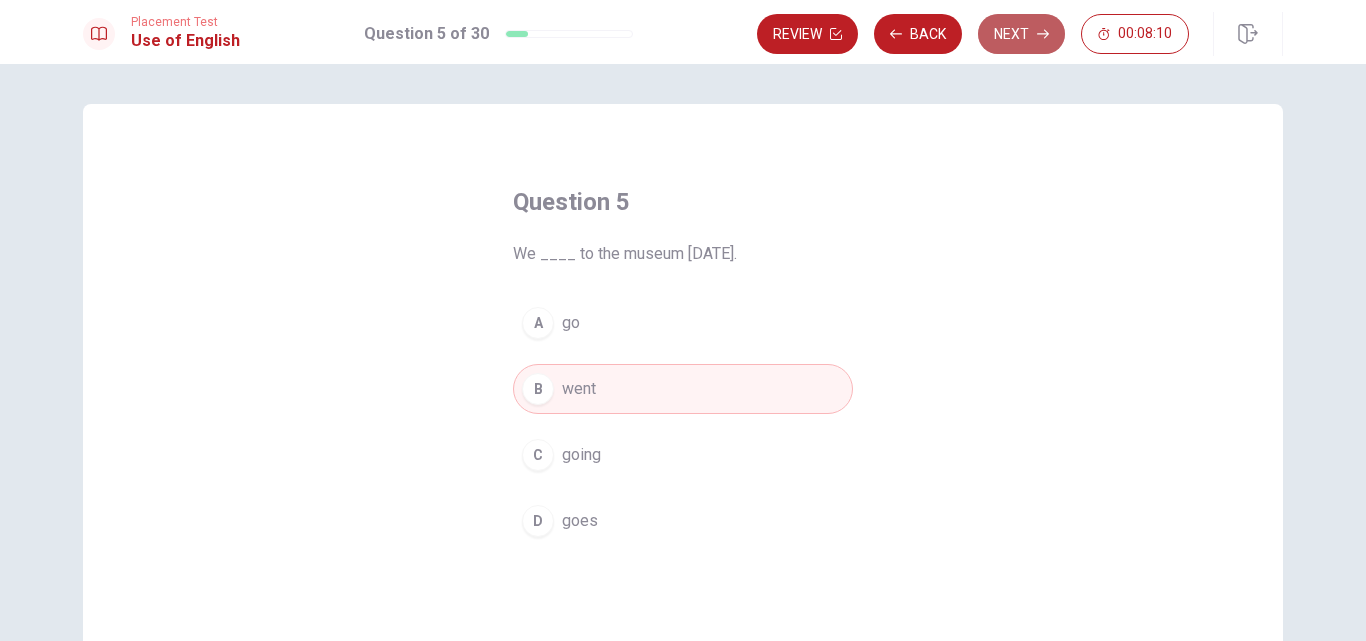 click on "Next" at bounding box center [1021, 34] 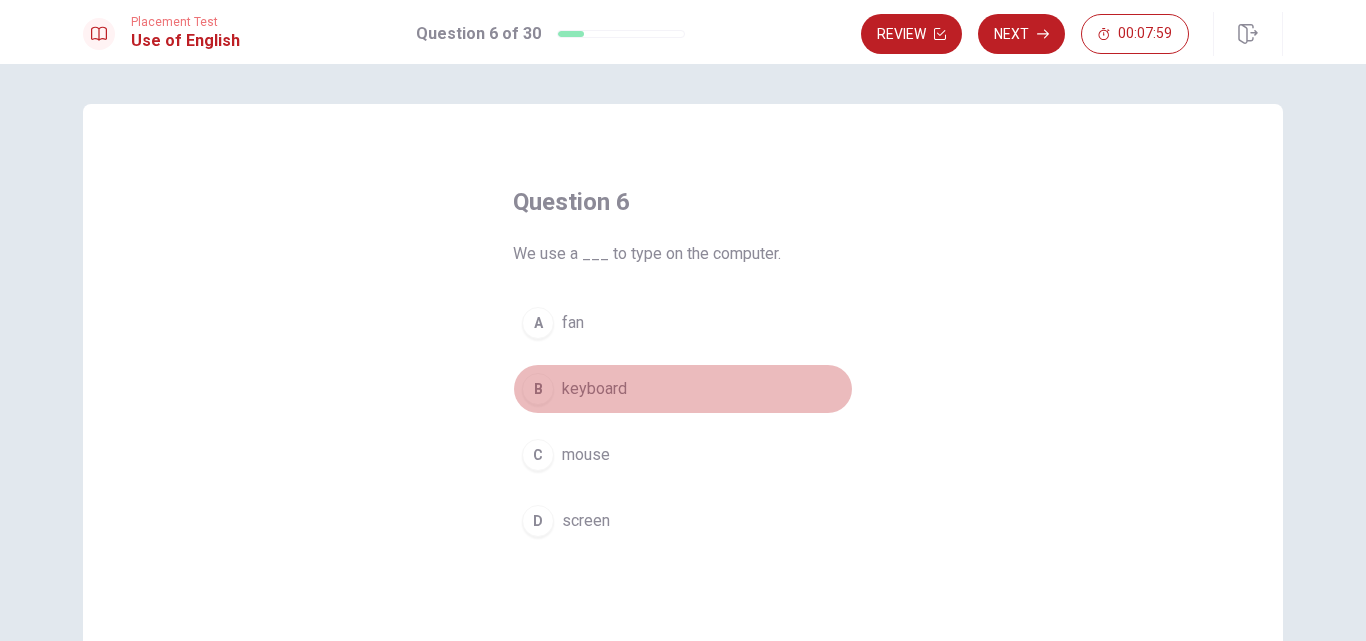 click on "keyboard" at bounding box center [594, 389] 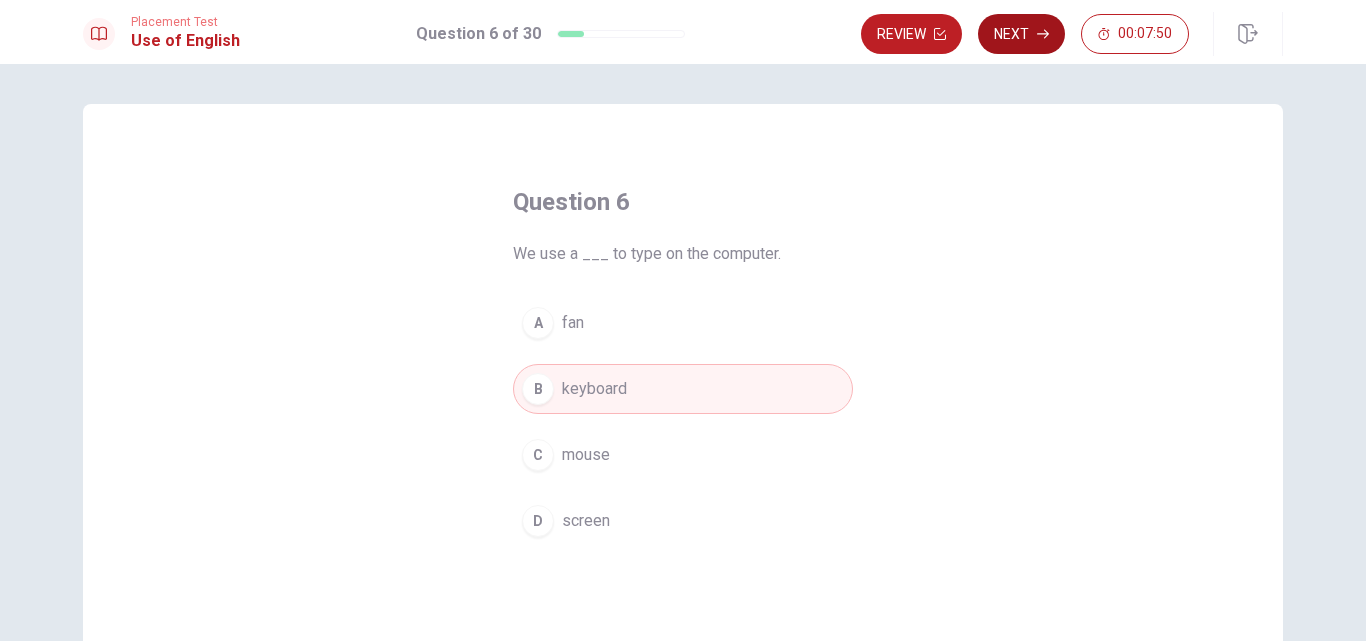 click on "Next" at bounding box center [1021, 34] 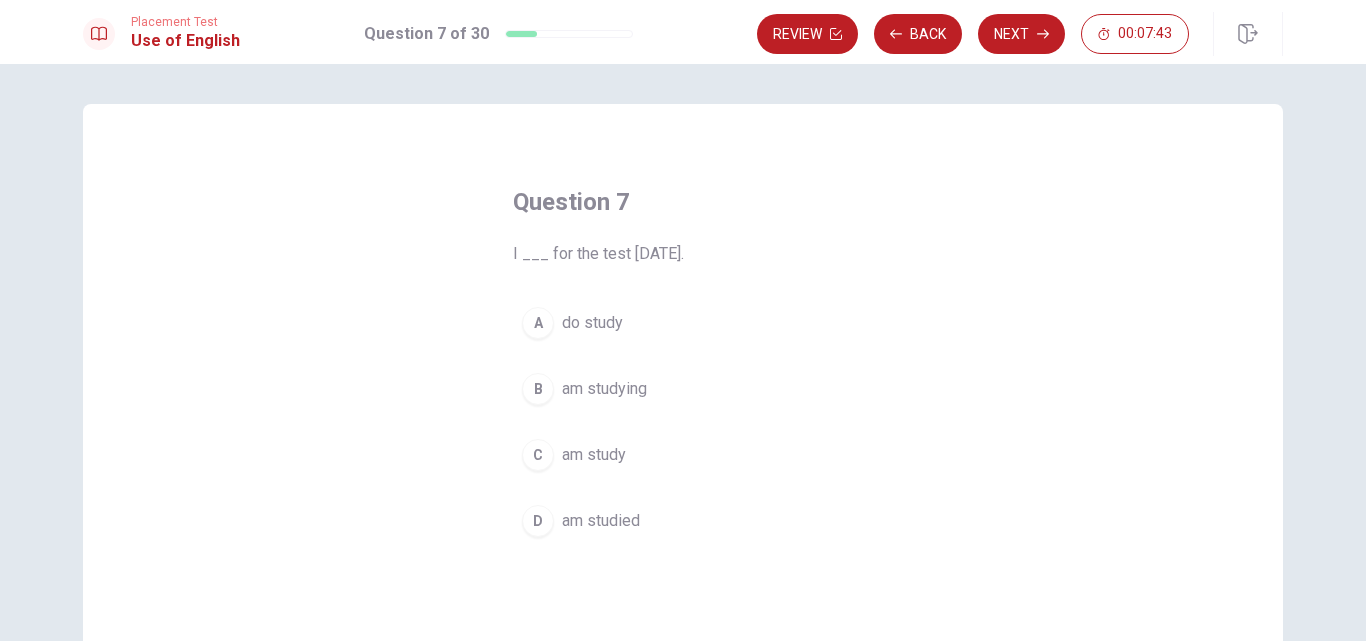 click on "am studying" at bounding box center (604, 389) 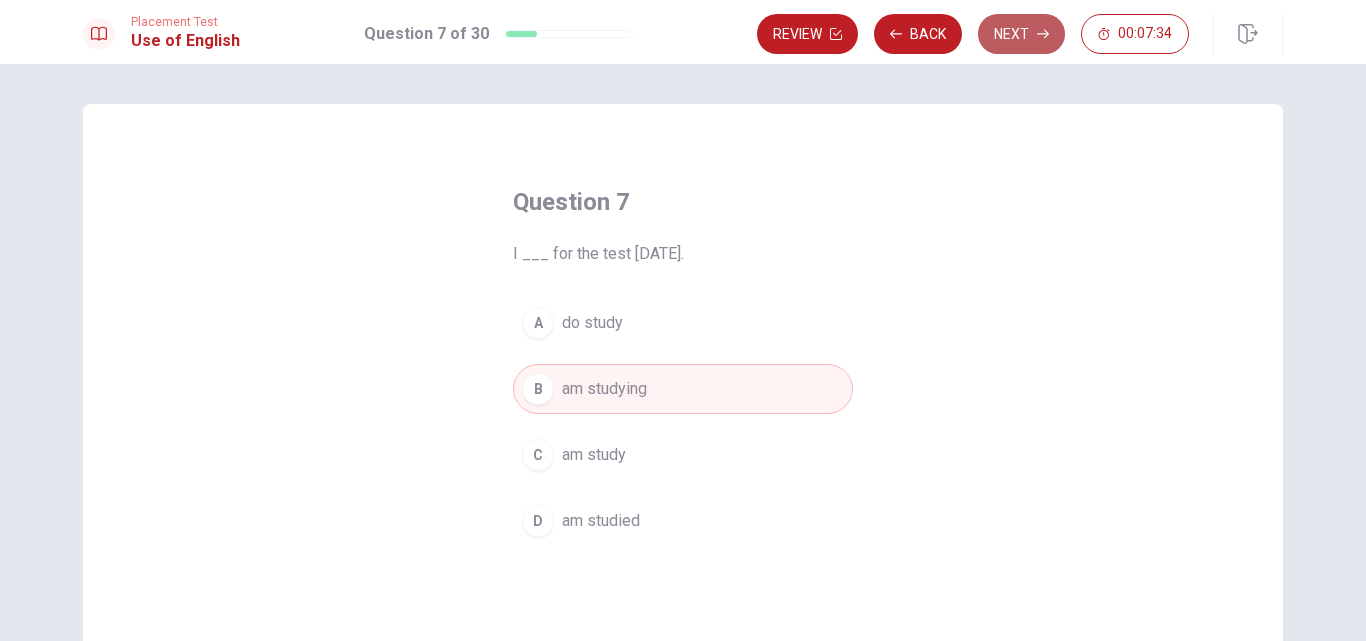 click on "Next" at bounding box center (1021, 34) 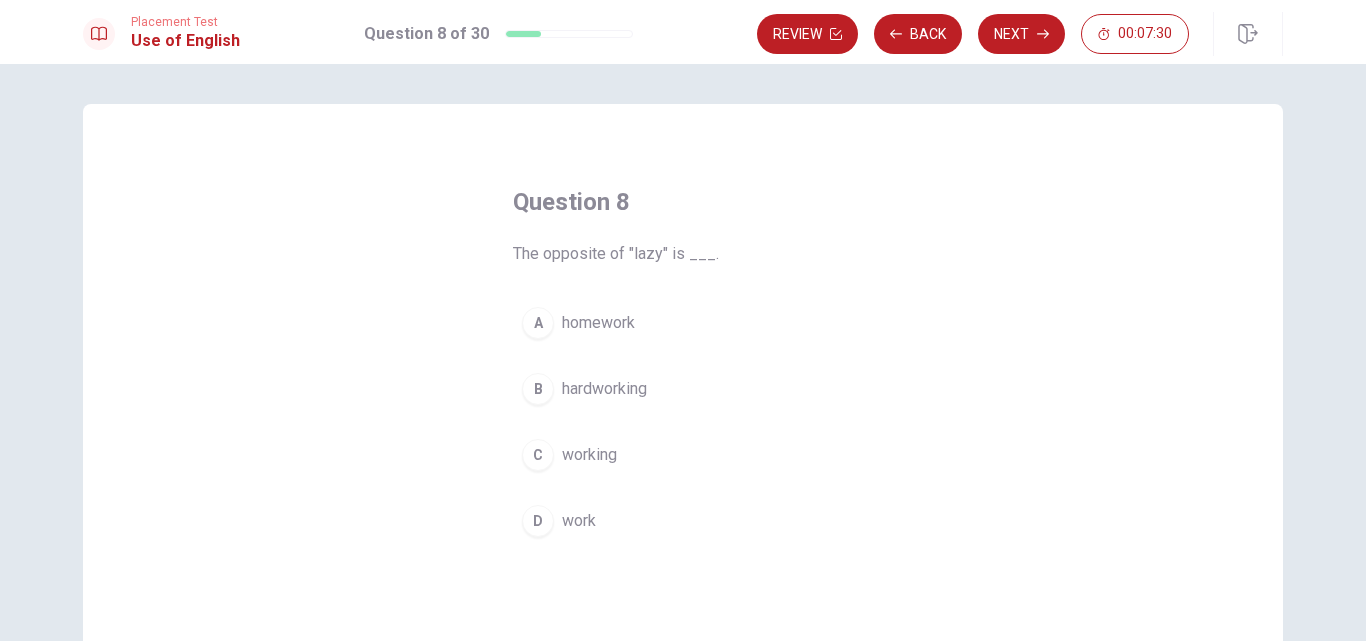 click on "B" at bounding box center (538, 389) 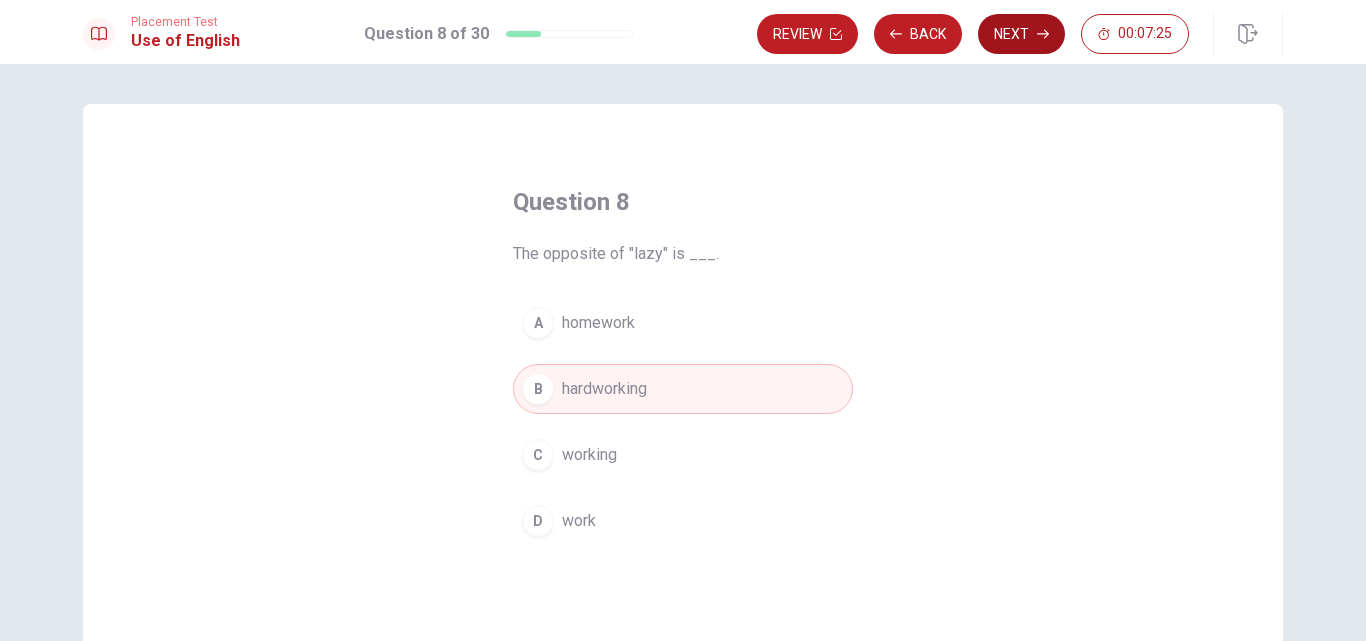 click on "Next" at bounding box center (1021, 34) 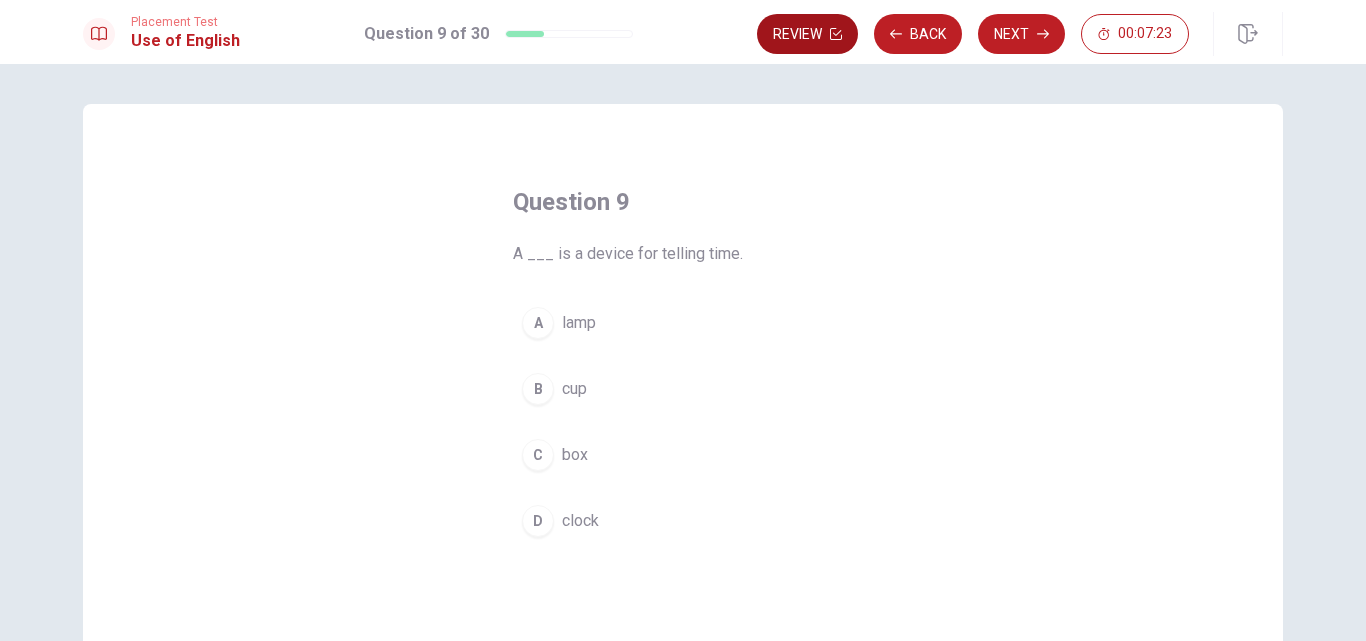 click on "Review" at bounding box center (807, 34) 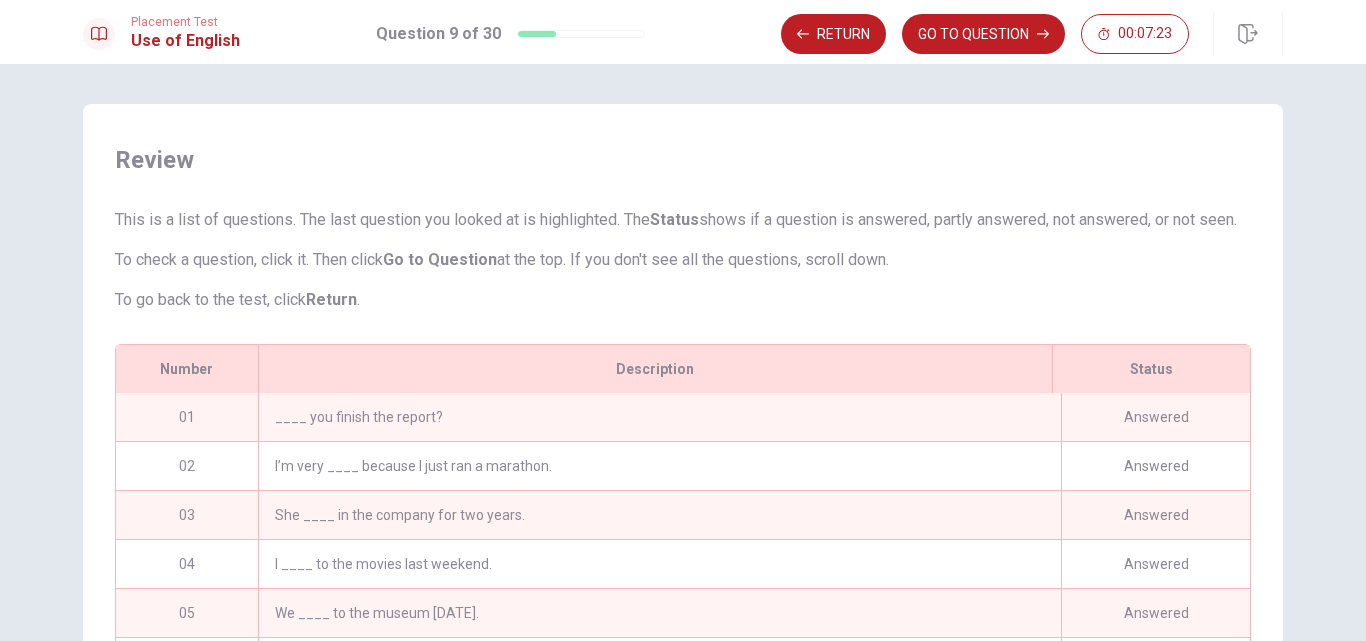 scroll, scrollTop: 166, scrollLeft: 0, axis: vertical 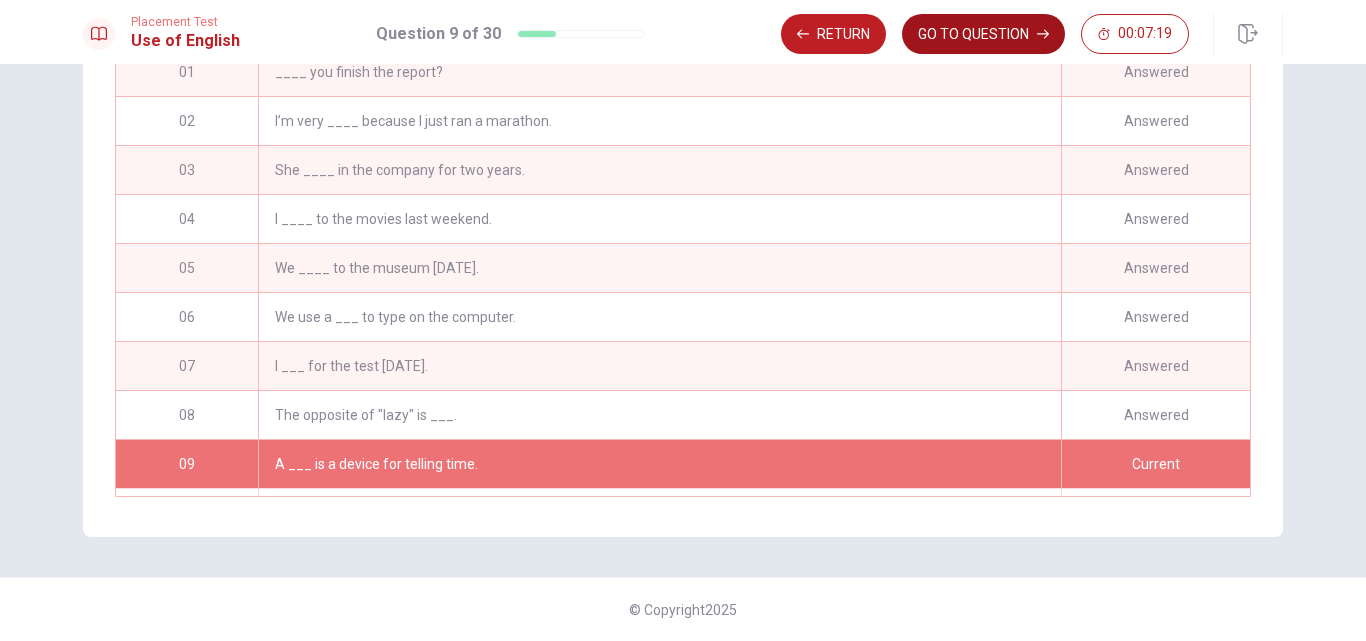 click on "GO TO QUESTION" at bounding box center (983, 34) 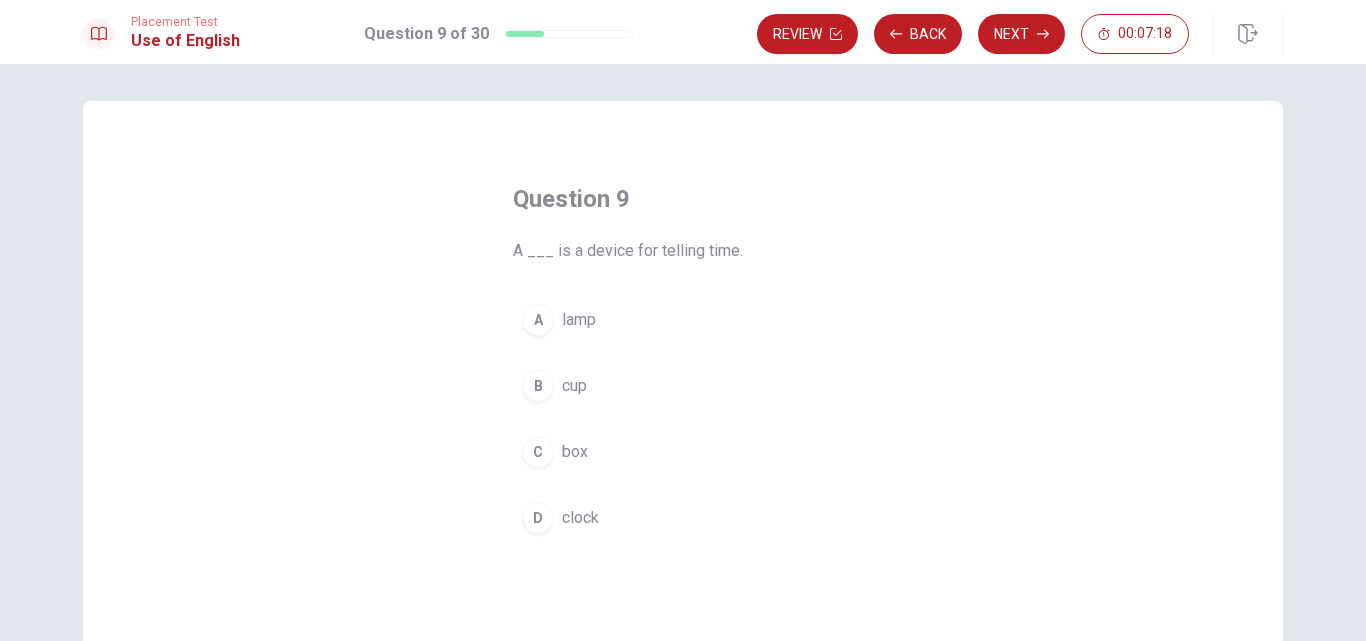 scroll, scrollTop: 0, scrollLeft: 0, axis: both 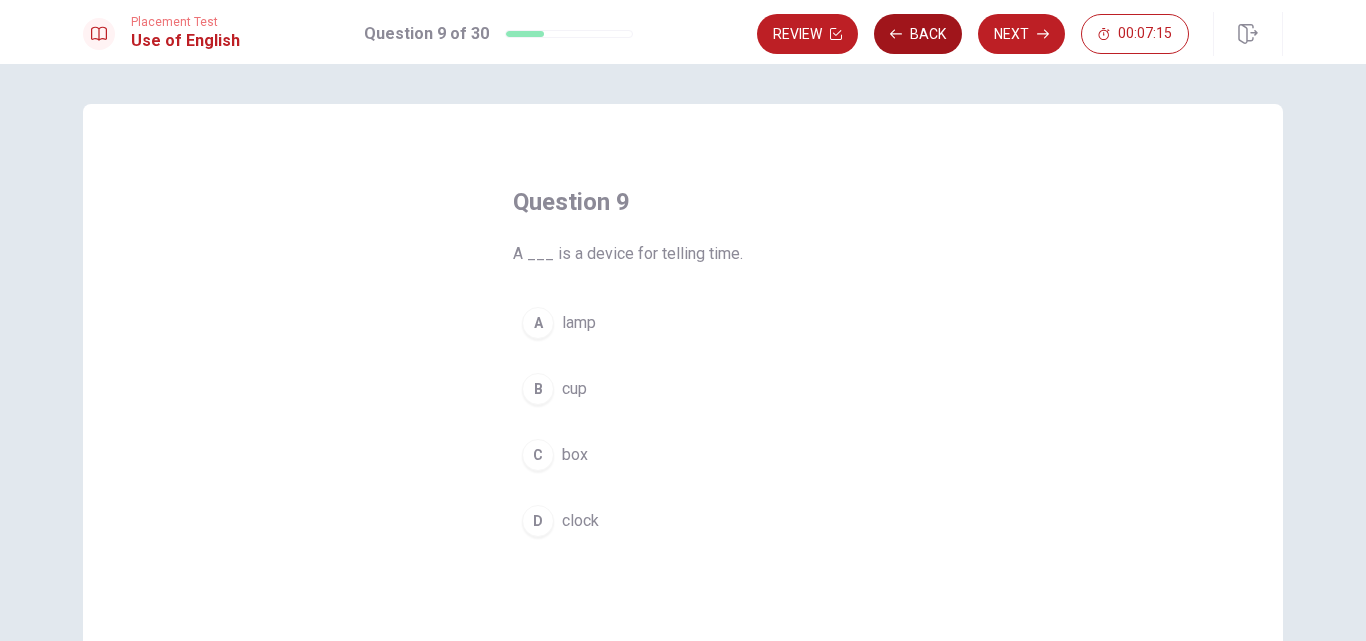 click on "Back" at bounding box center [918, 34] 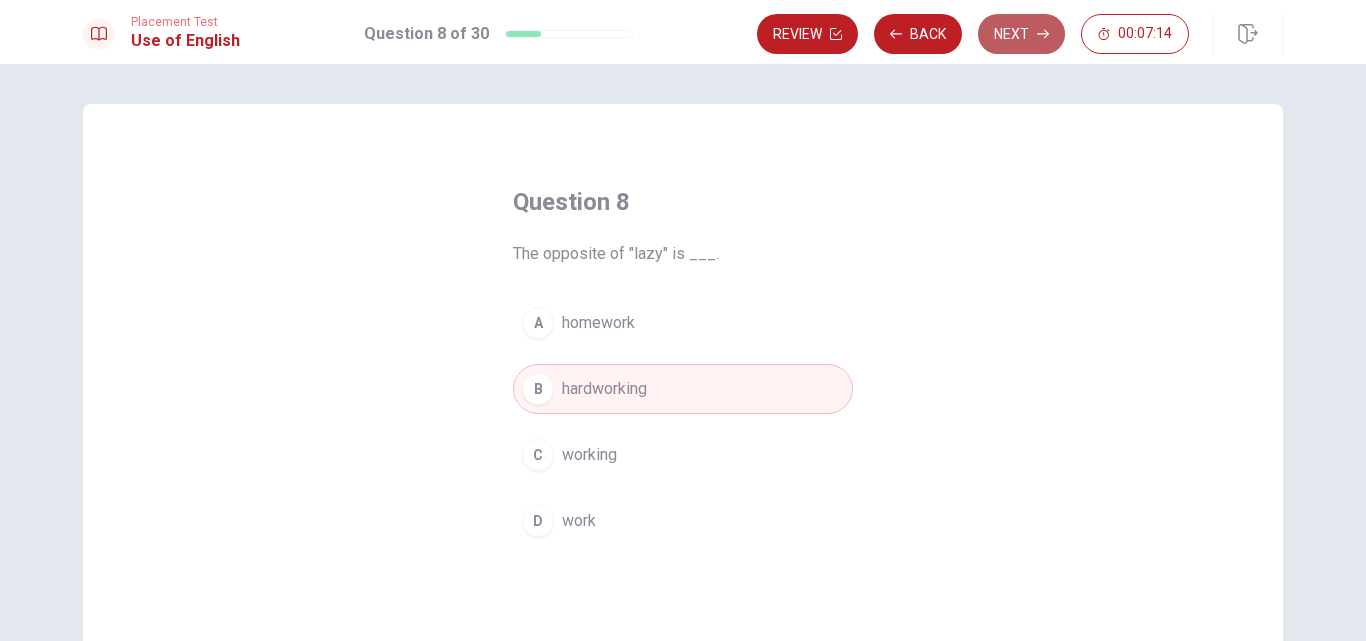 click on "Next" at bounding box center [1021, 34] 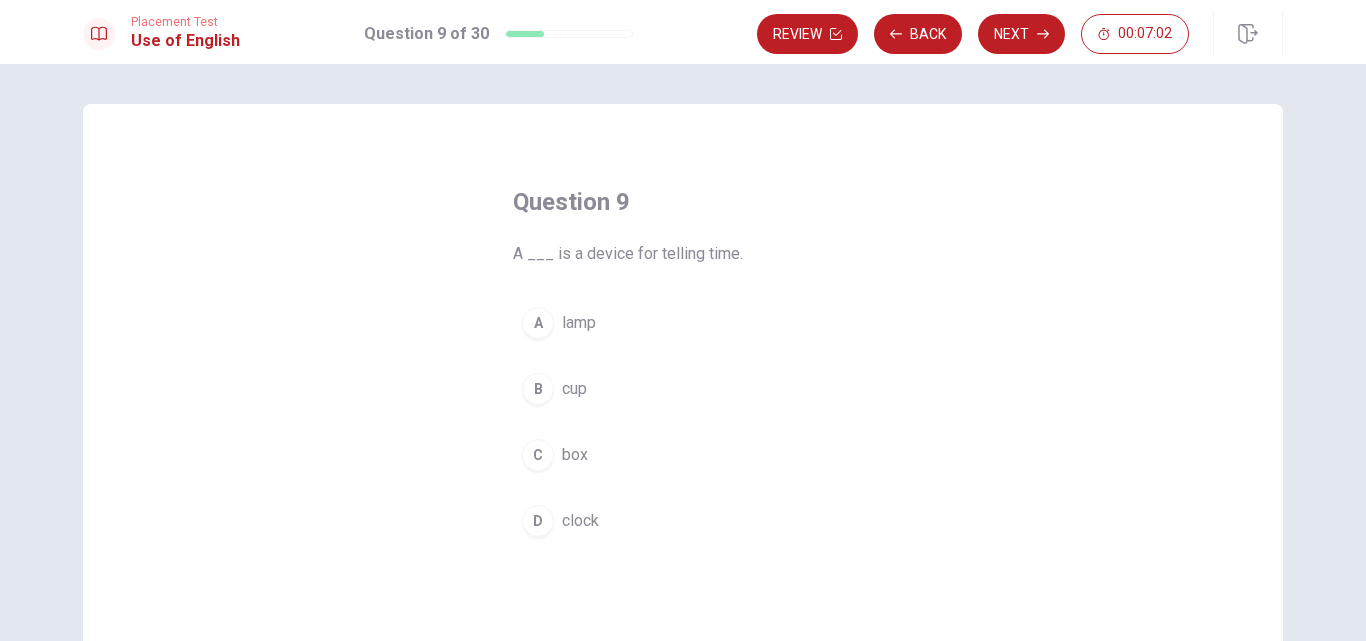 click on "clock" at bounding box center [580, 521] 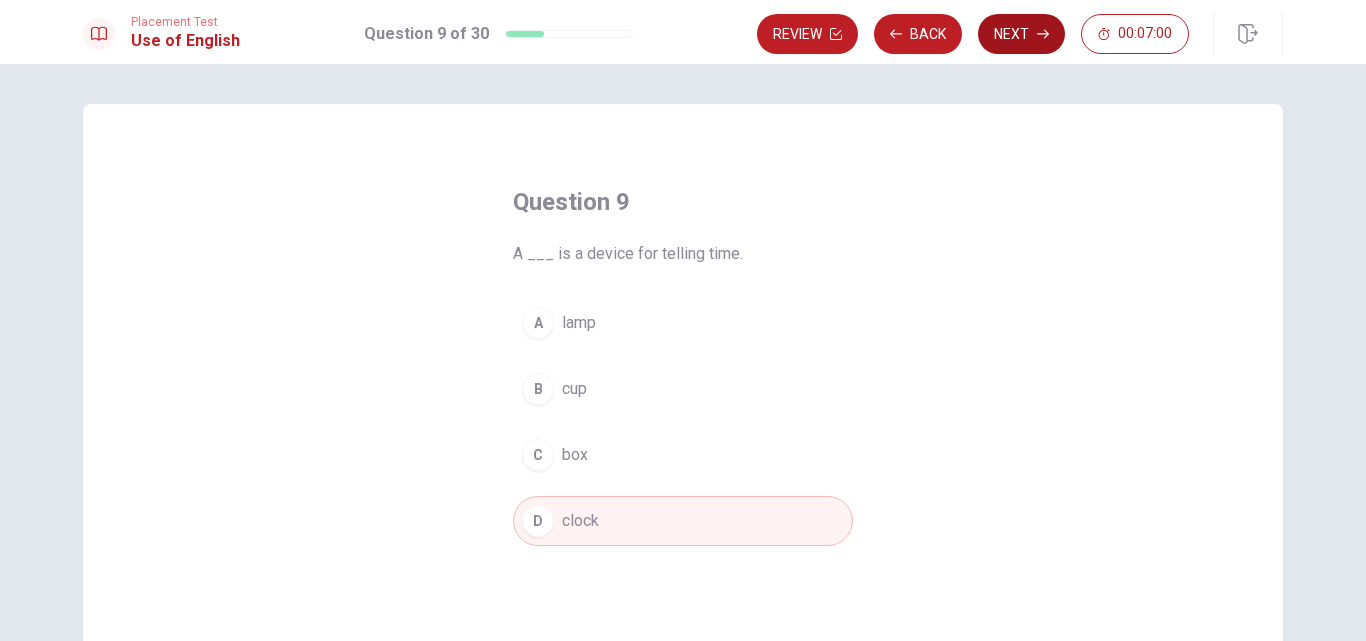 click on "Next" at bounding box center (1021, 34) 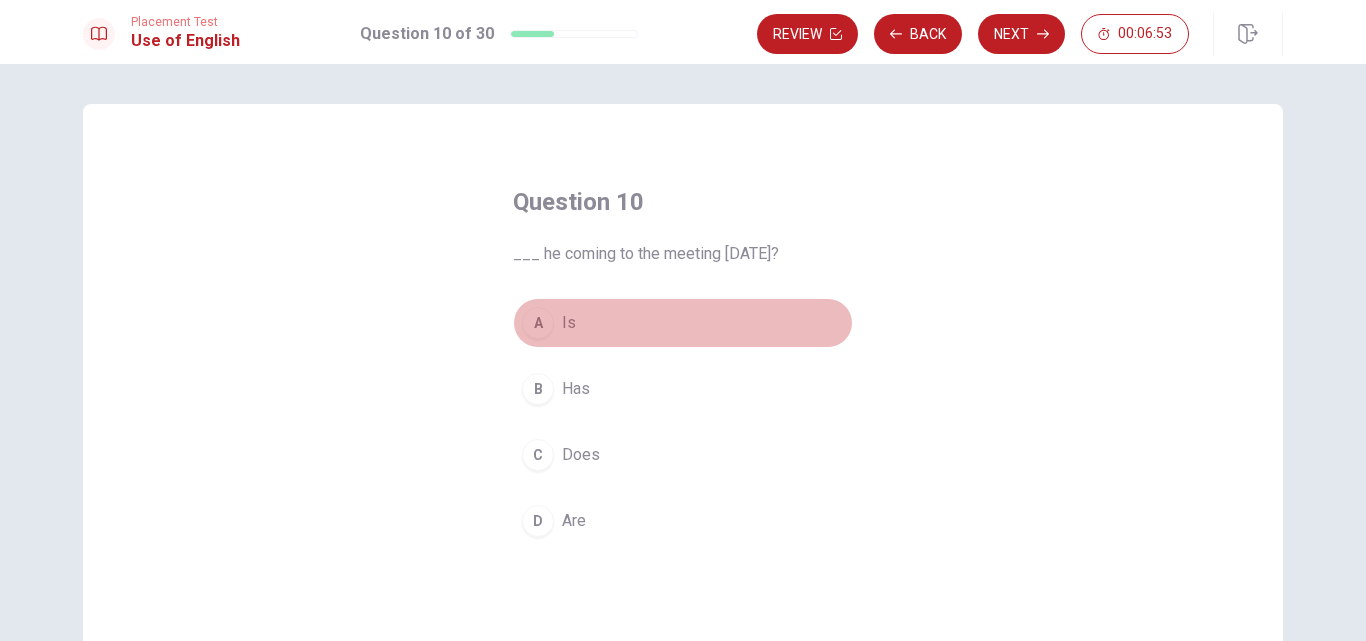 click on "Is" at bounding box center [569, 323] 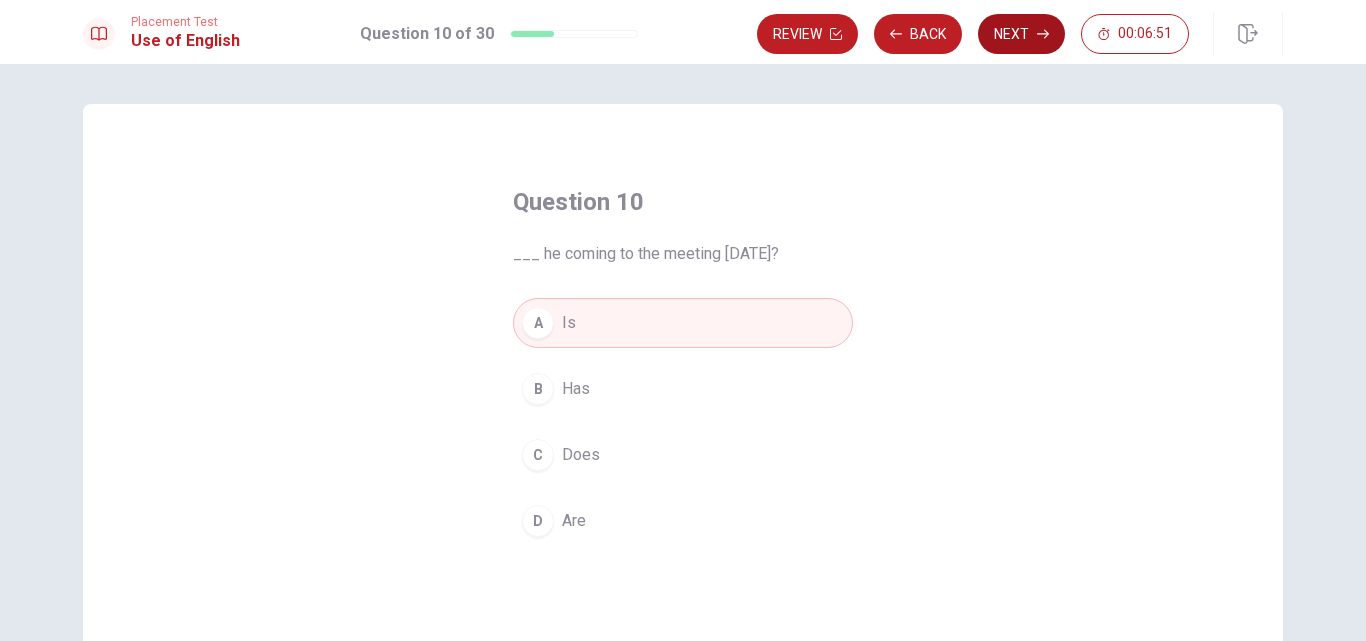 click on "Next" at bounding box center [1021, 34] 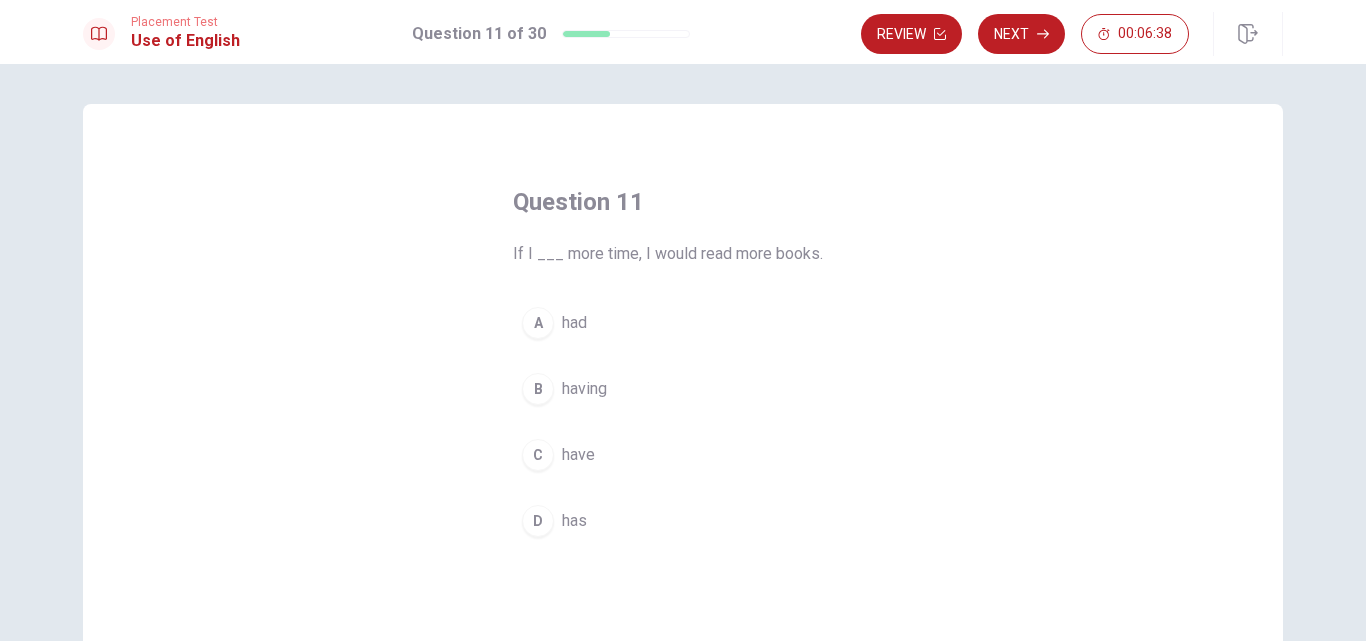click on "had" at bounding box center [574, 323] 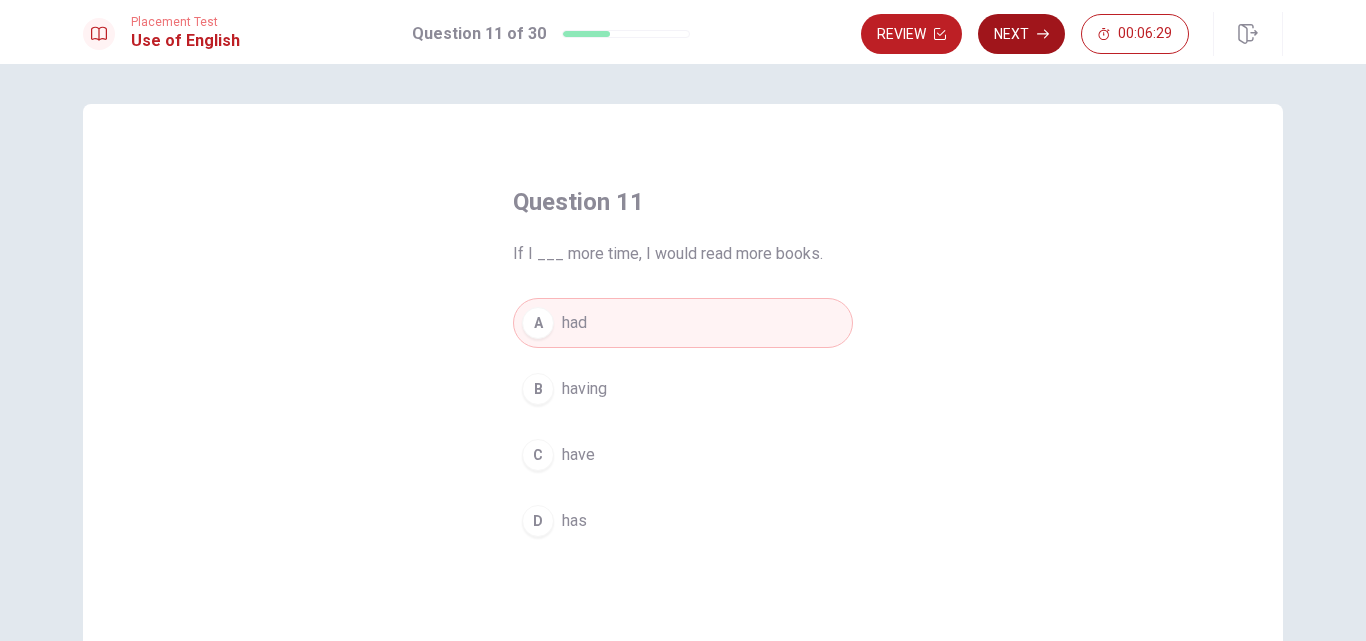 click on "Next" at bounding box center [1021, 34] 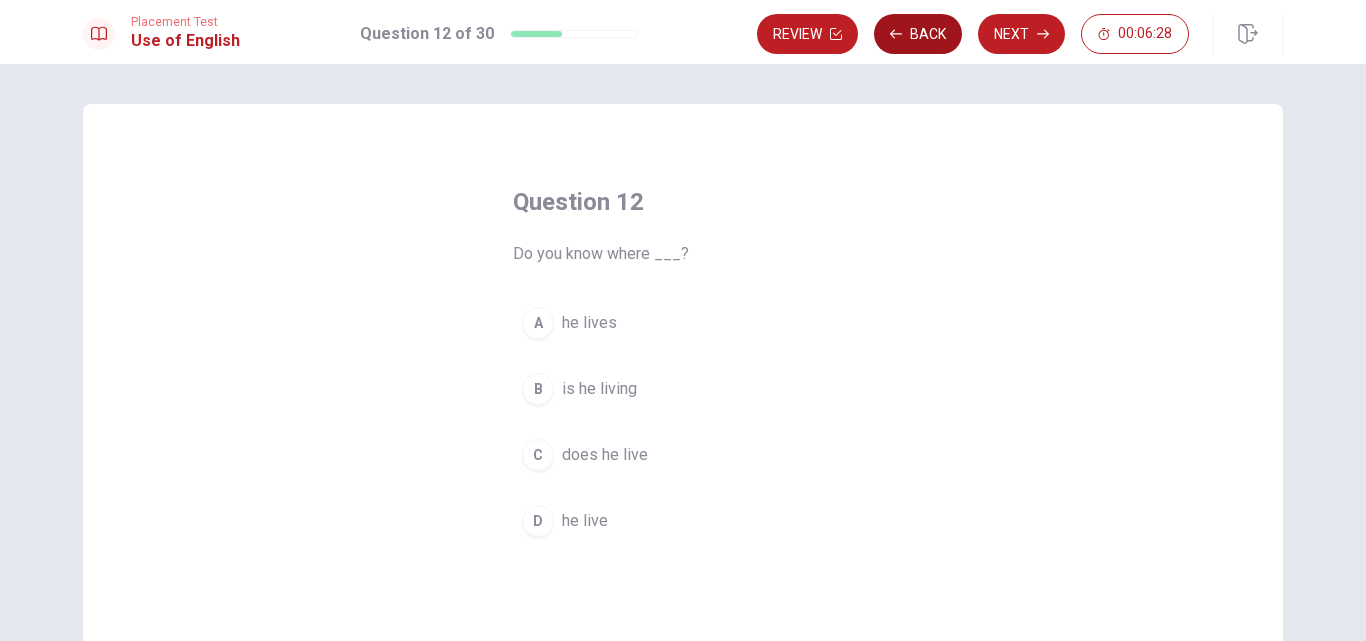 click on "Back" at bounding box center (918, 34) 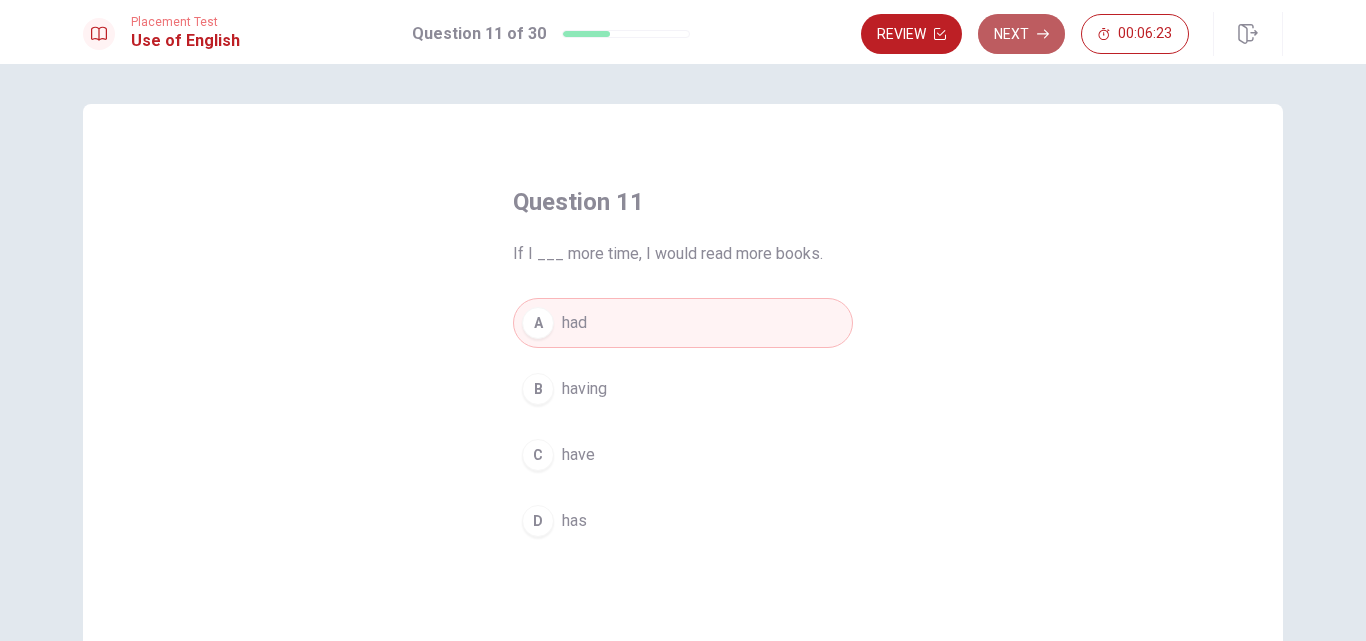 click on "Next" at bounding box center (1021, 34) 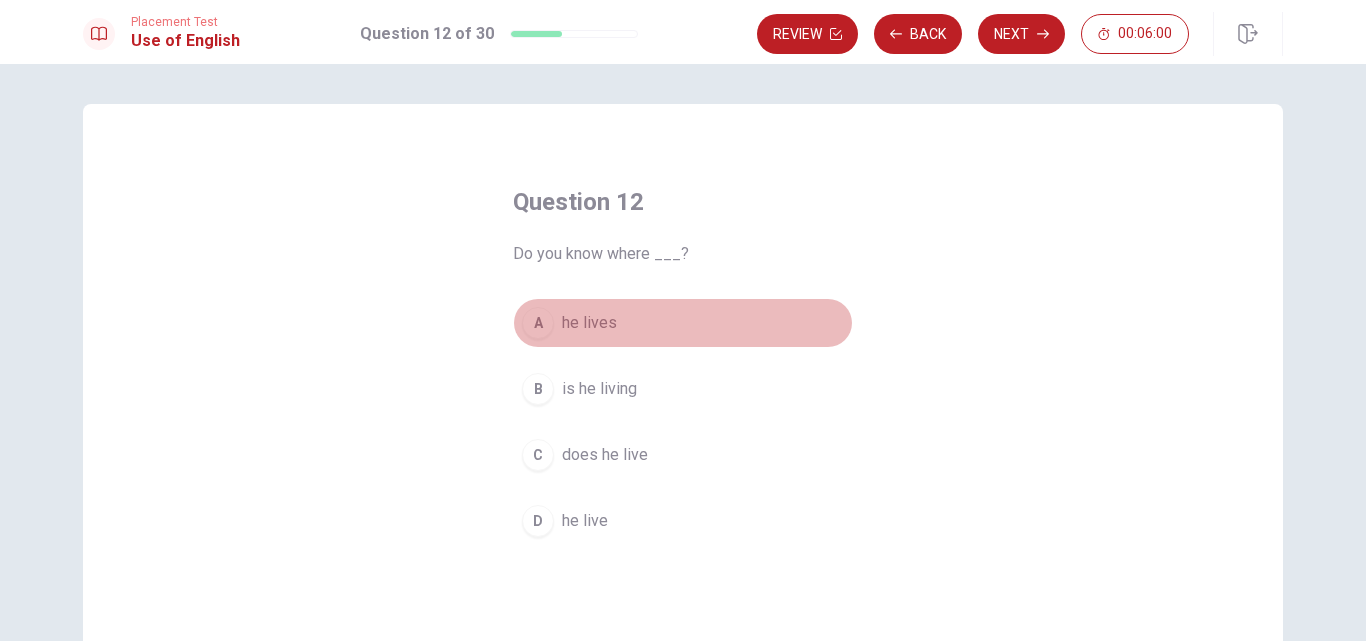 click on "he lives" at bounding box center [589, 323] 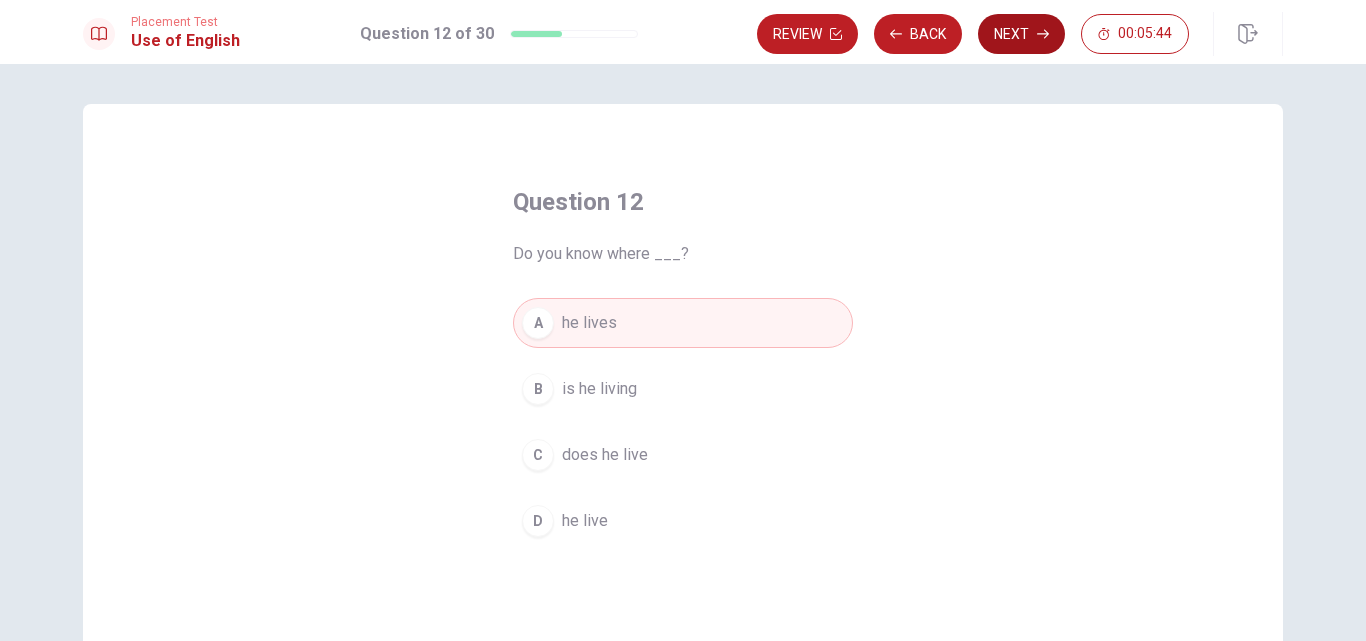 click on "Next" at bounding box center [1021, 34] 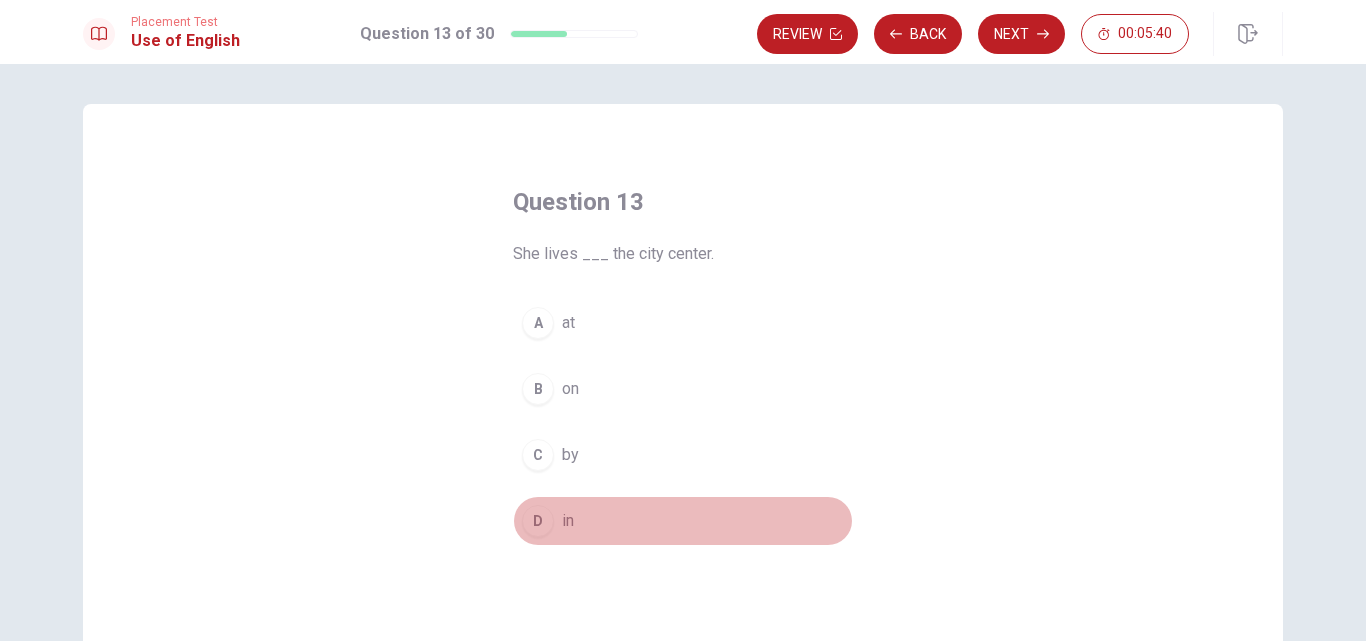 click on "D" at bounding box center [538, 521] 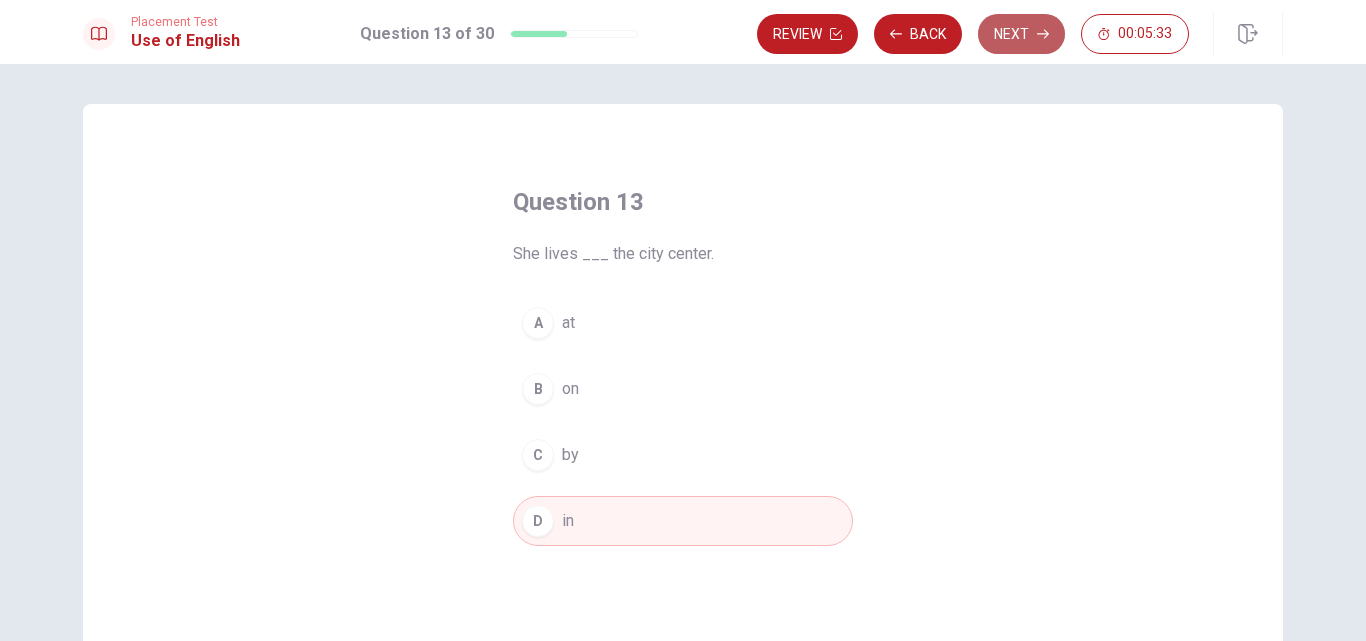 click on "Next" at bounding box center (1021, 34) 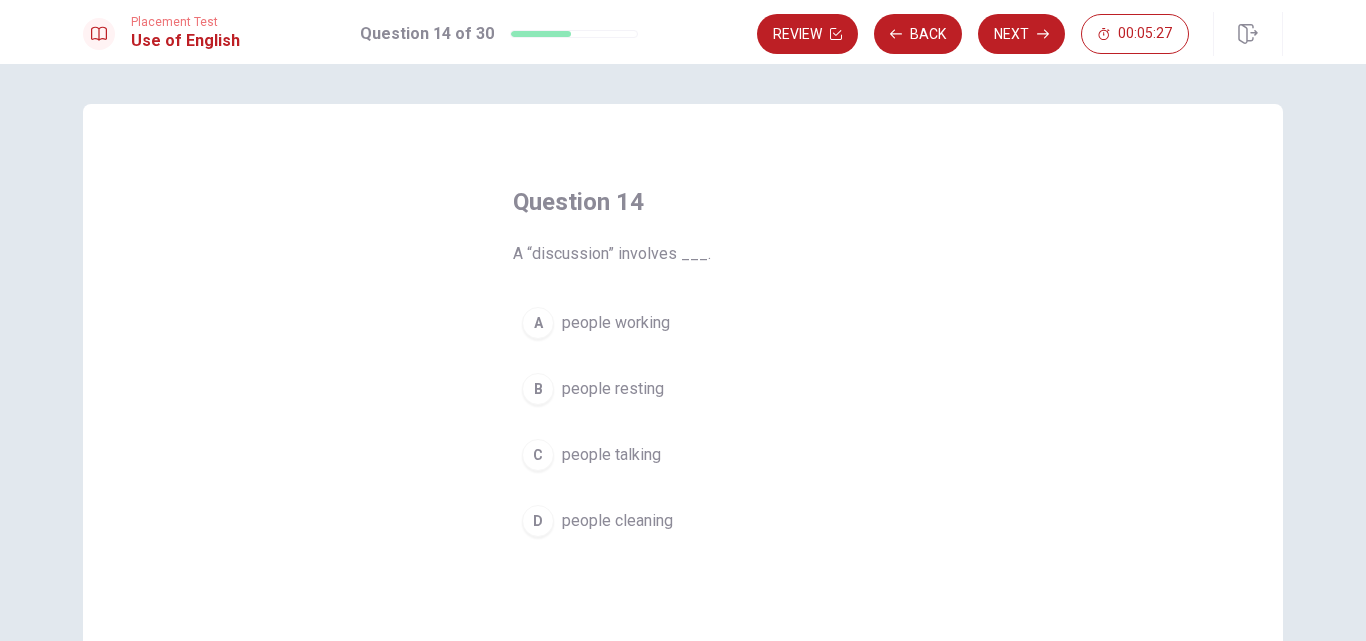click on "C people talking" at bounding box center (683, 455) 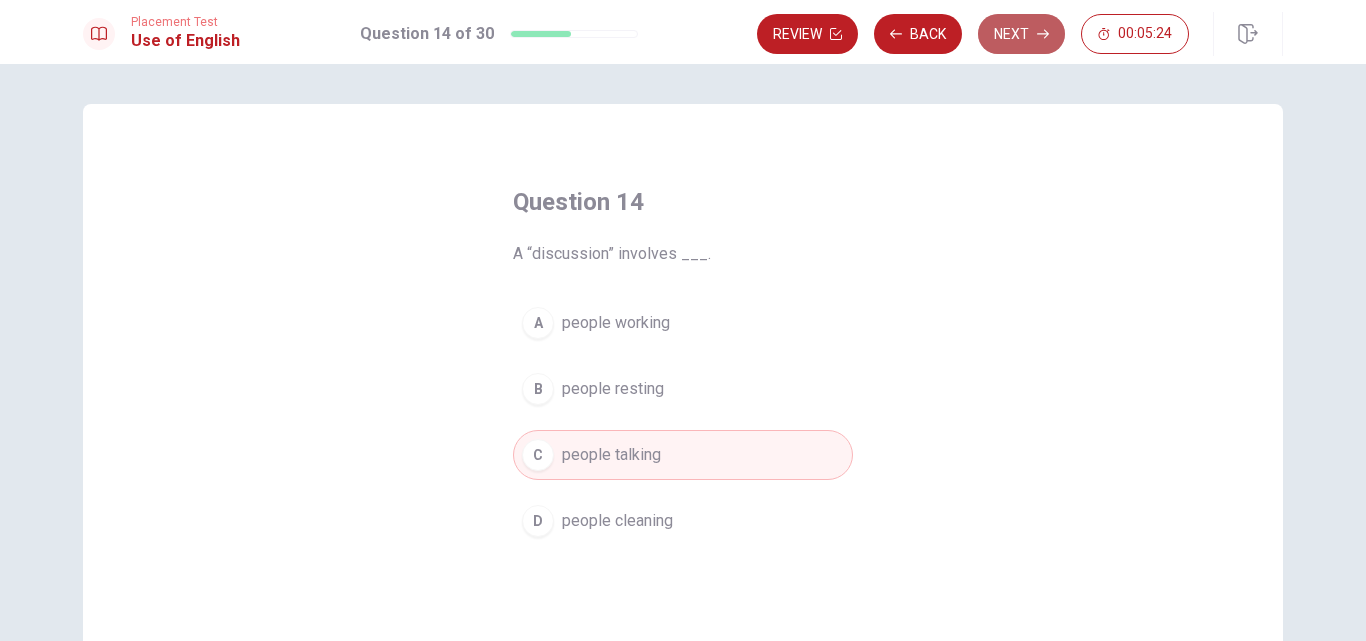 click on "Next" at bounding box center (1021, 34) 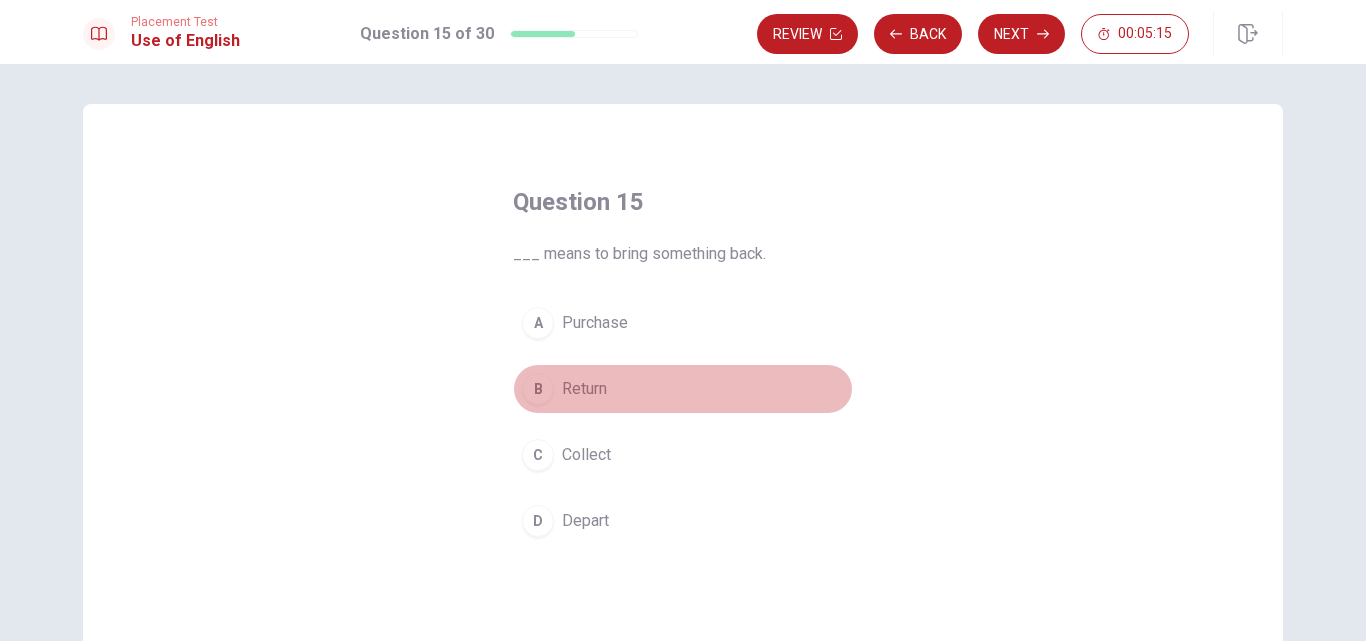 click on "Return" at bounding box center [584, 389] 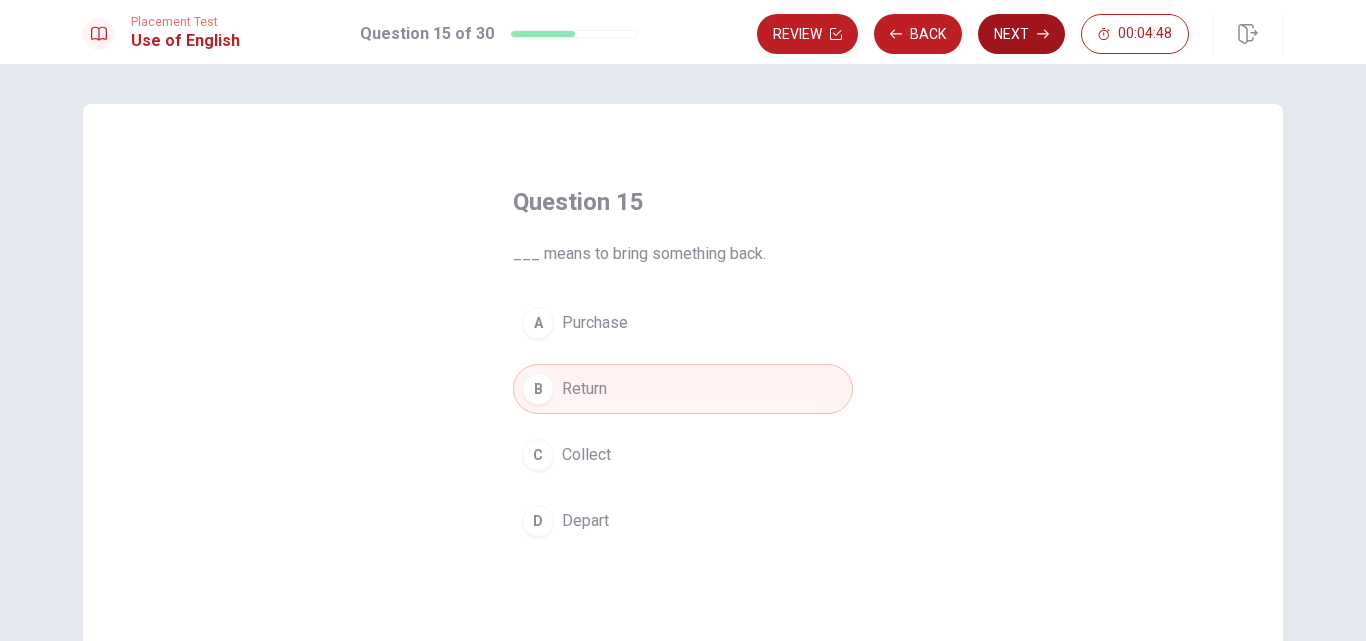 click on "Next" at bounding box center [1021, 34] 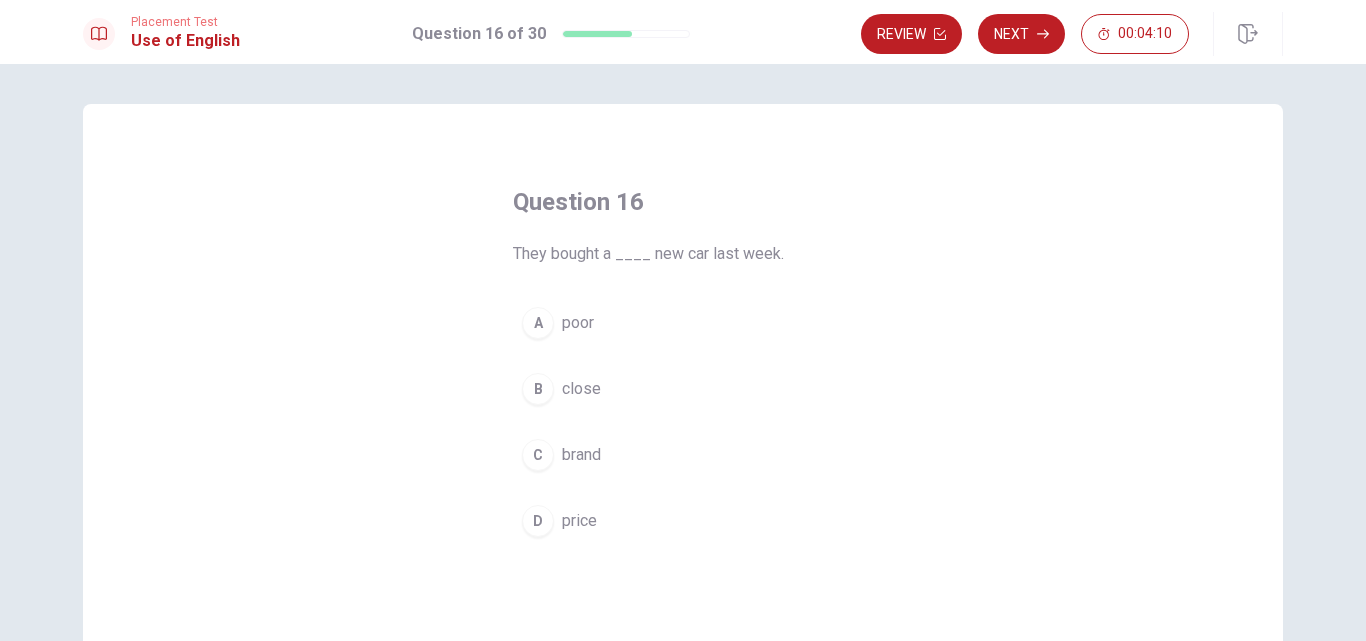 click on "brand" at bounding box center (581, 455) 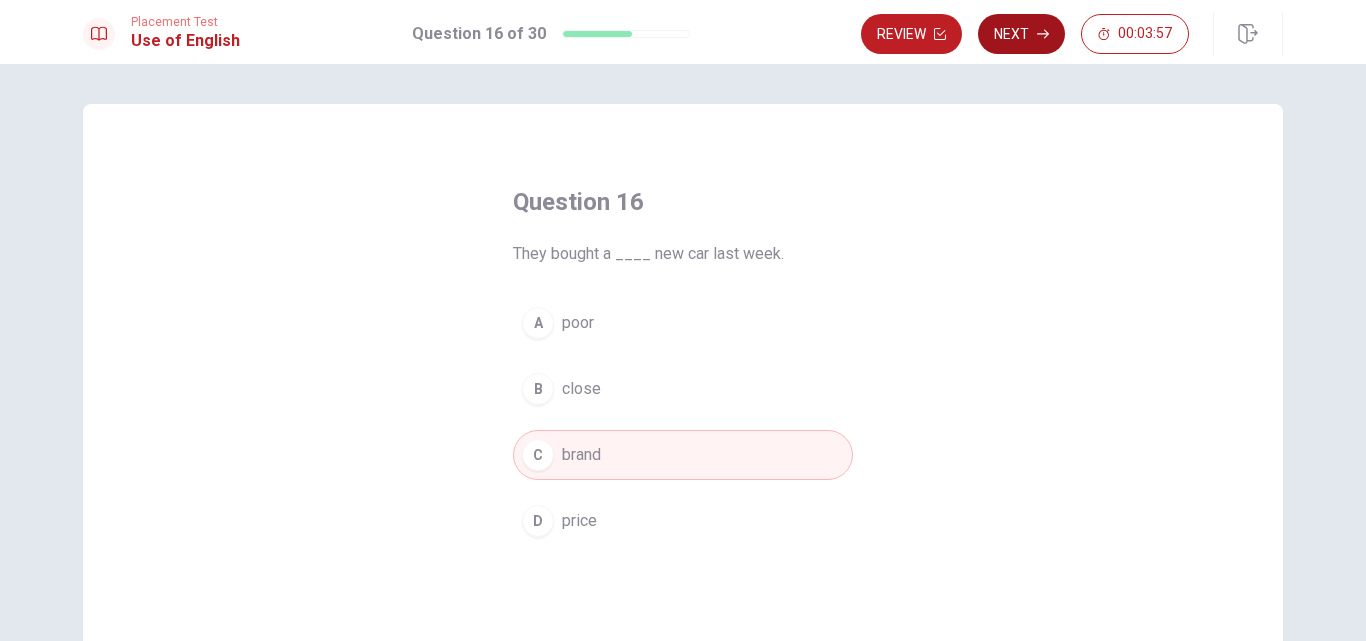 click on "Next" at bounding box center (1021, 34) 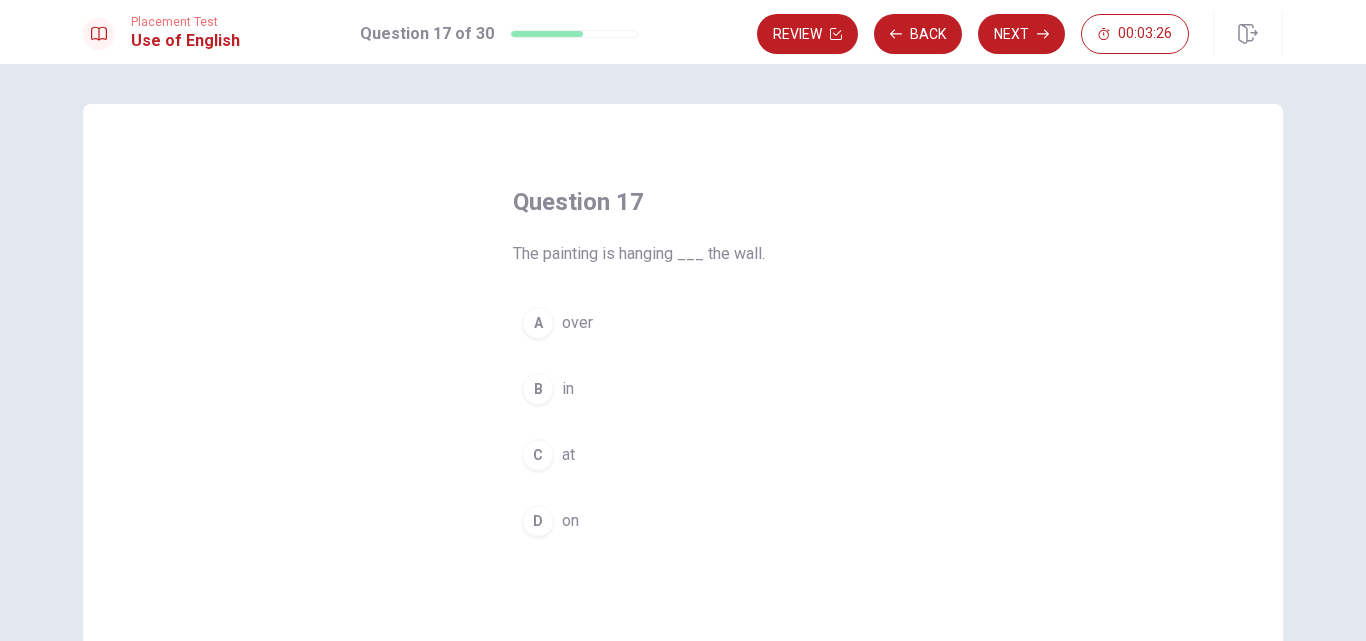 click on "over" at bounding box center [577, 323] 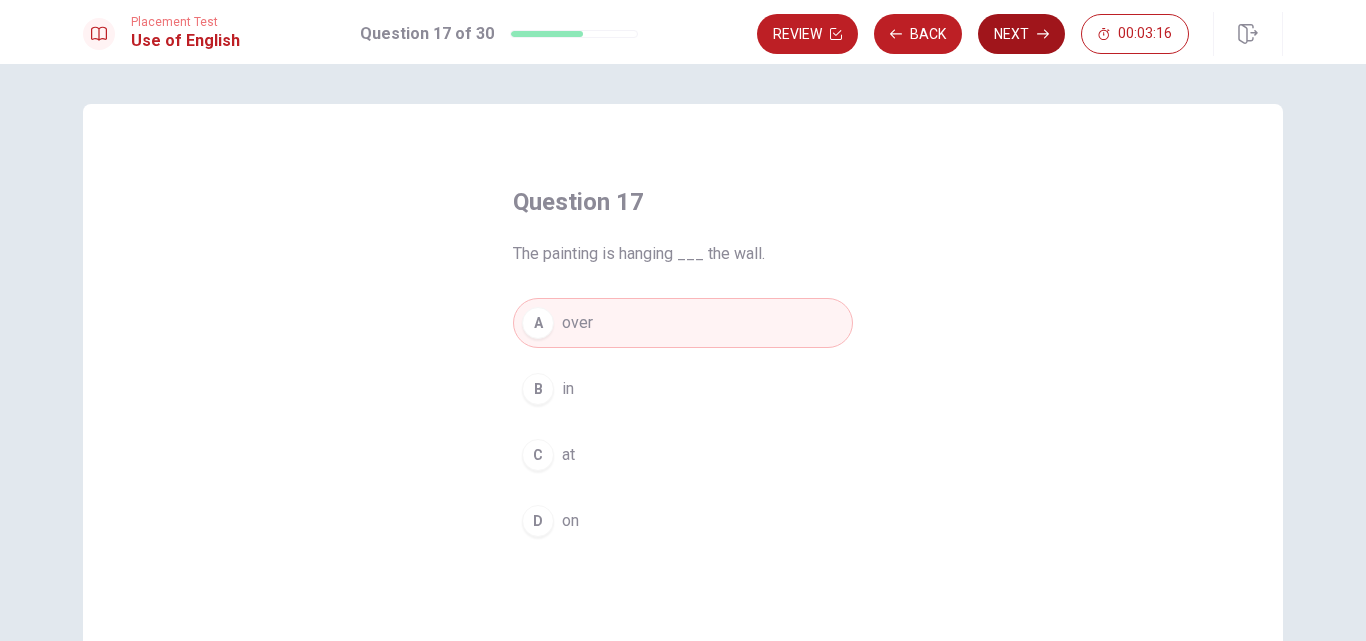 click on "Next" at bounding box center (1021, 34) 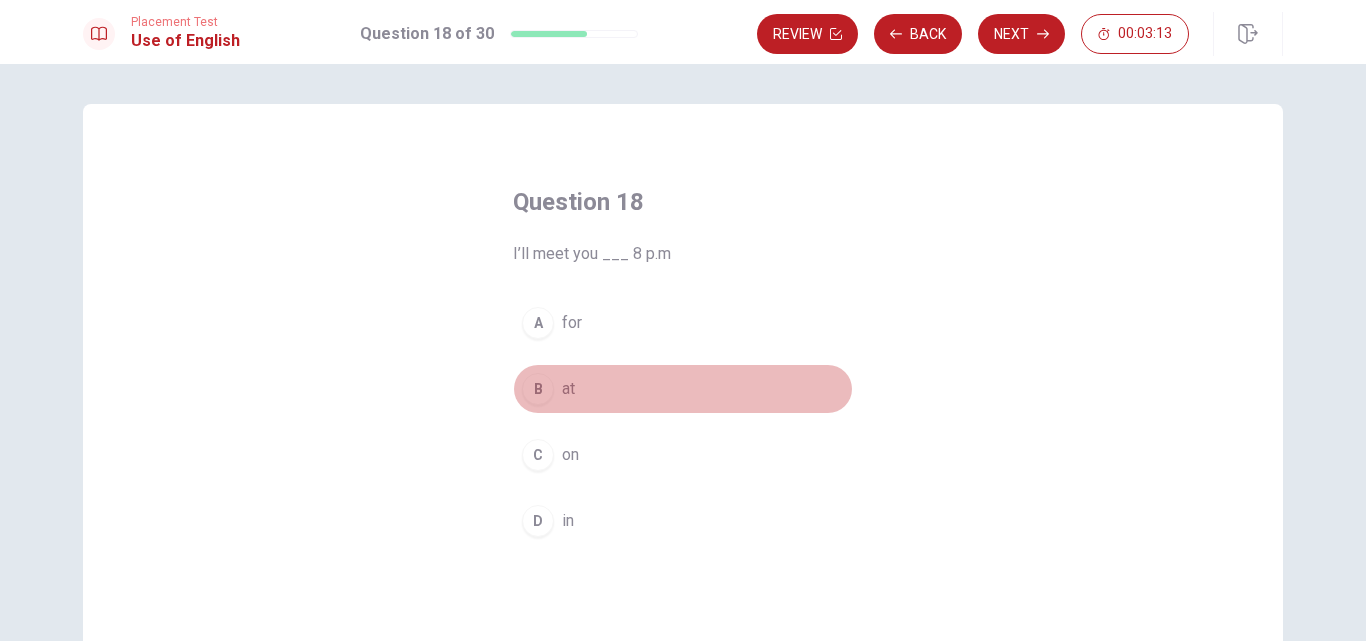 click on "B  at" at bounding box center (683, 389) 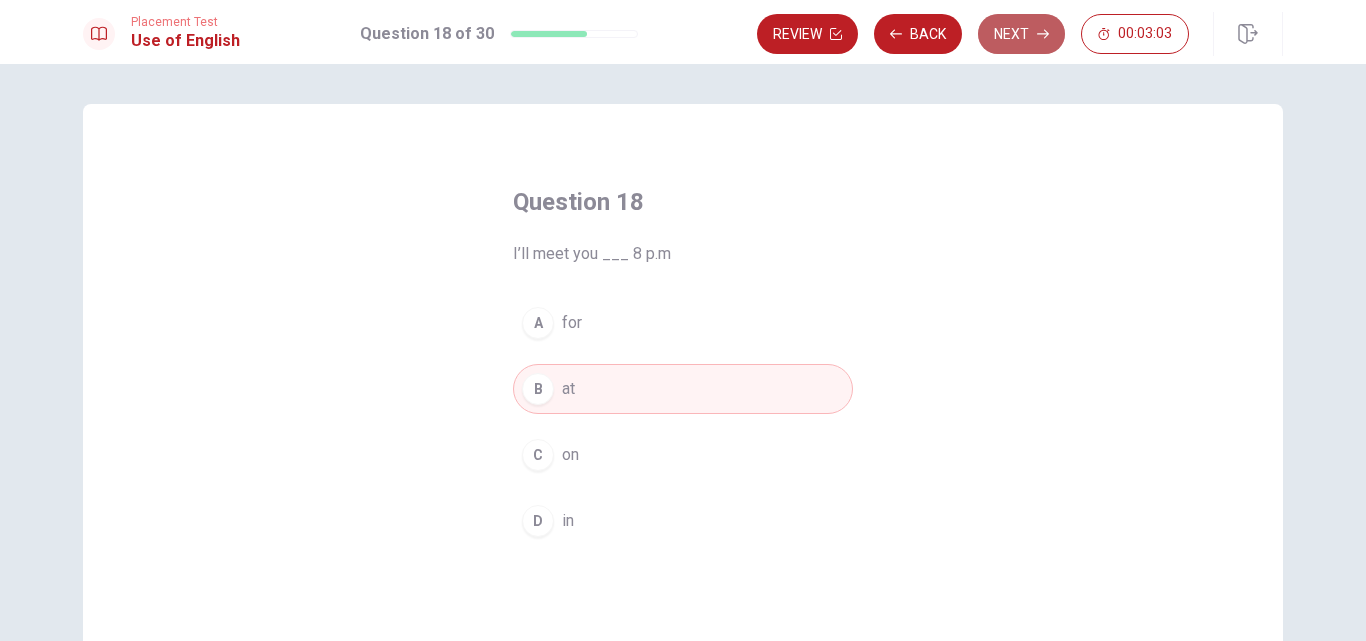click on "Next" at bounding box center (1021, 34) 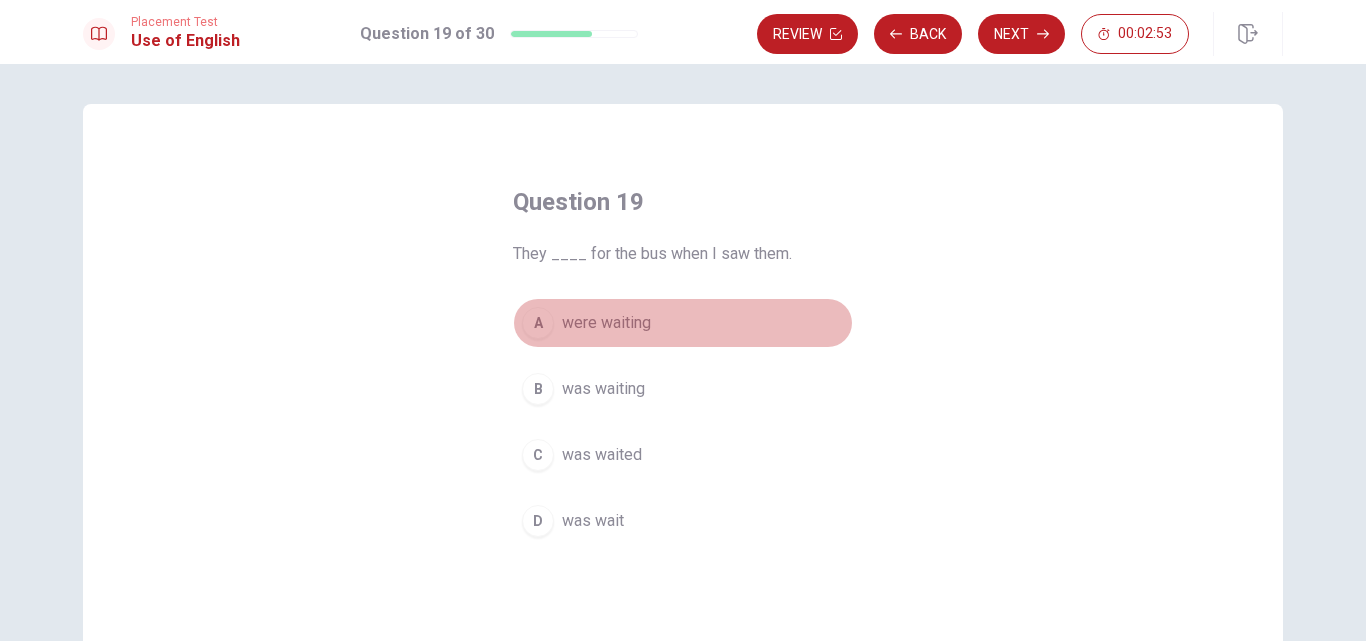 click on "were waiting" at bounding box center (606, 323) 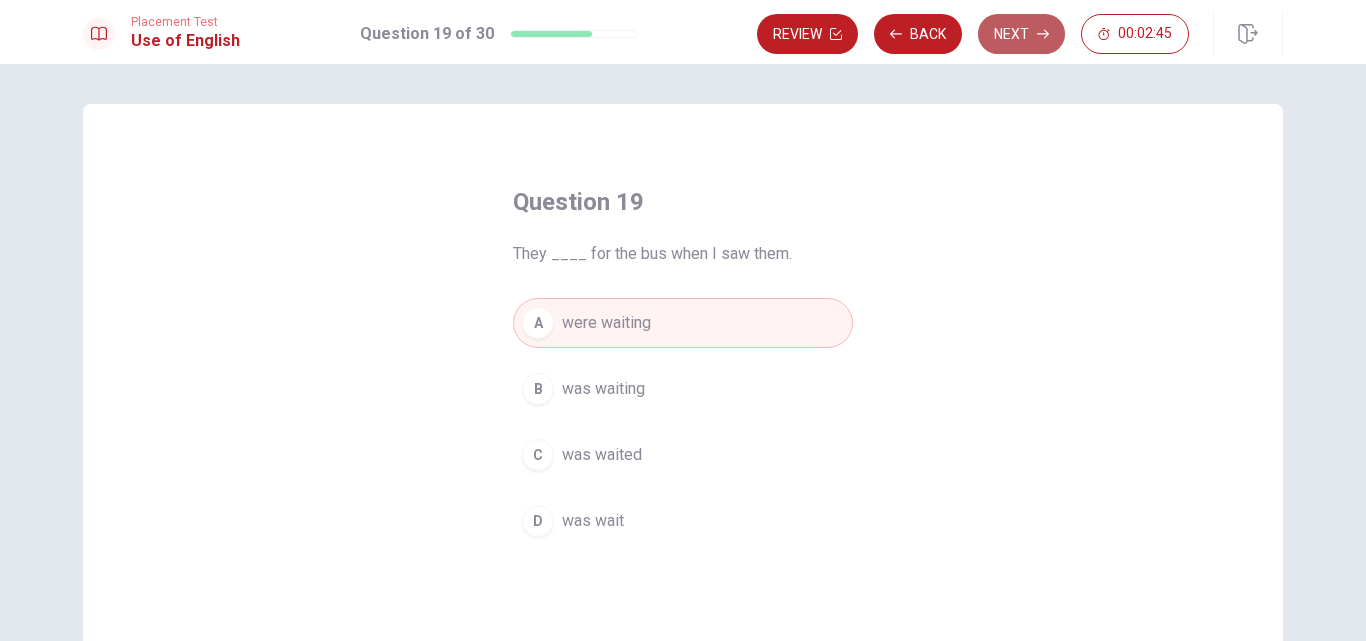 click on "Next" at bounding box center (1021, 34) 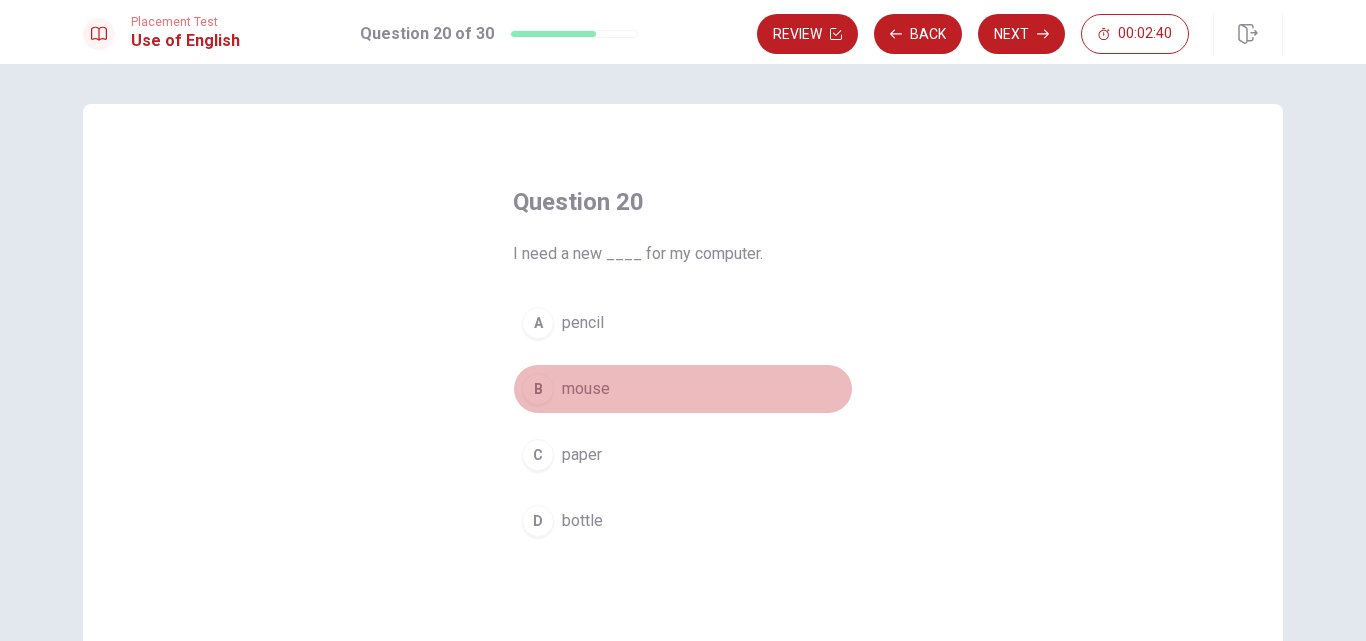 click on "mouse" at bounding box center (586, 389) 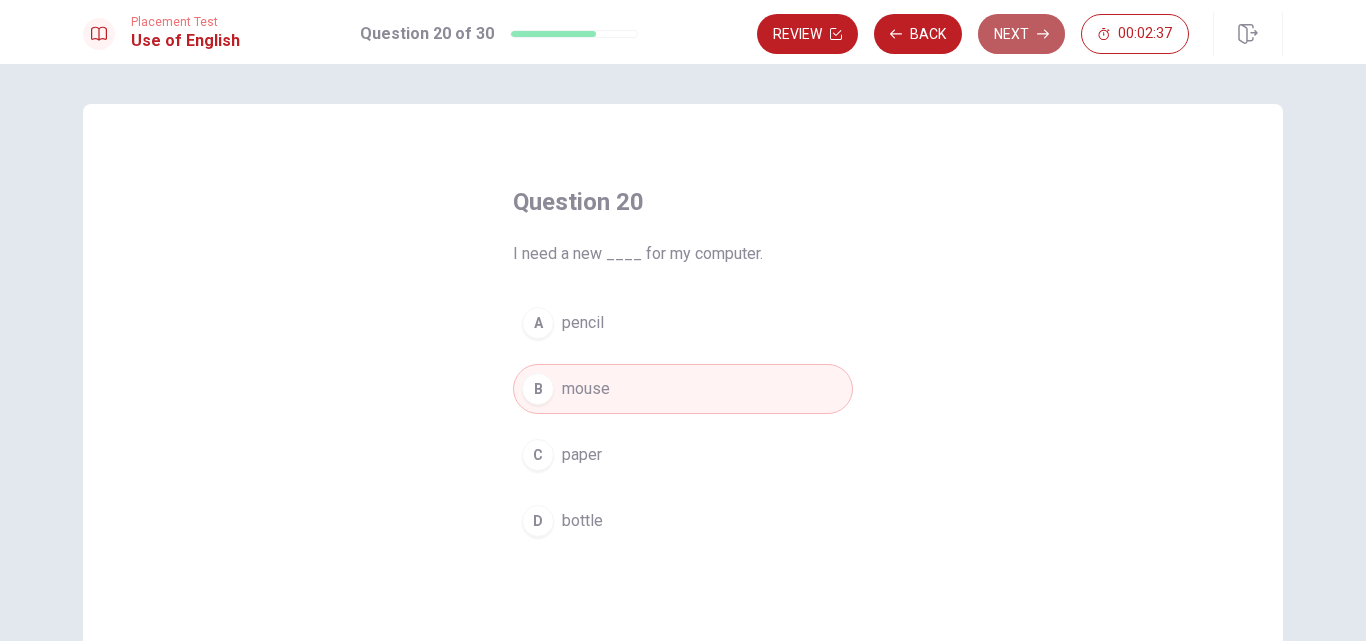 click on "Next" at bounding box center (1021, 34) 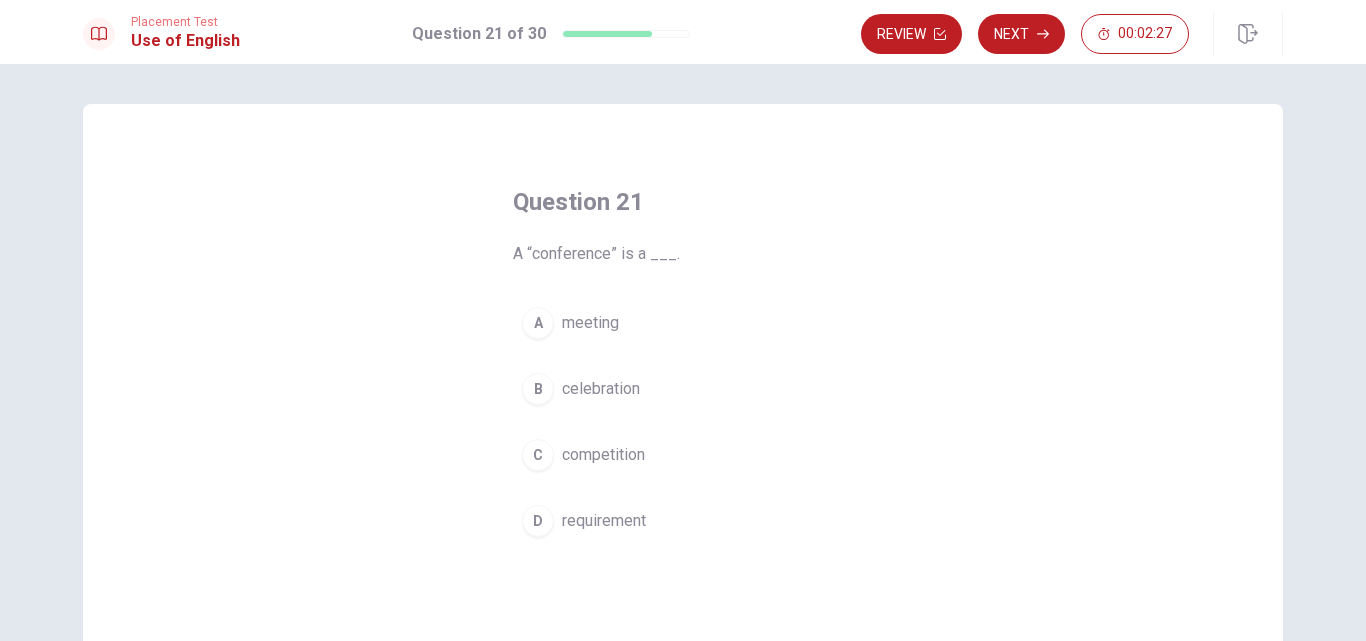 click on "meeting" at bounding box center (590, 323) 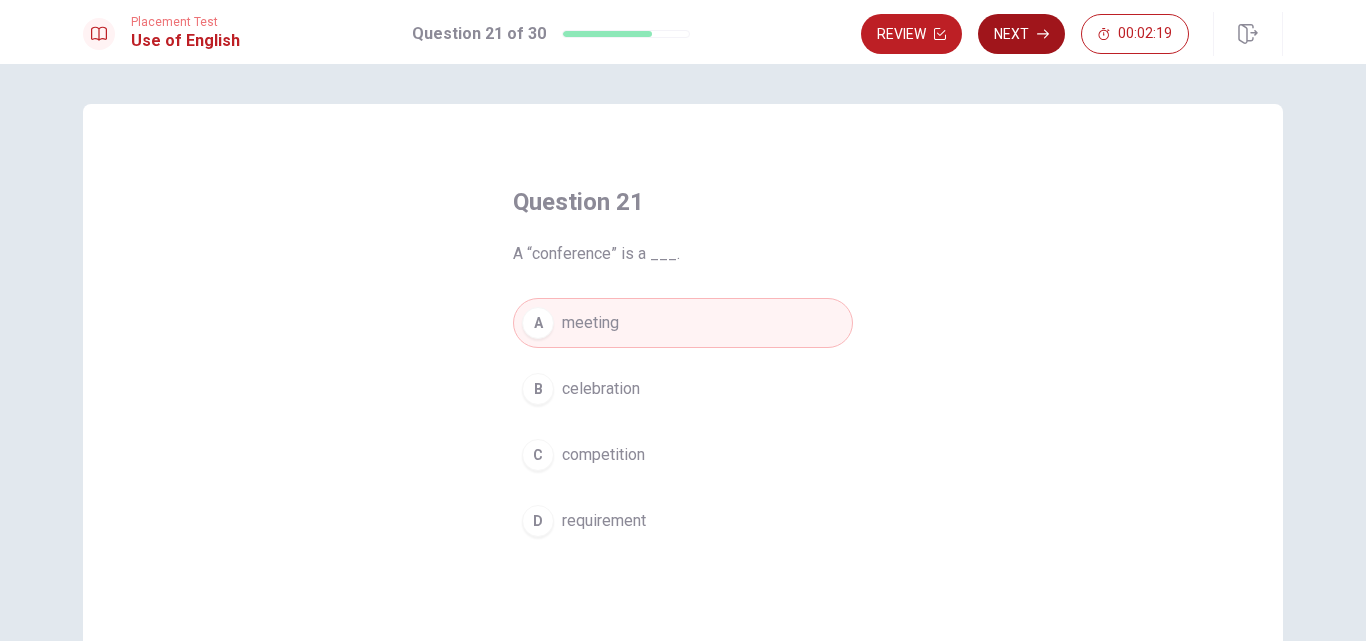 click on "Next" at bounding box center (1021, 34) 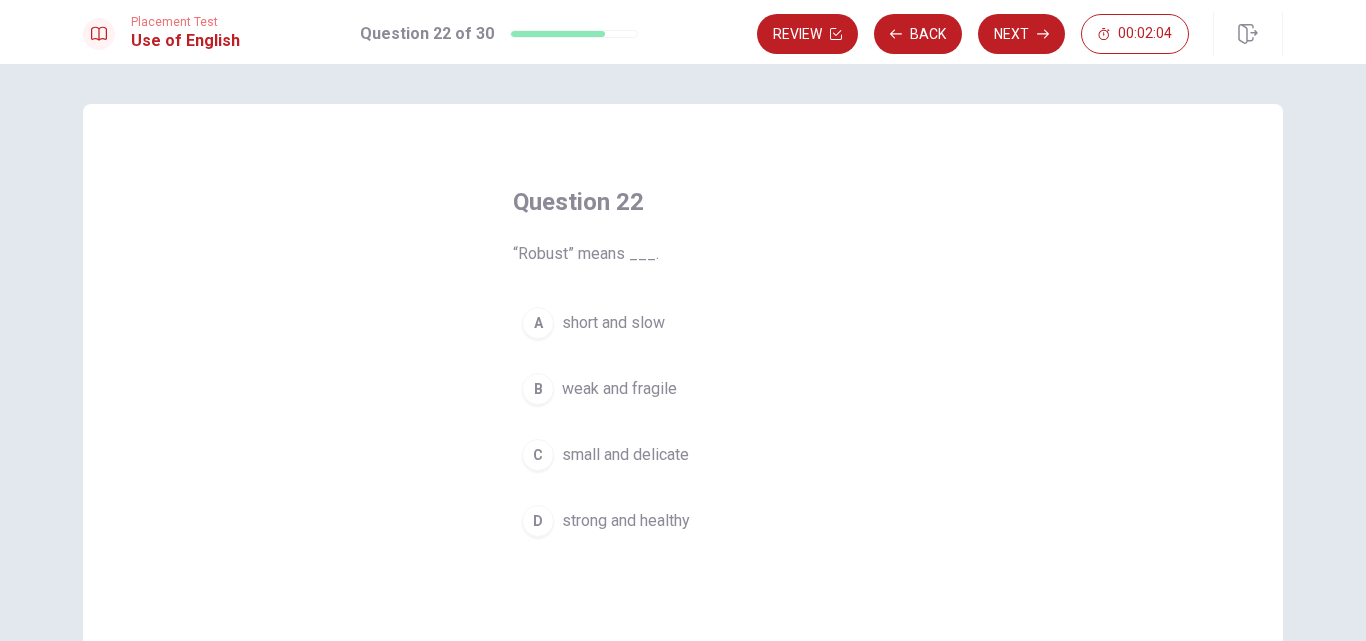 click on "strong and healthy" at bounding box center [626, 521] 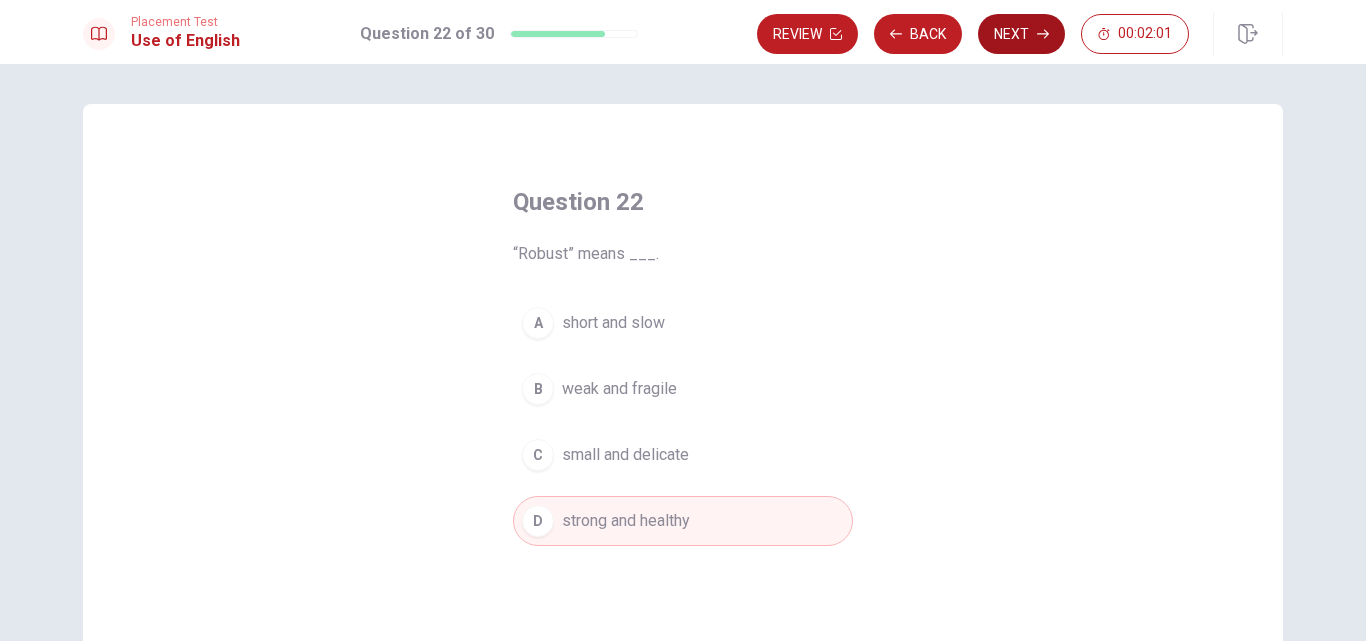 click on "Next" at bounding box center [1021, 34] 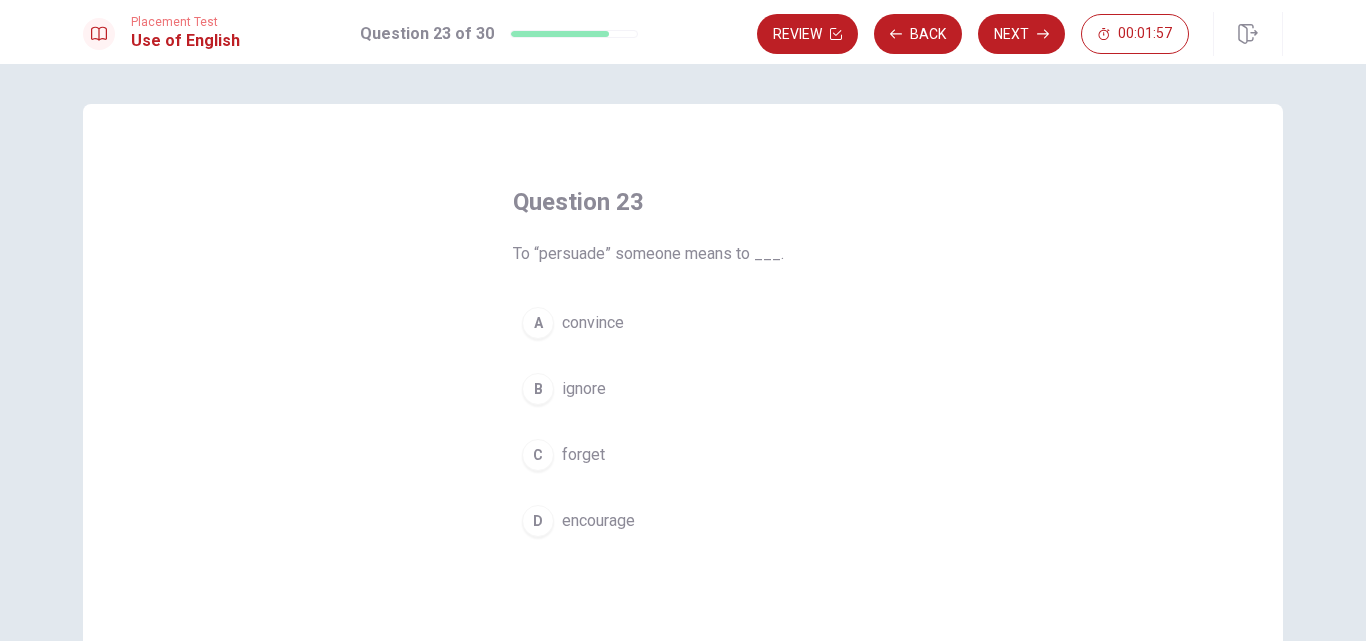 click on "A convince" at bounding box center [683, 323] 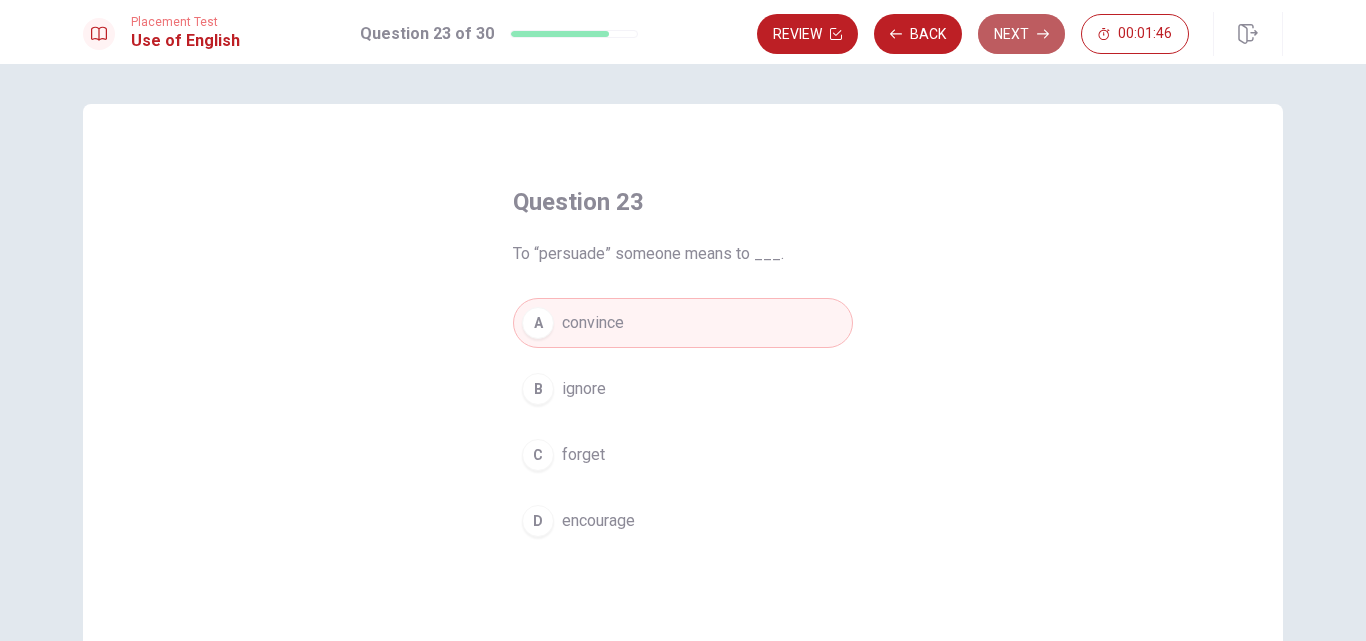 click 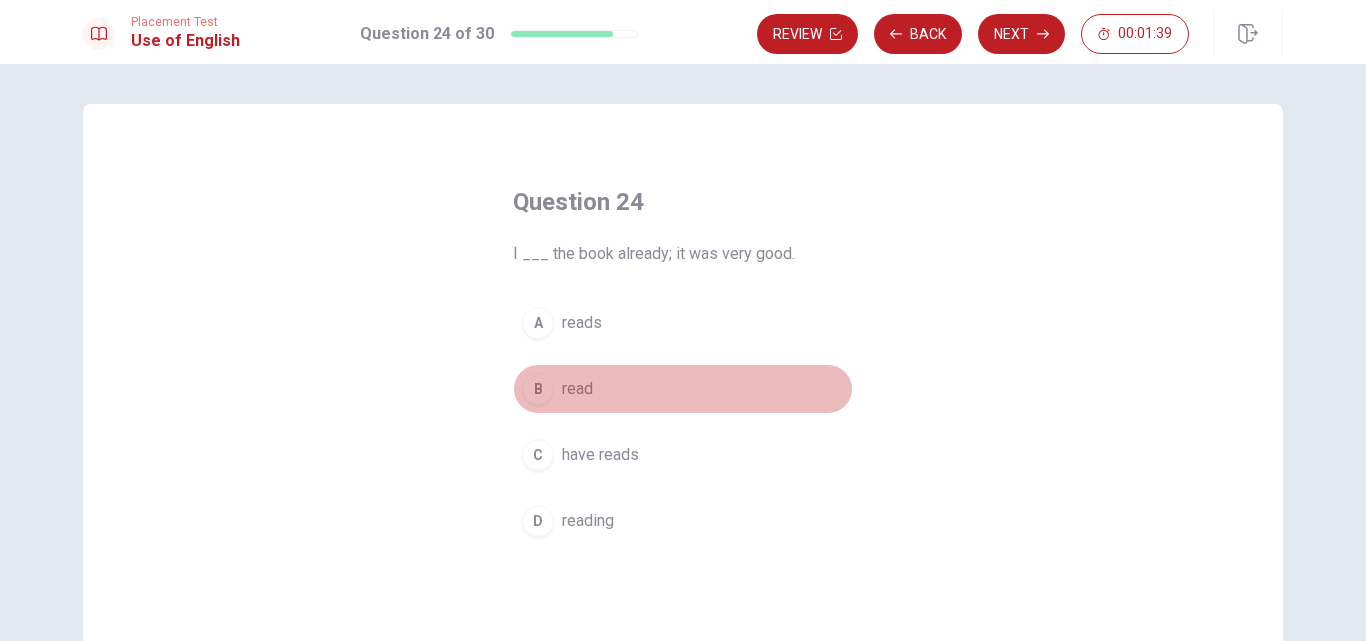click on "B read" at bounding box center [683, 389] 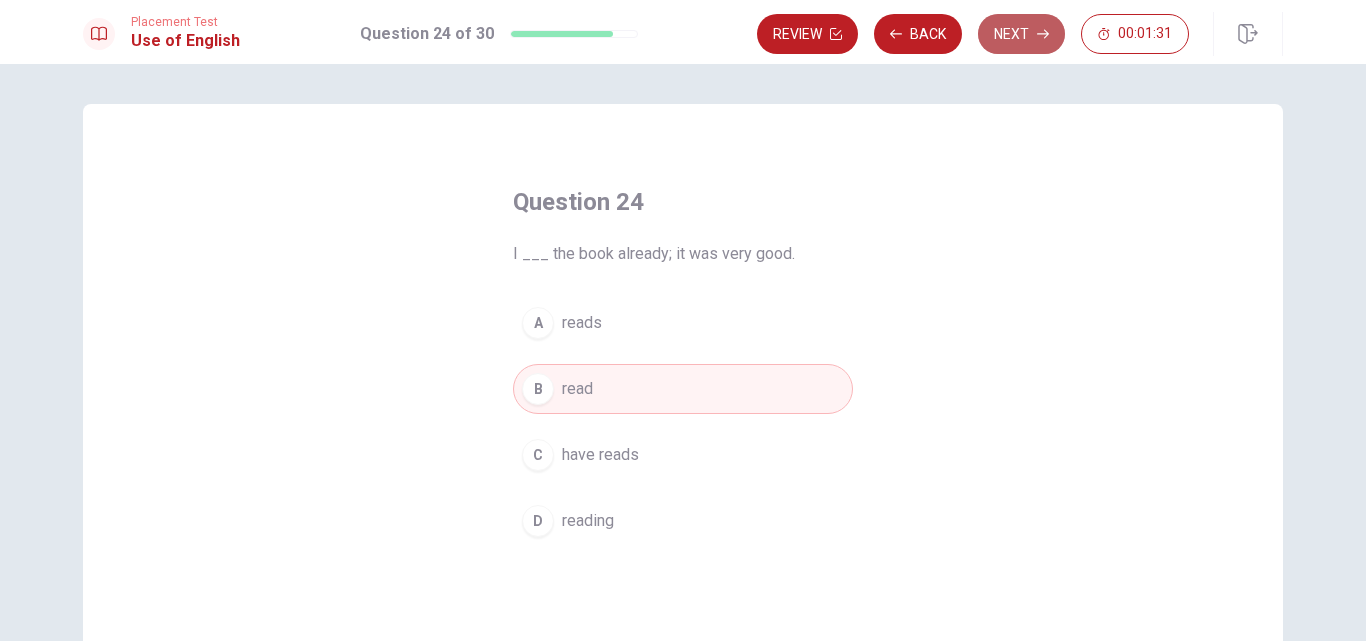 click on "Next" at bounding box center [1021, 34] 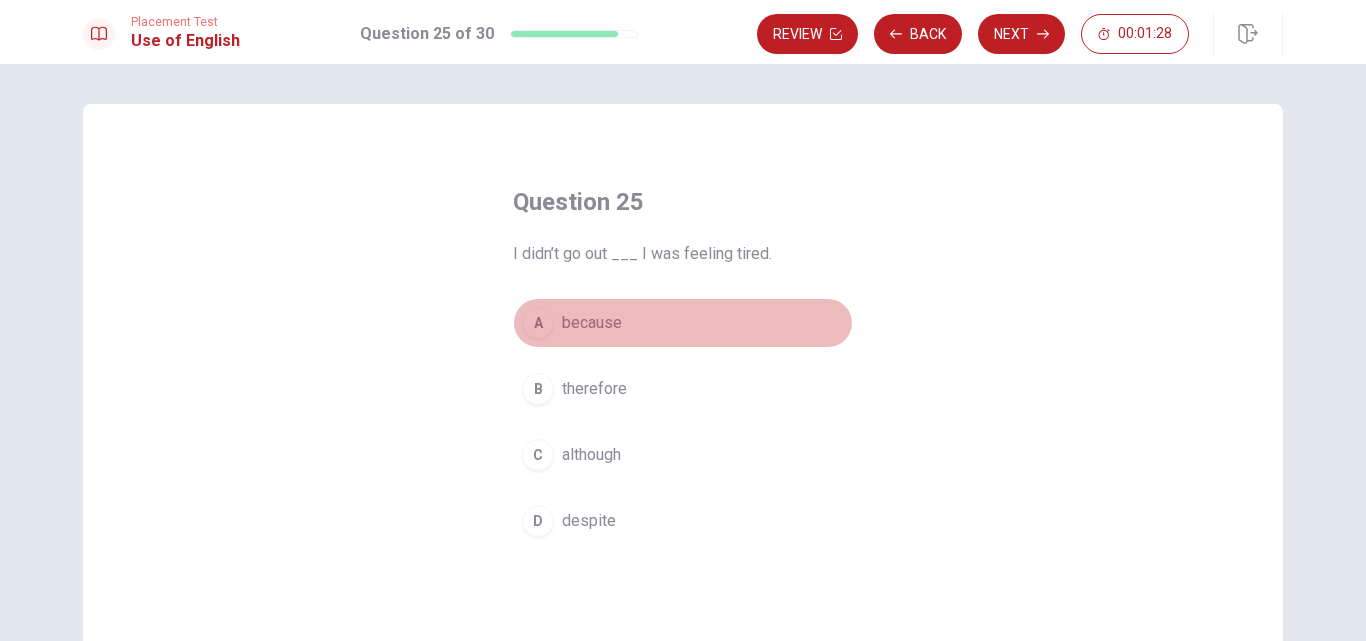 click on "because" at bounding box center [592, 323] 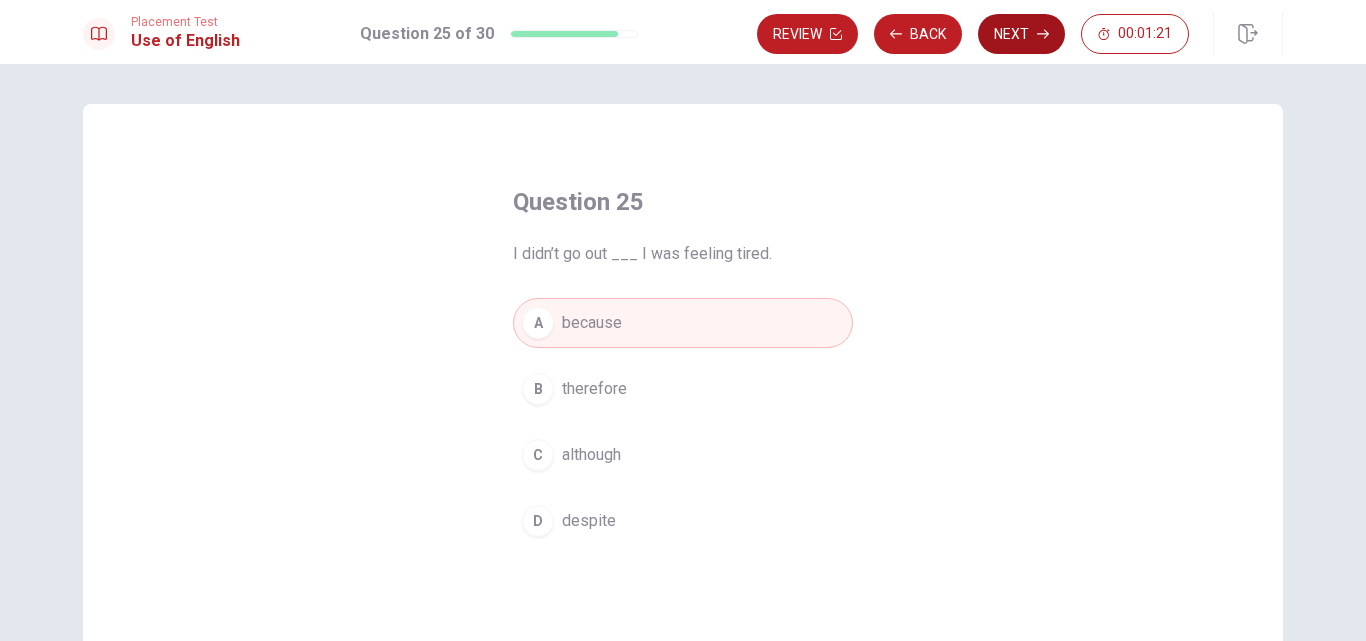 click 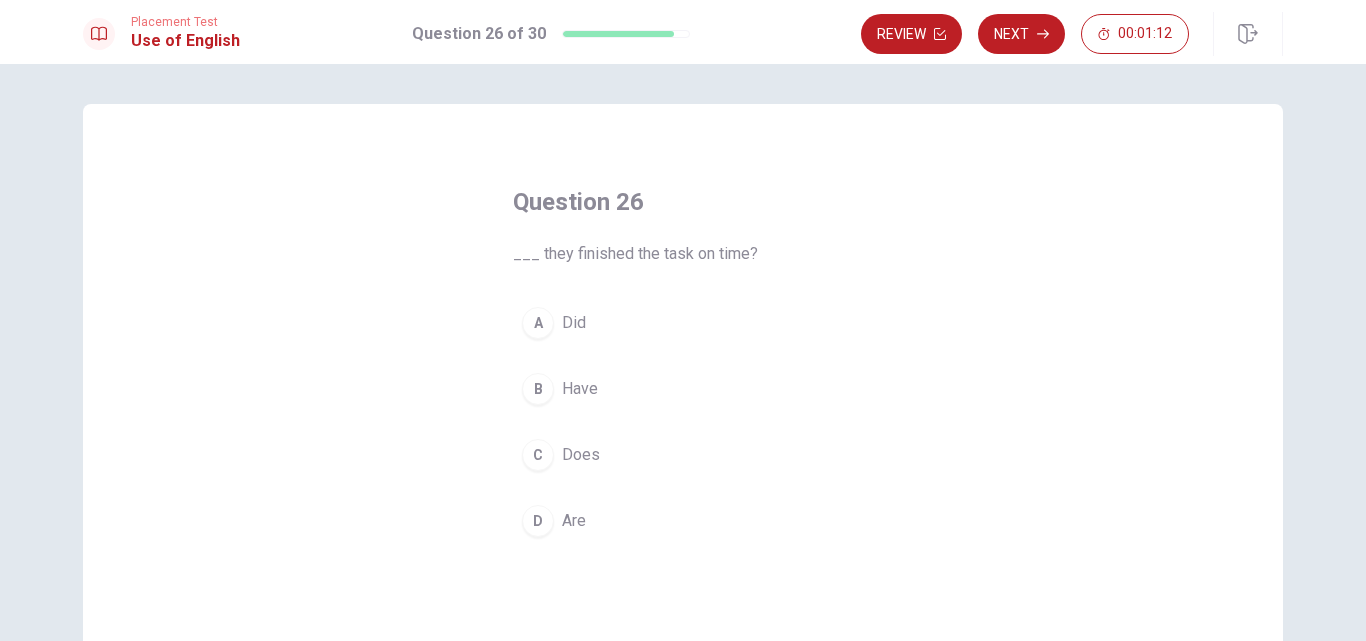 click on "Did" at bounding box center (574, 323) 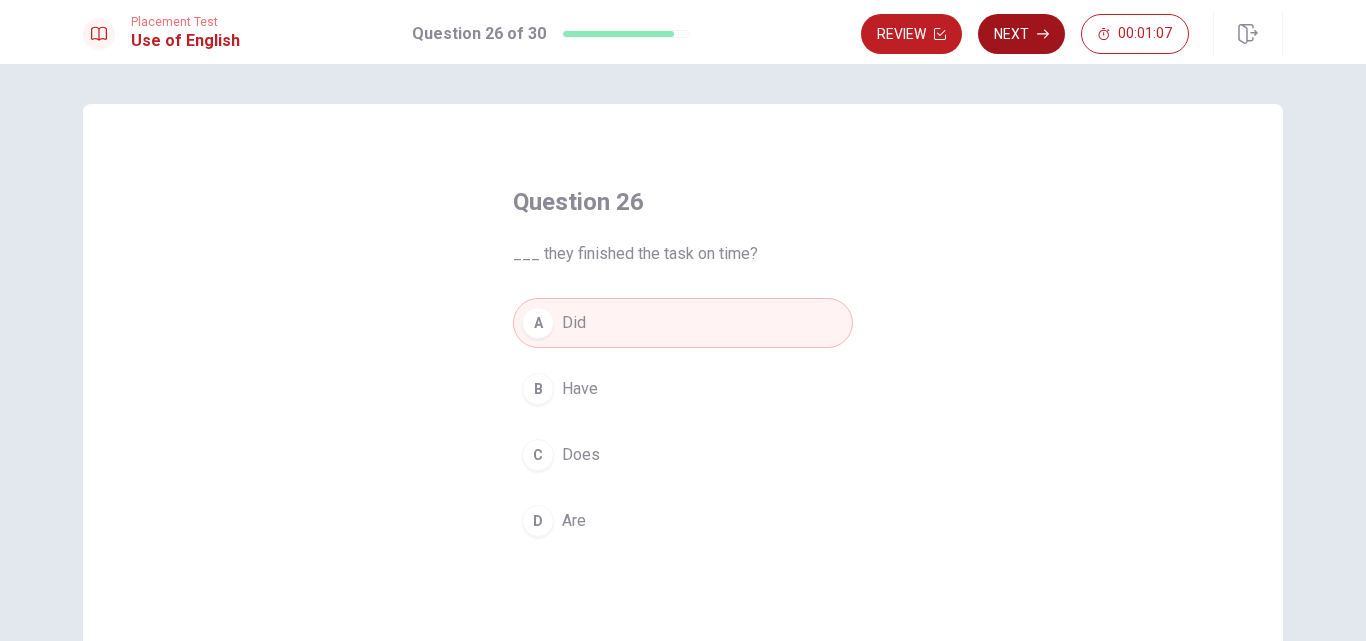 click on "Next" at bounding box center [1021, 34] 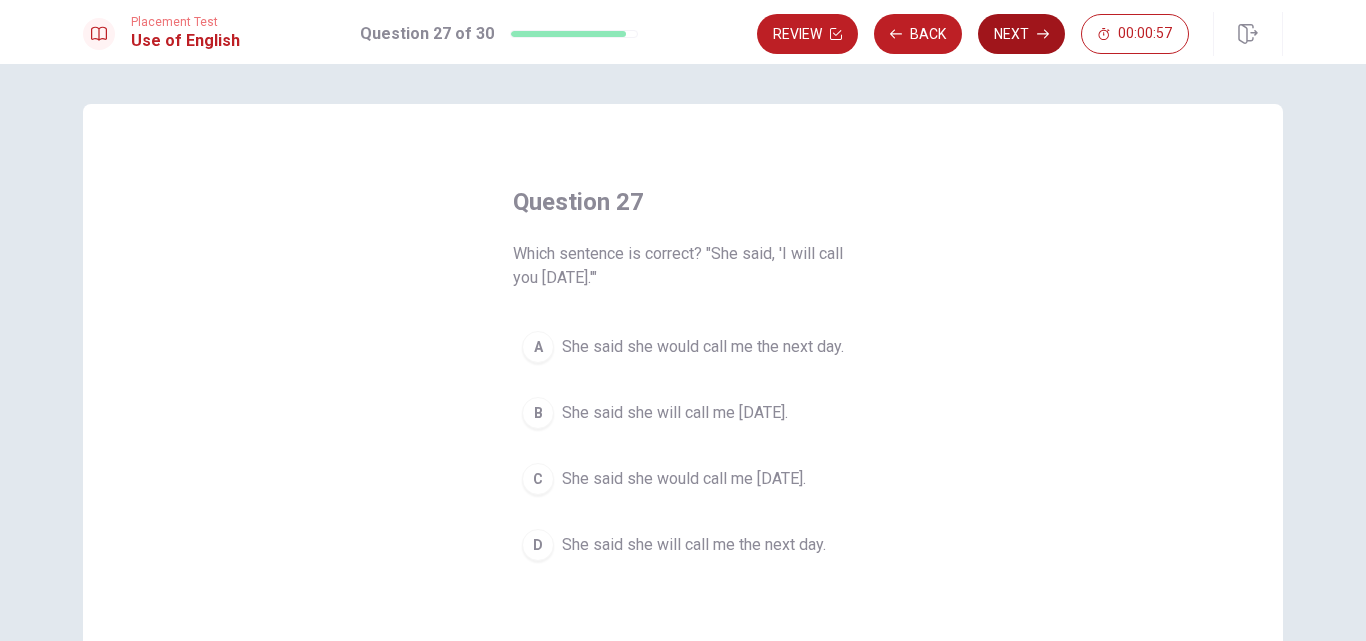 click on "Next" at bounding box center (1021, 34) 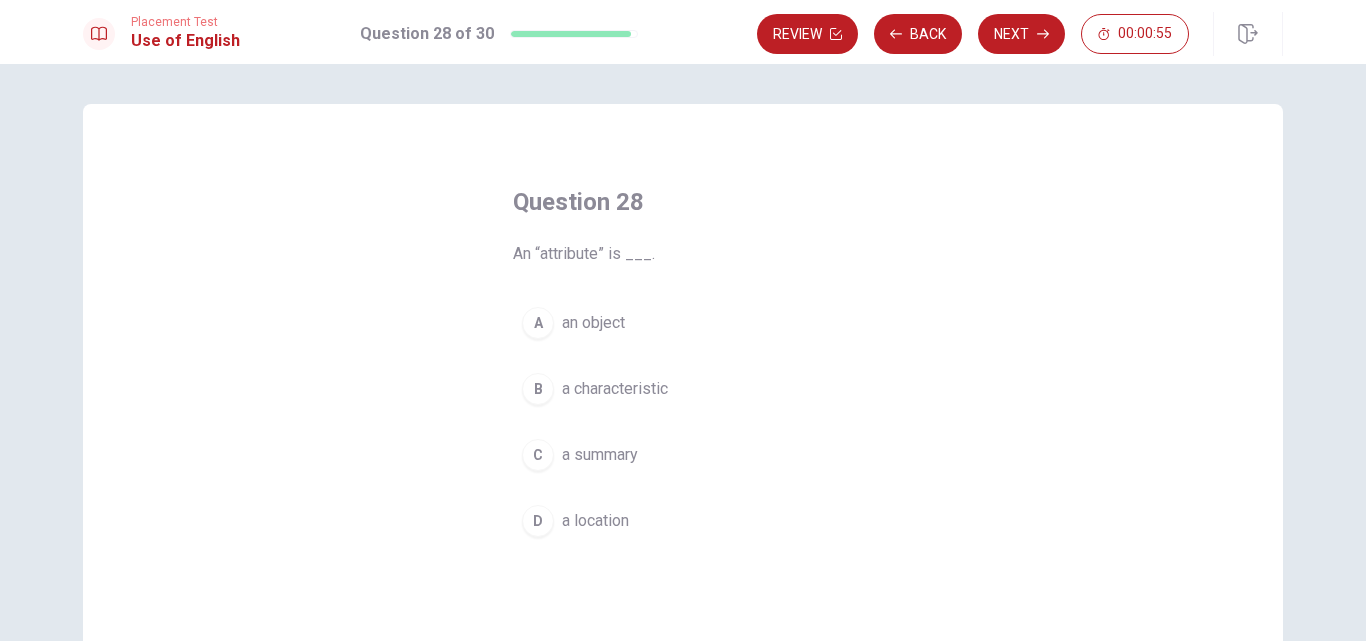 click on "a characteristic" at bounding box center [615, 389] 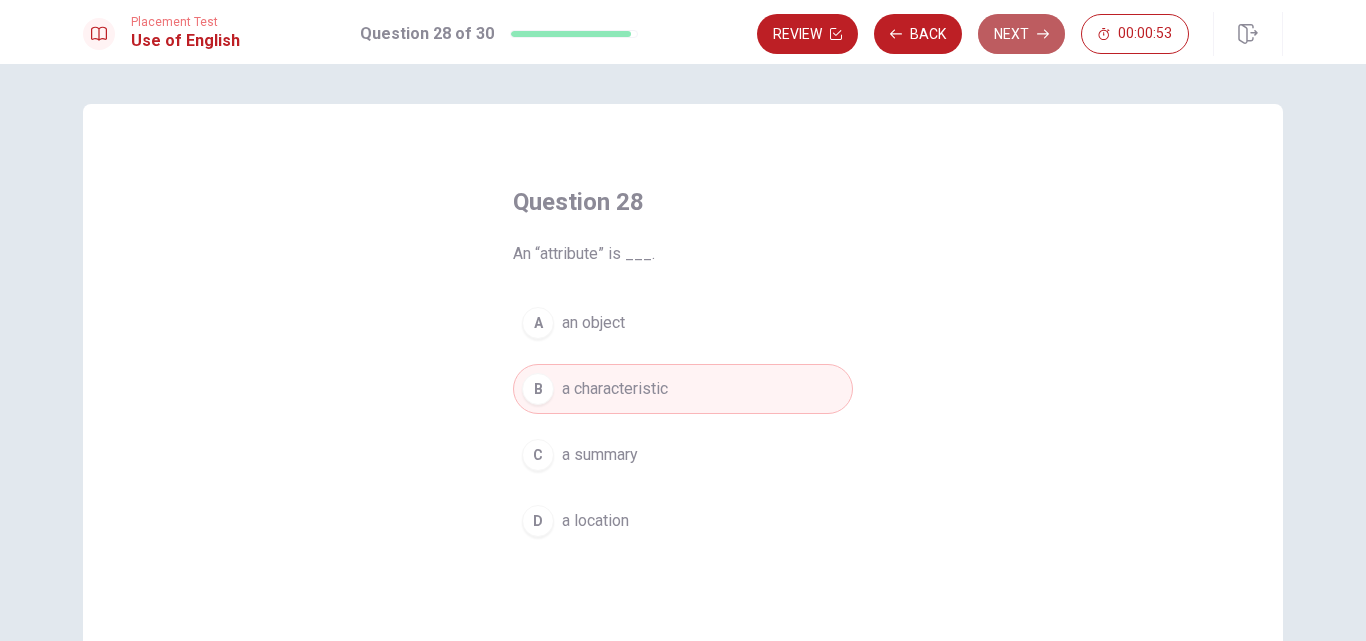 click 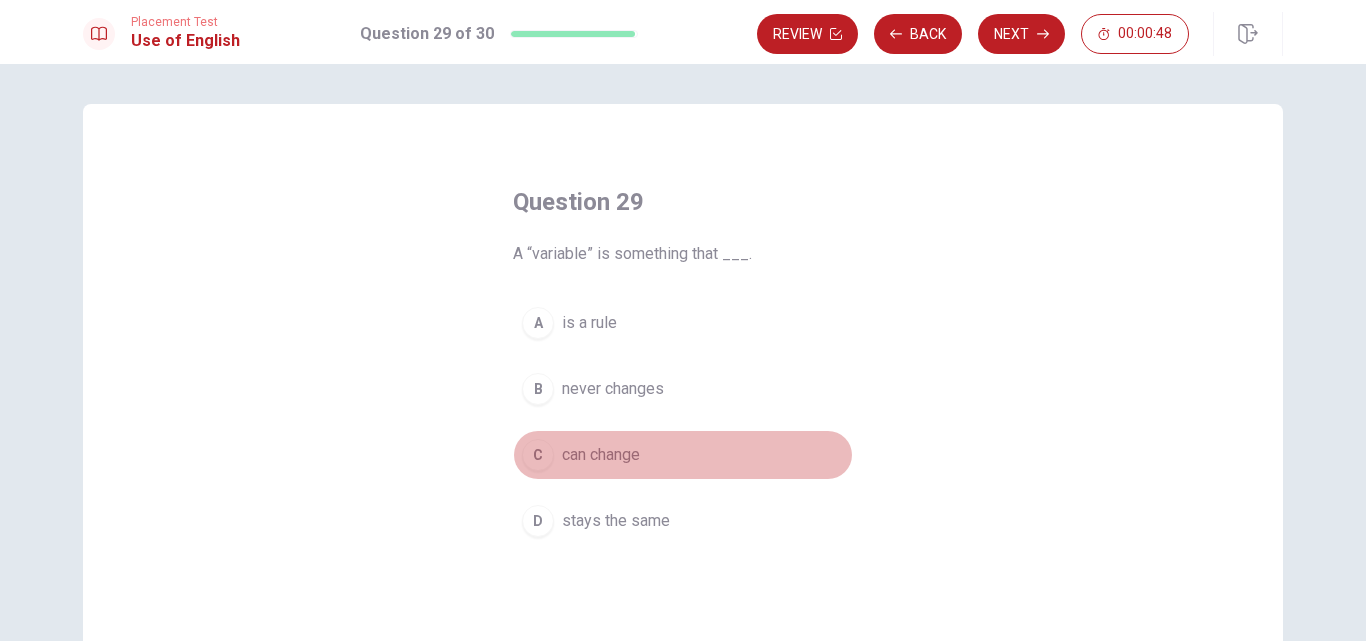 click on "can change" at bounding box center (601, 455) 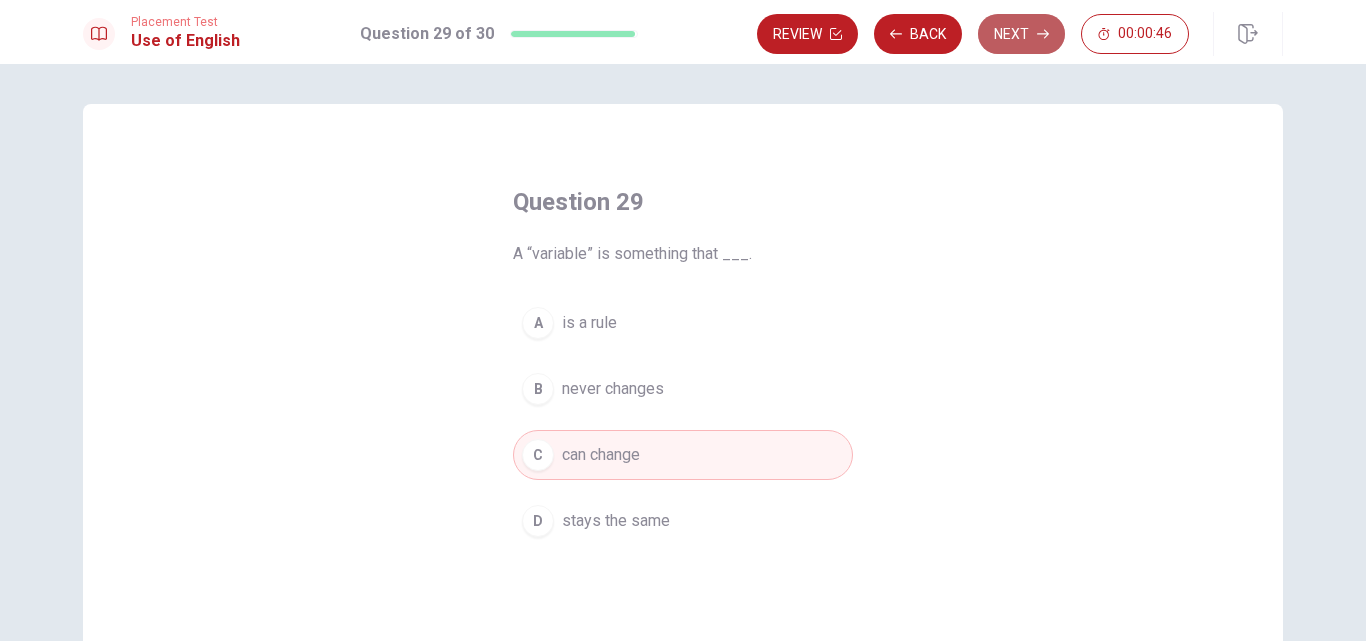 click on "Next" at bounding box center [1021, 34] 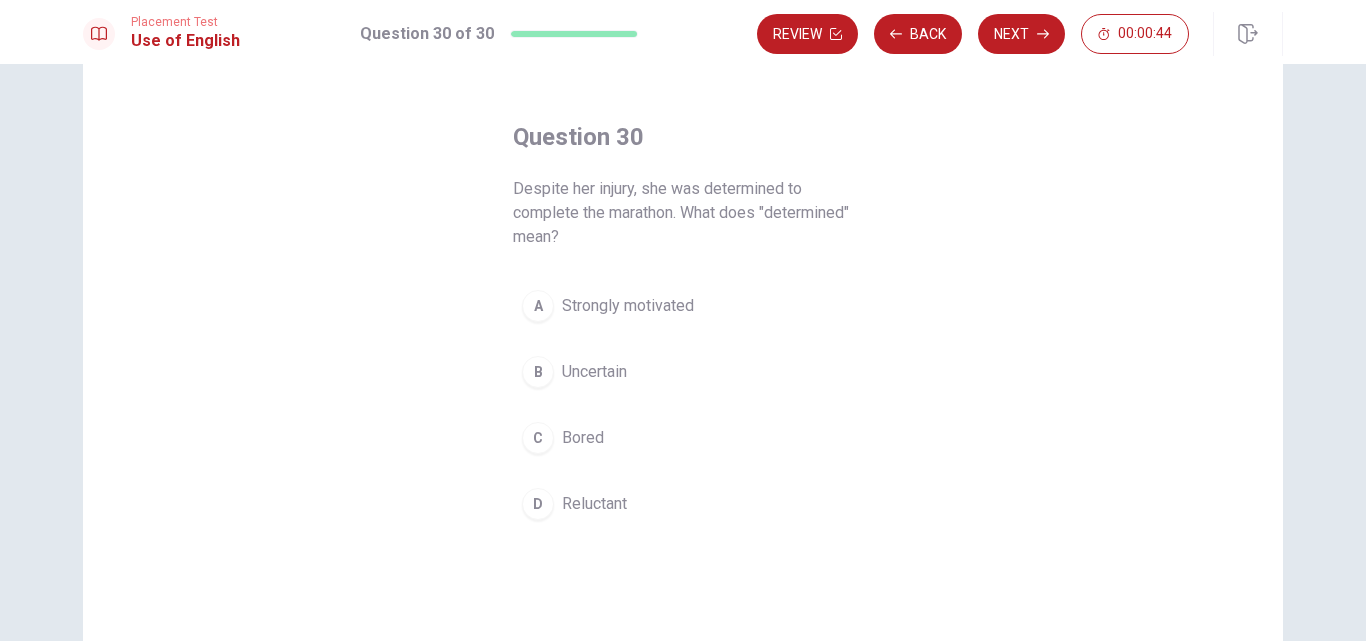 scroll, scrollTop: 100, scrollLeft: 0, axis: vertical 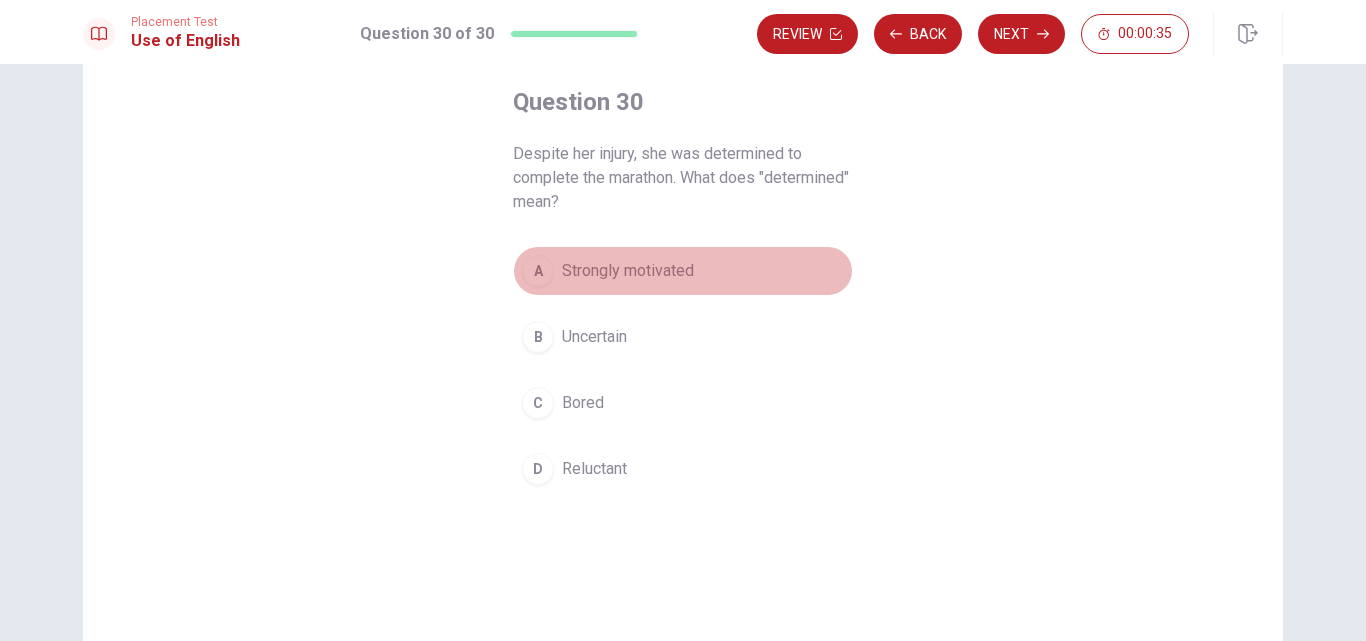 click on "Strongly motivated" at bounding box center [628, 271] 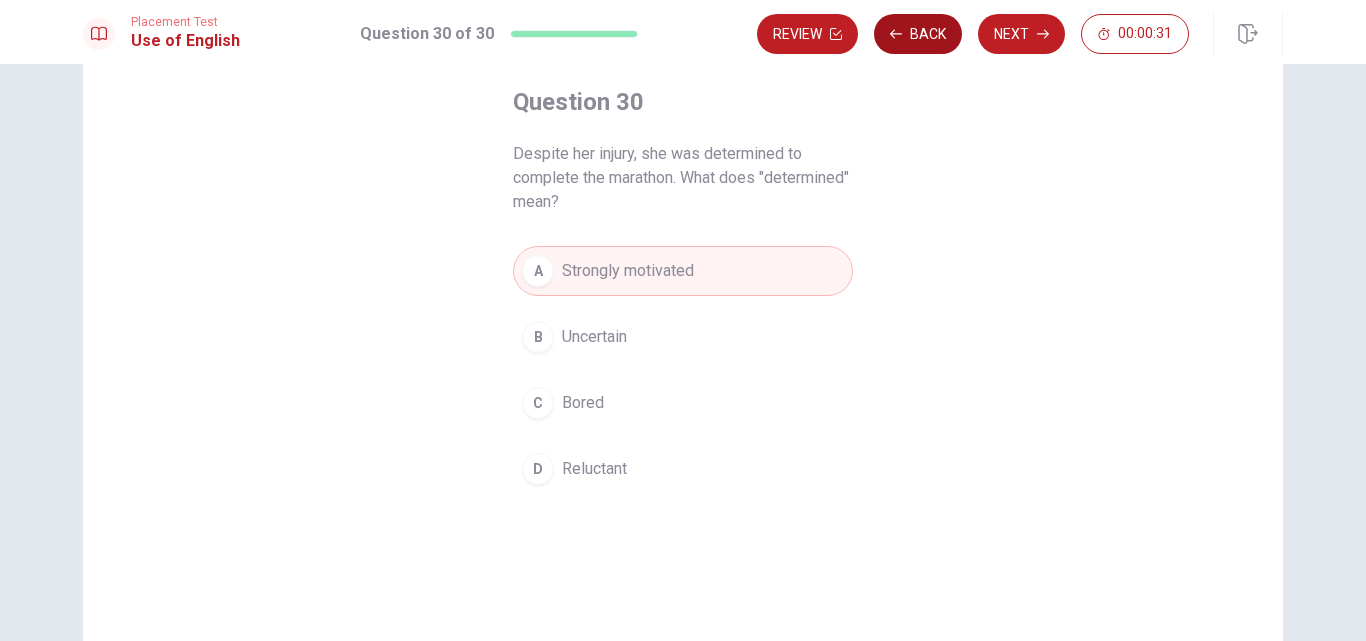 click on "Back" at bounding box center (918, 34) 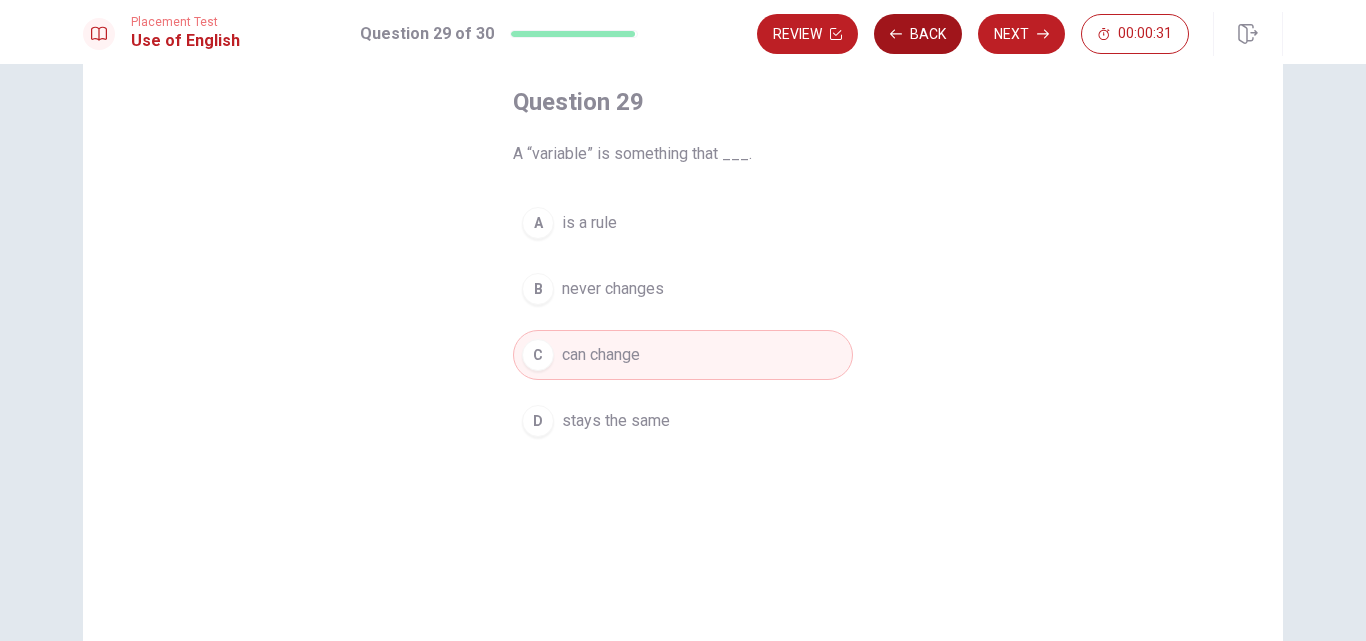 click on "Back" at bounding box center (918, 34) 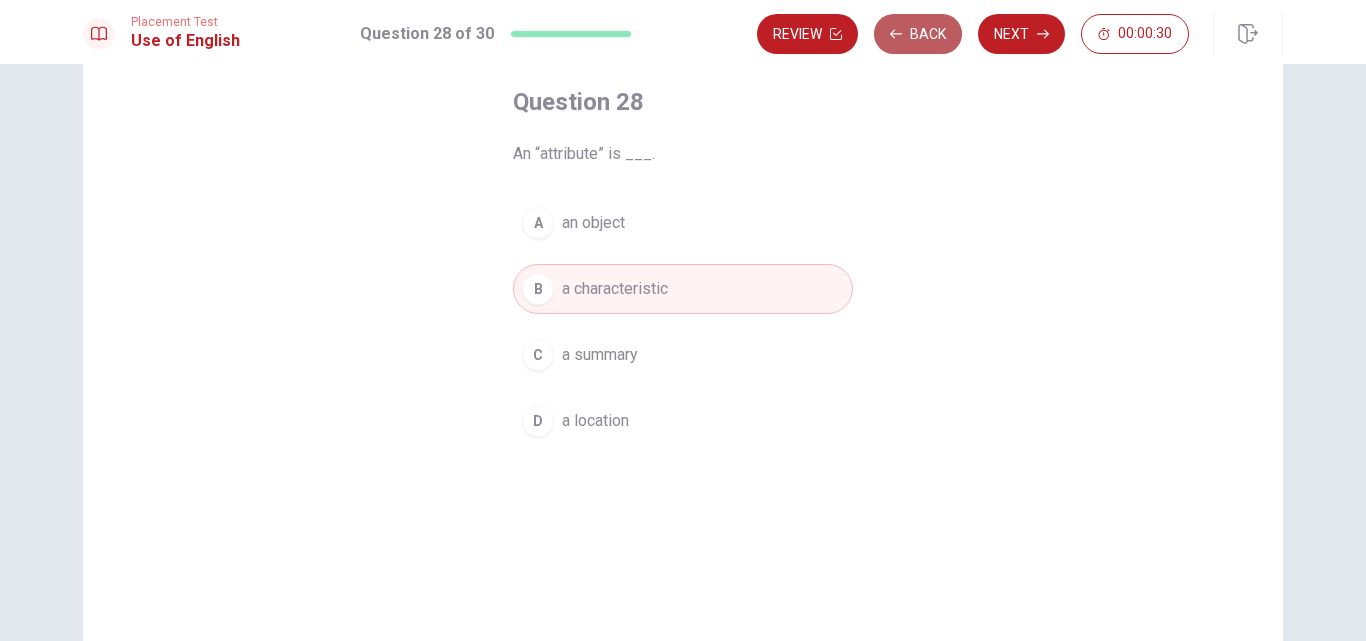 click on "Back" at bounding box center (918, 34) 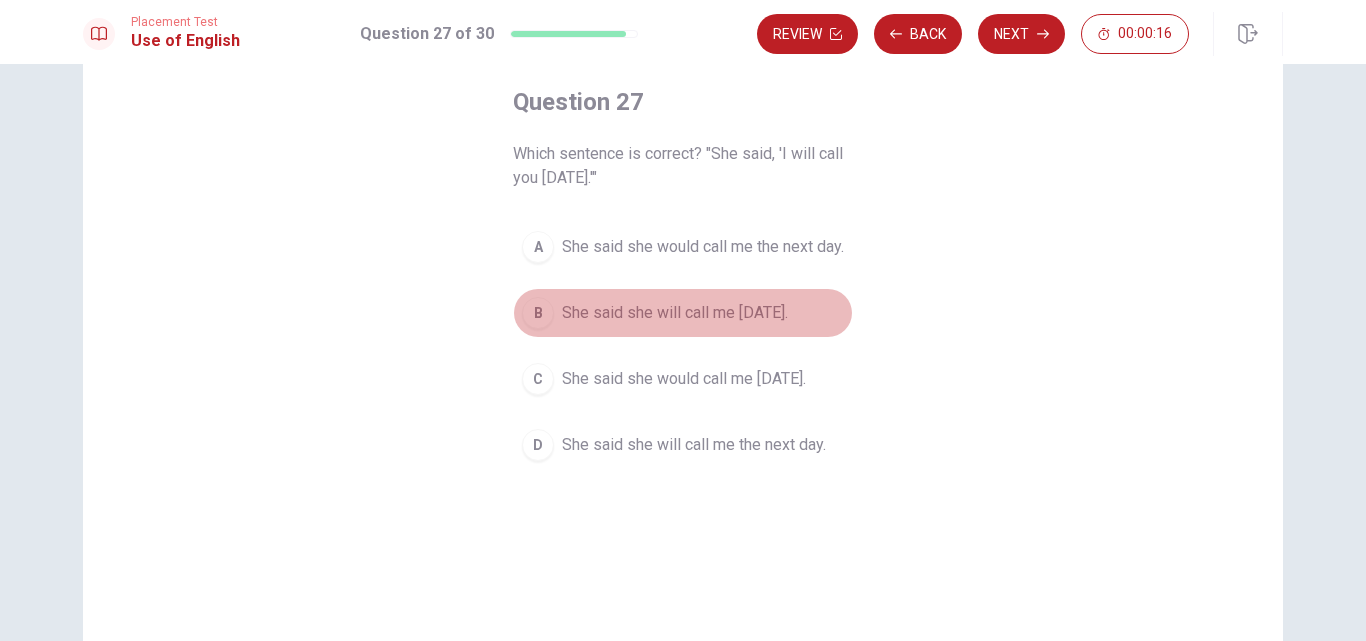 click on "She said she will call me [DATE]." at bounding box center (675, 313) 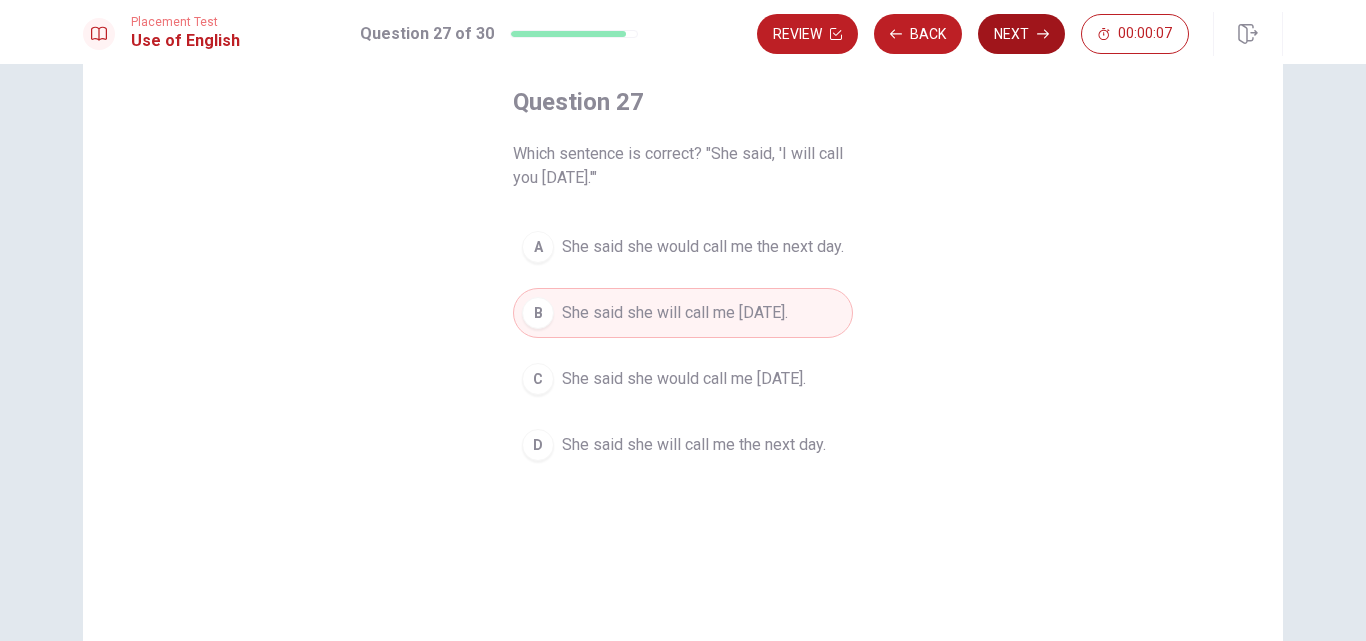 click on "Next" at bounding box center [1021, 34] 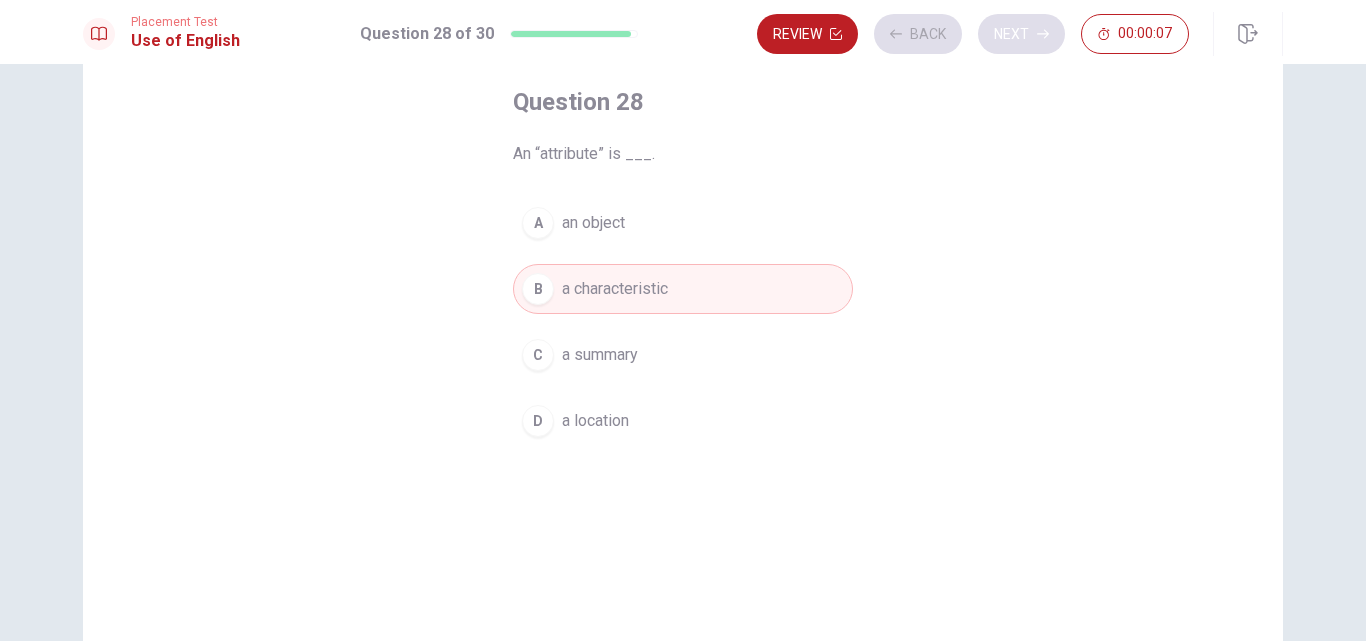 click on "Review Back Next 00:00:07" at bounding box center (973, 34) 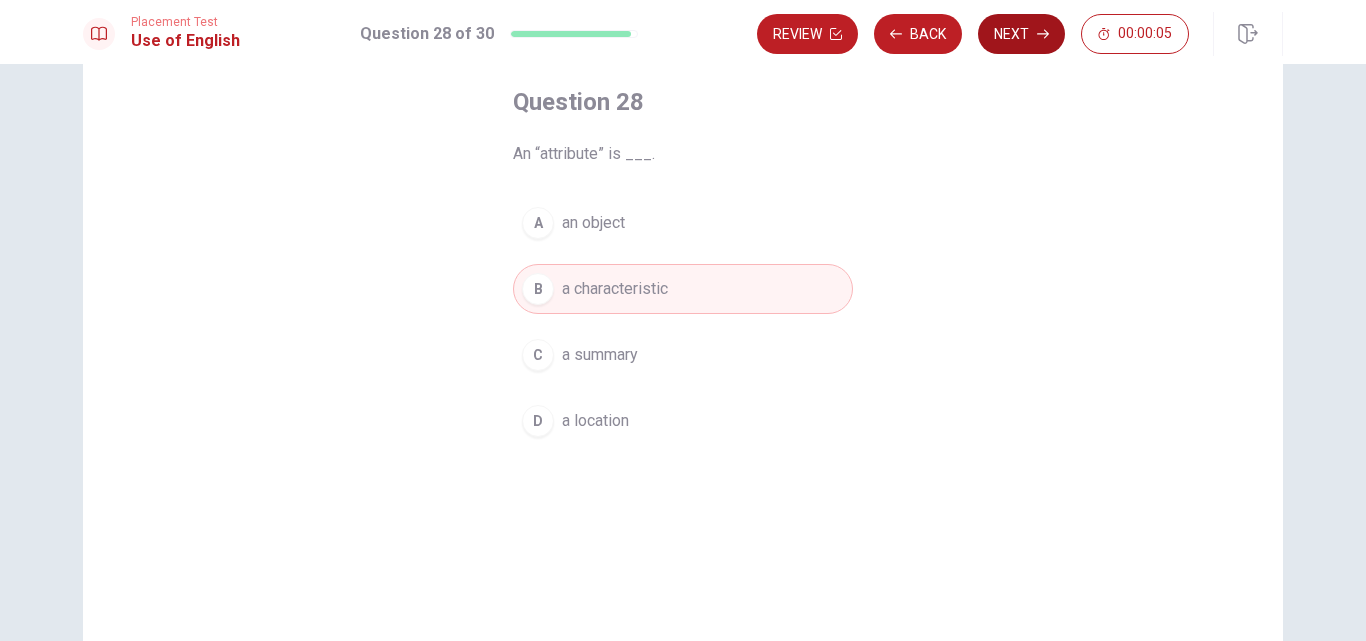 click on "Next" at bounding box center (1021, 34) 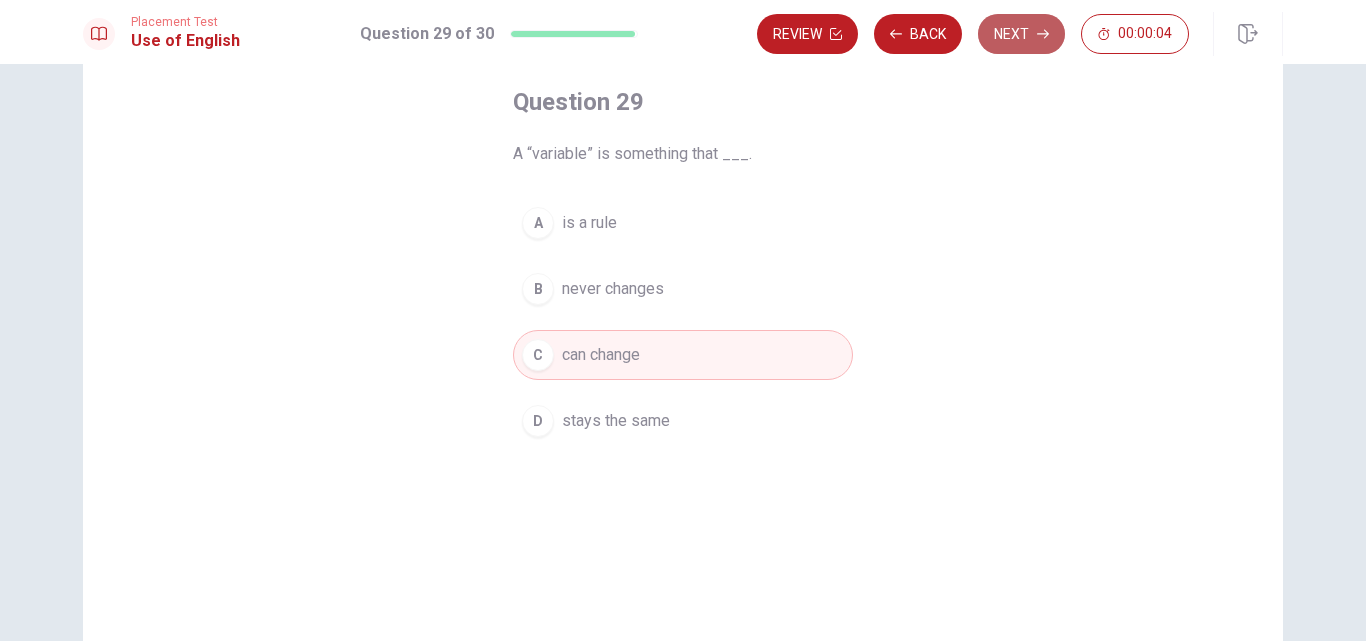 click on "Next" at bounding box center [1021, 34] 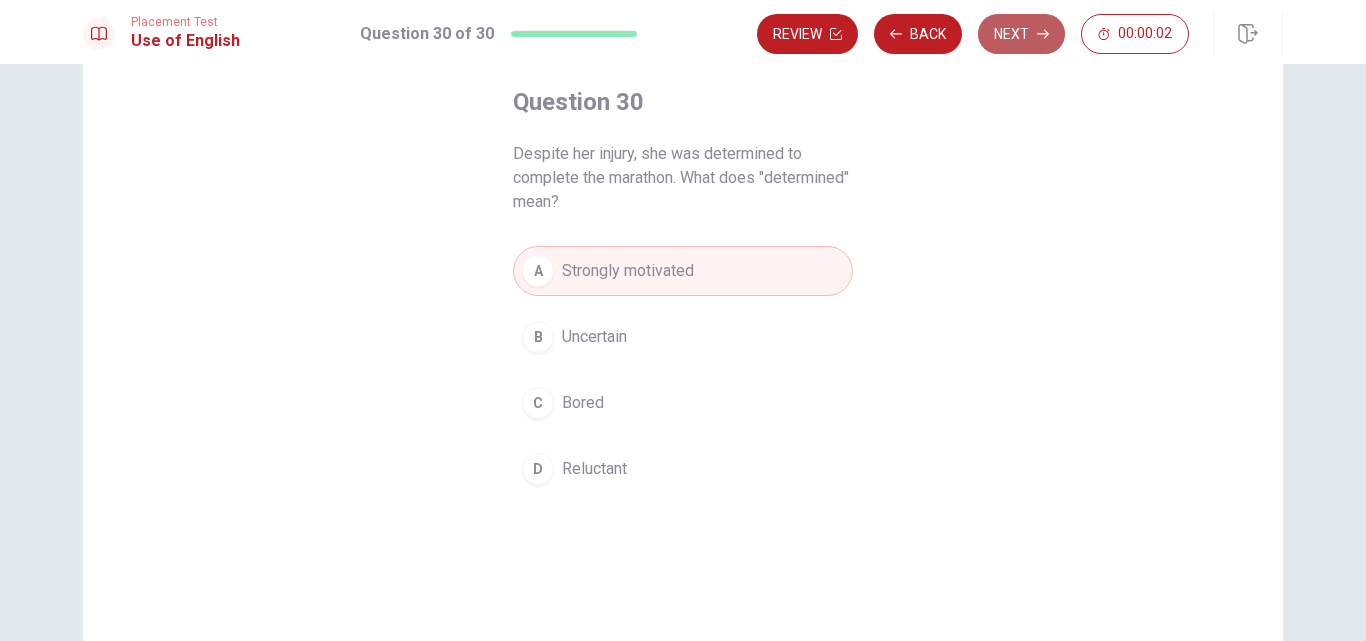 click on "Next" at bounding box center (1021, 34) 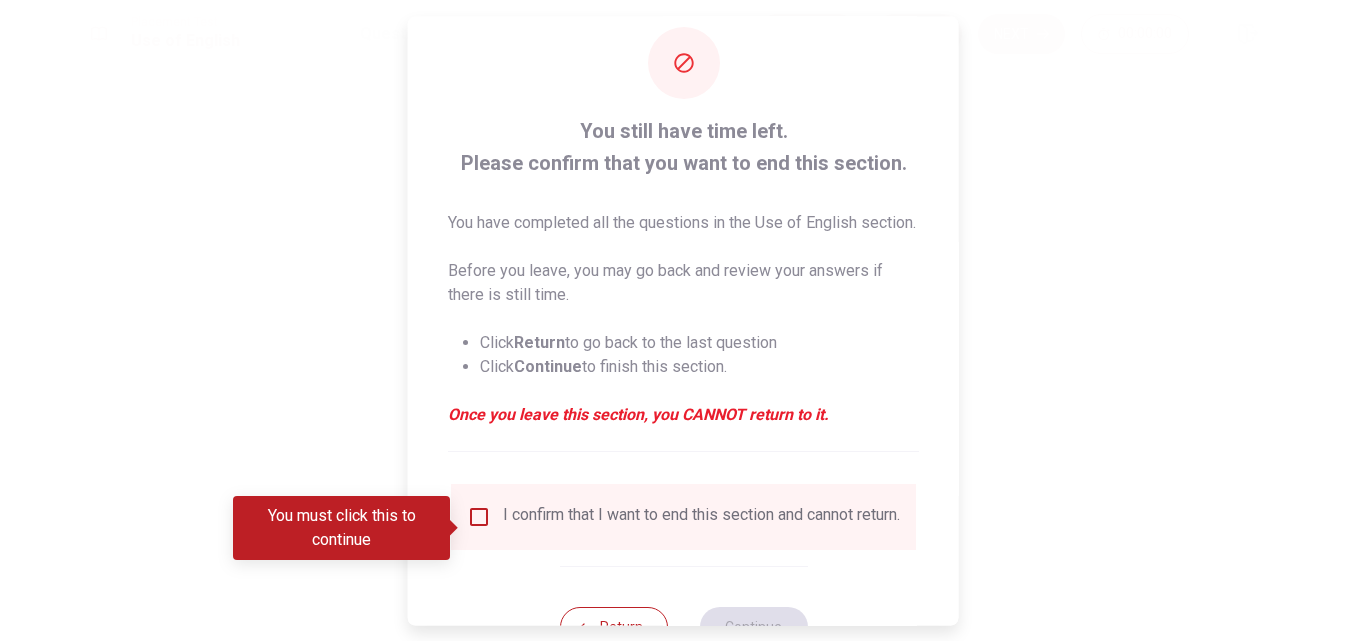 scroll, scrollTop: 129, scrollLeft: 0, axis: vertical 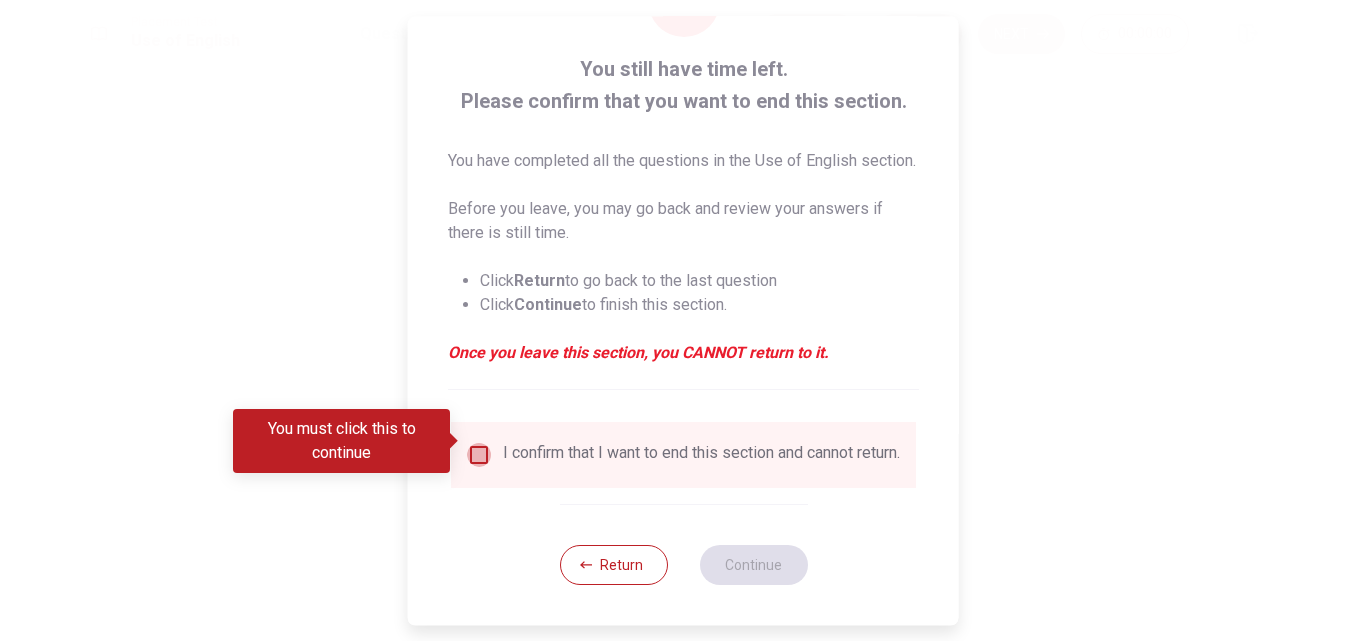 click at bounding box center (479, 455) 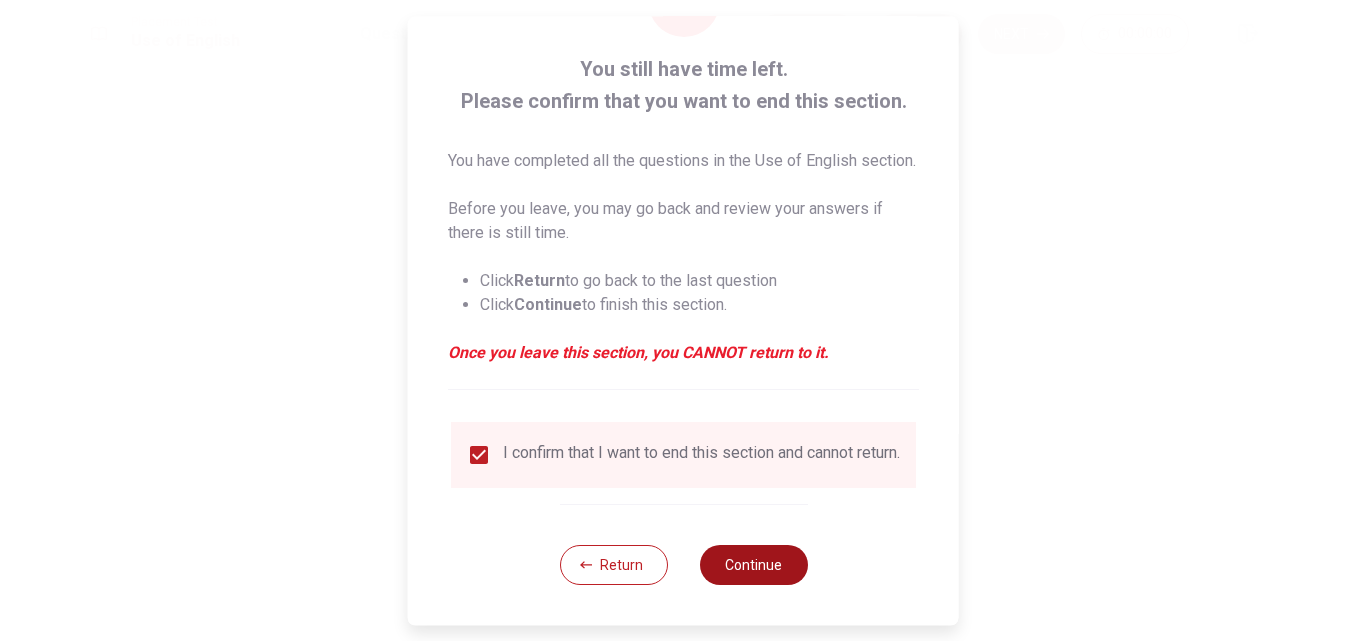 click on "Continue" at bounding box center [753, 565] 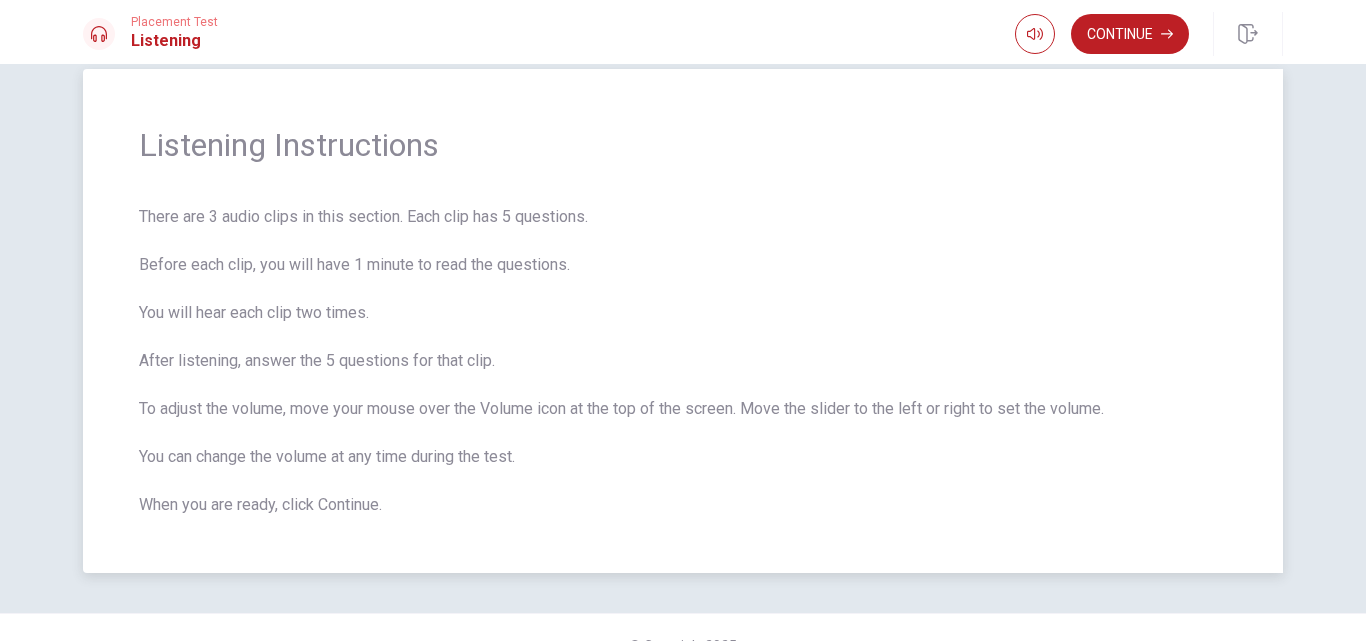scroll, scrollTop: 0, scrollLeft: 0, axis: both 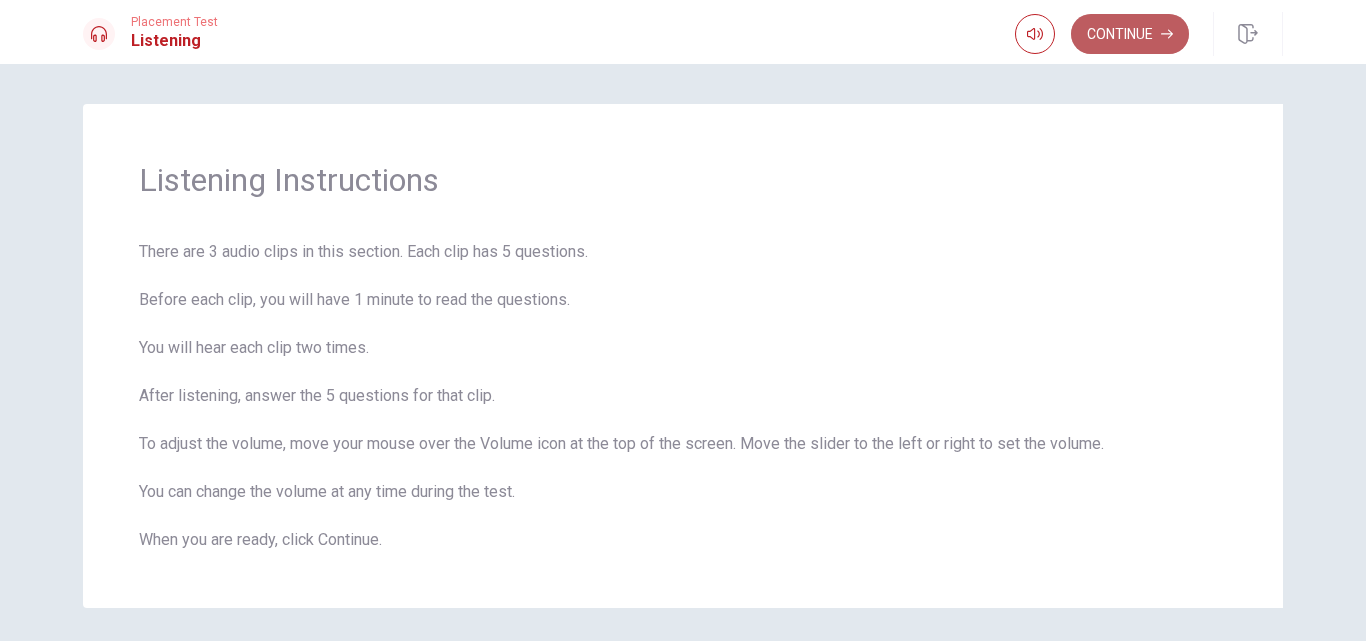 click on "Continue" at bounding box center (1130, 34) 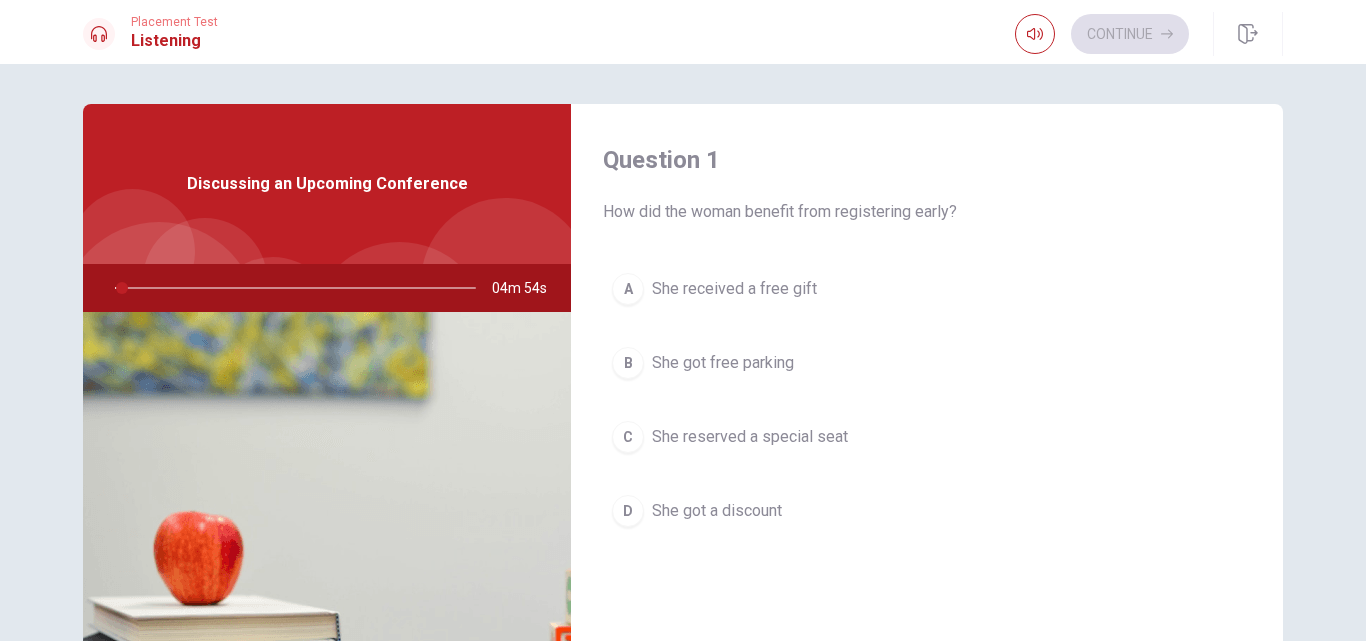 drag, startPoint x: 121, startPoint y: 289, endPoint x: 104, endPoint y: 289, distance: 17 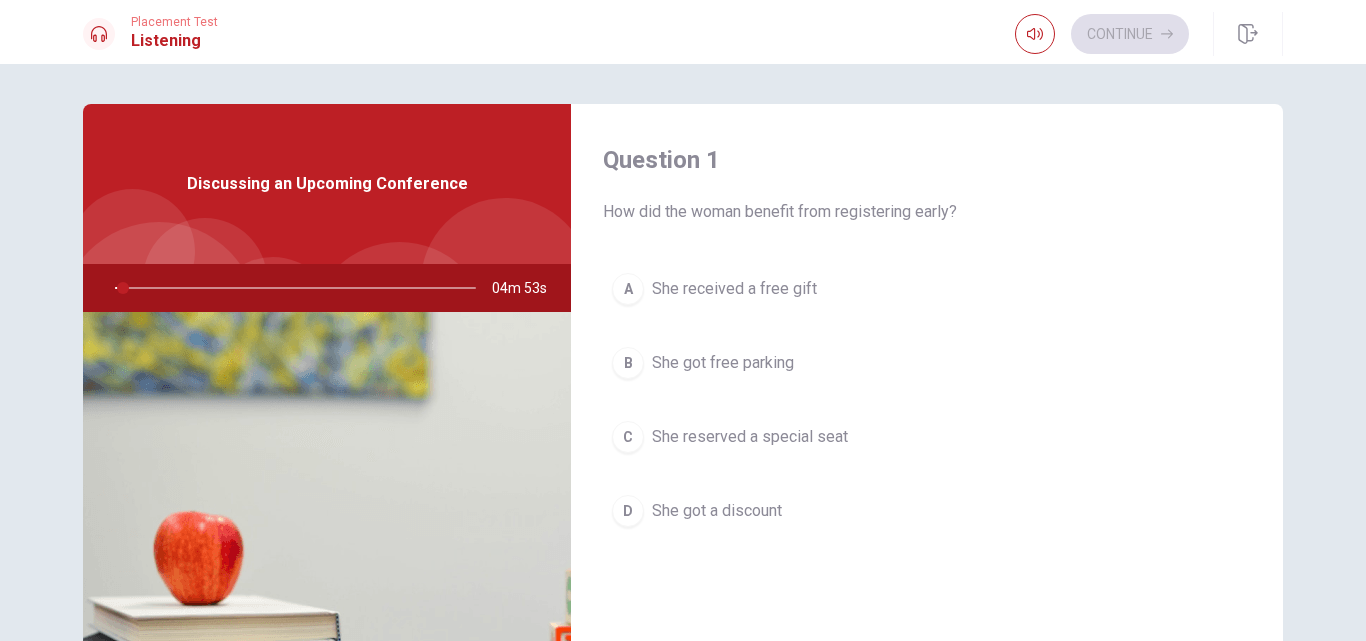 drag, startPoint x: 116, startPoint y: 288, endPoint x: 89, endPoint y: 288, distance: 27 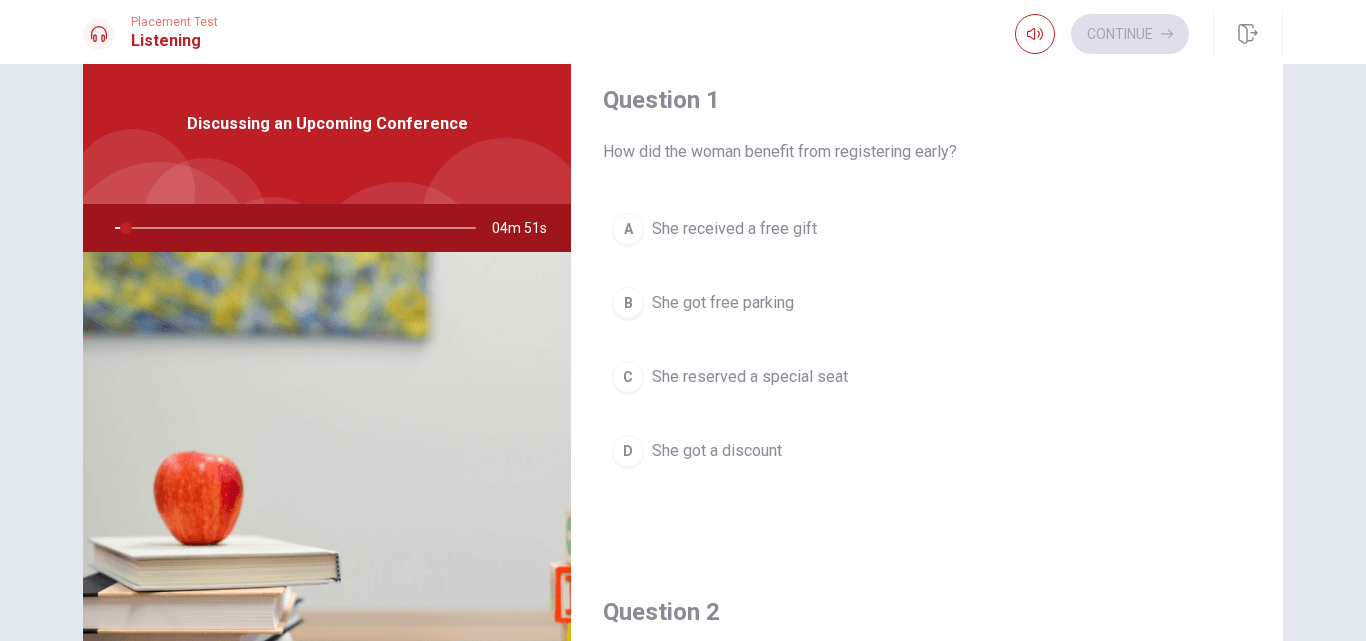 scroll, scrollTop: 0, scrollLeft: 0, axis: both 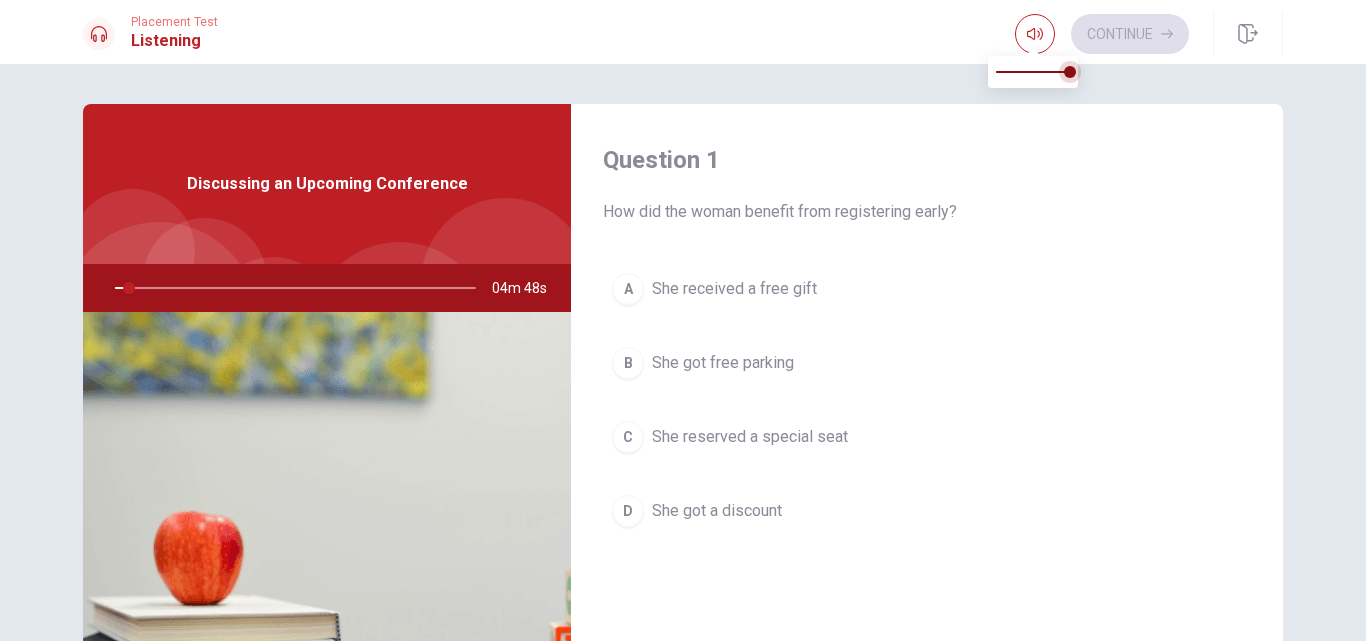 type on "4" 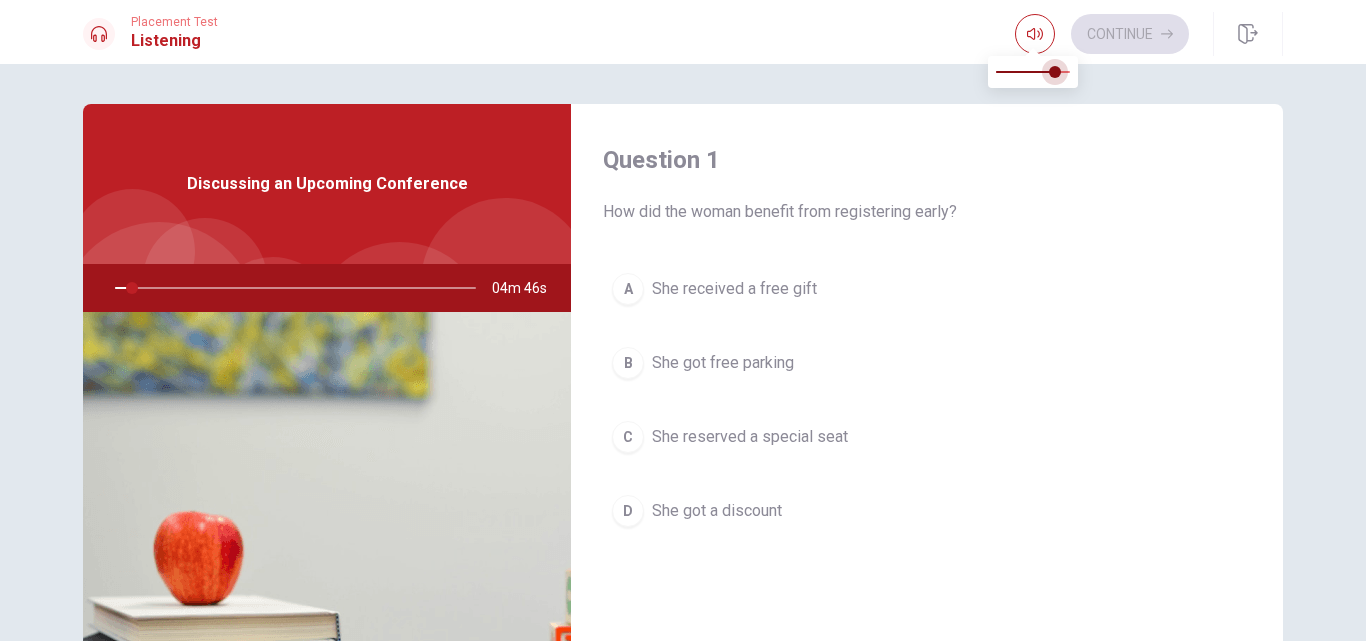 type on "5" 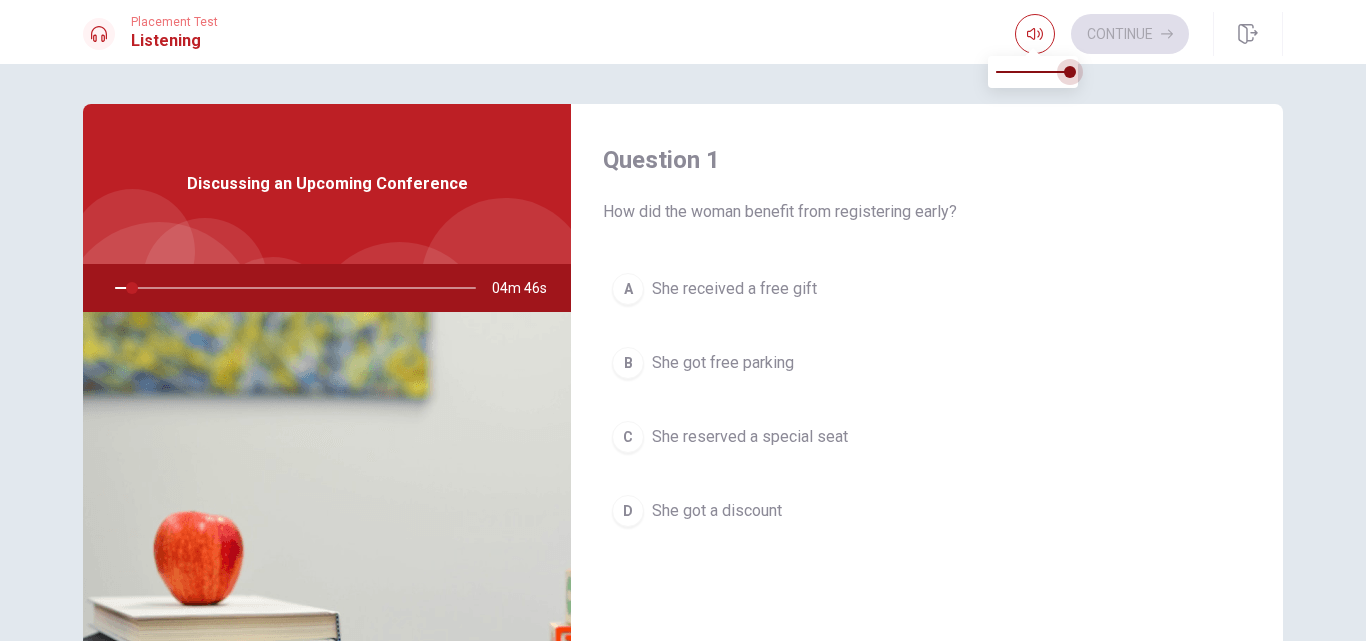 click at bounding box center [1070, 72] 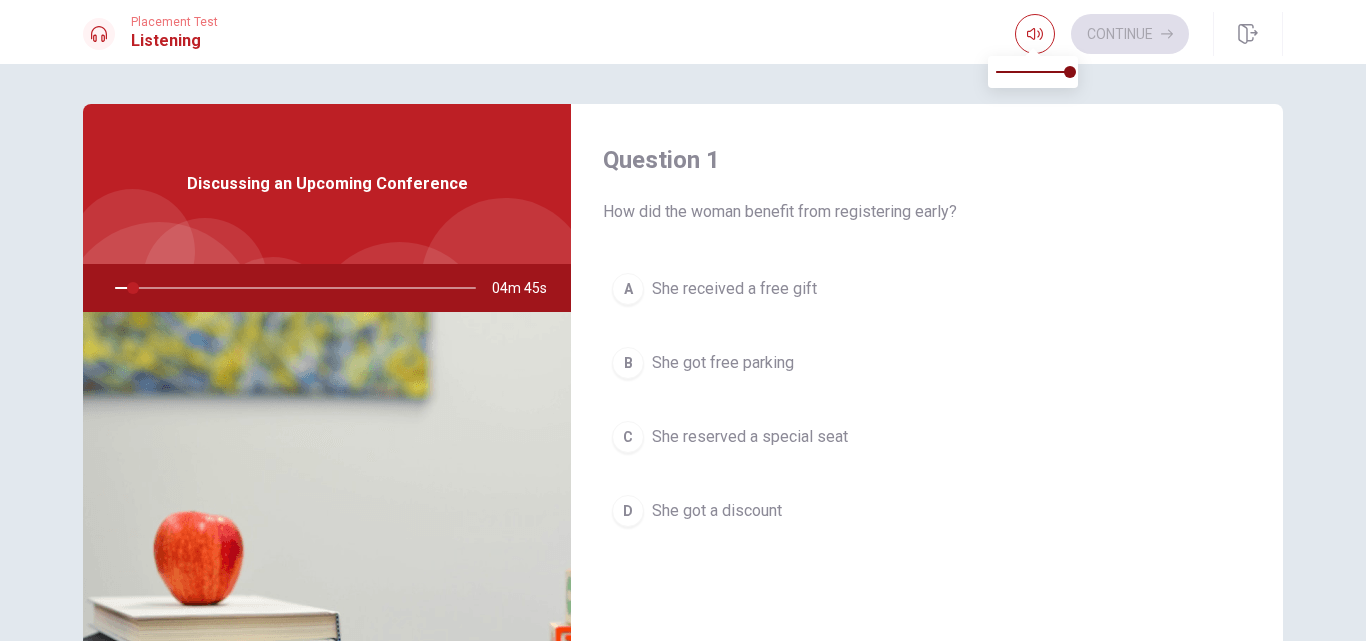 click on "Question 1 How did the woman benefit from registering early? A She received a free gift B She got free parking C She reserved a special seat D She got a discount" at bounding box center [927, 360] 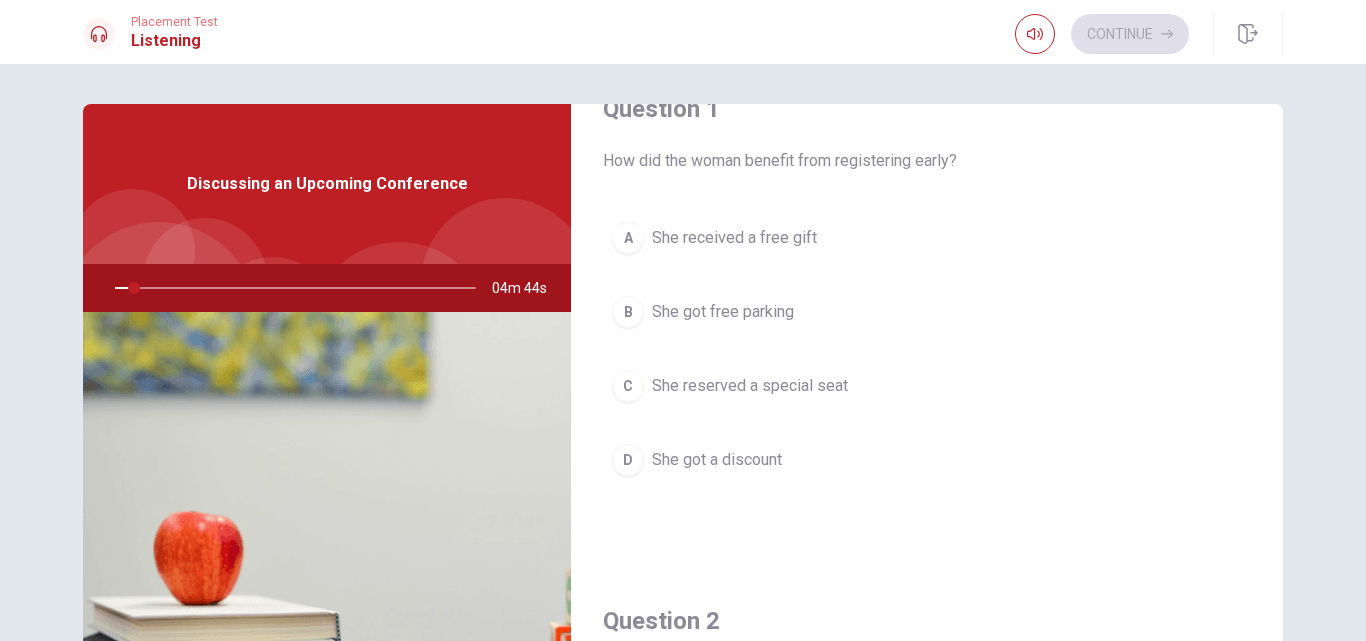 scroll, scrollTop: 100, scrollLeft: 0, axis: vertical 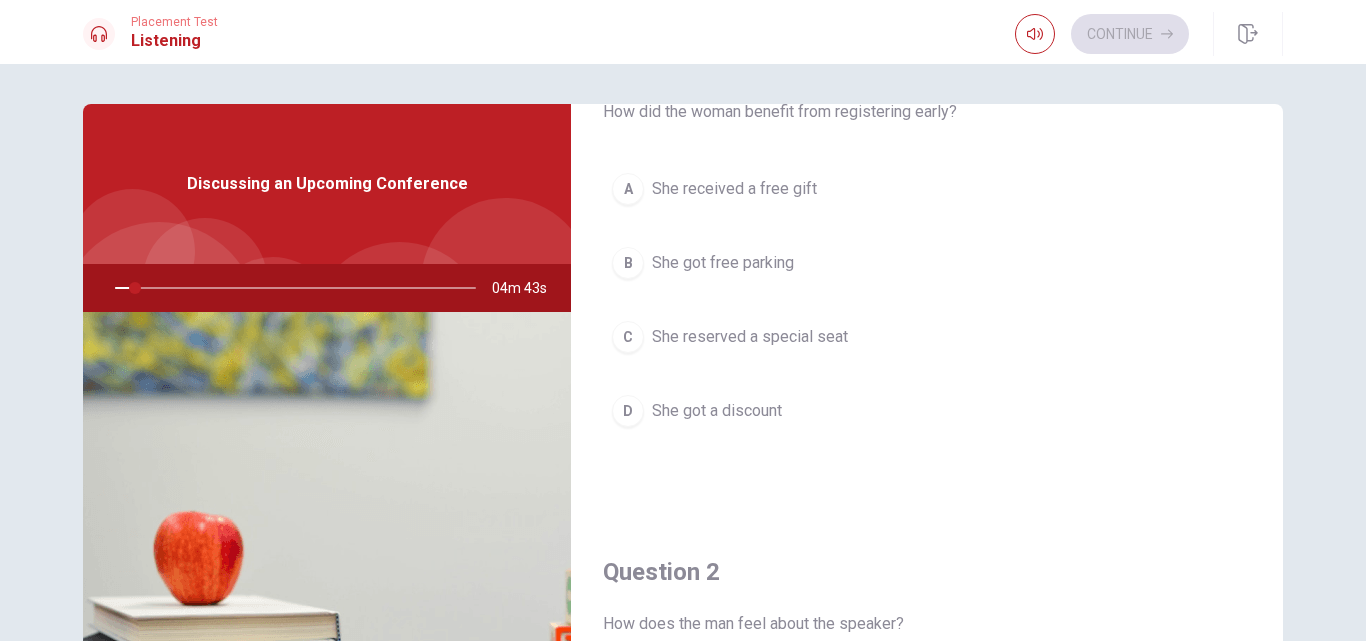 click on "Discussing an Upcoming Conference" at bounding box center (327, 184) 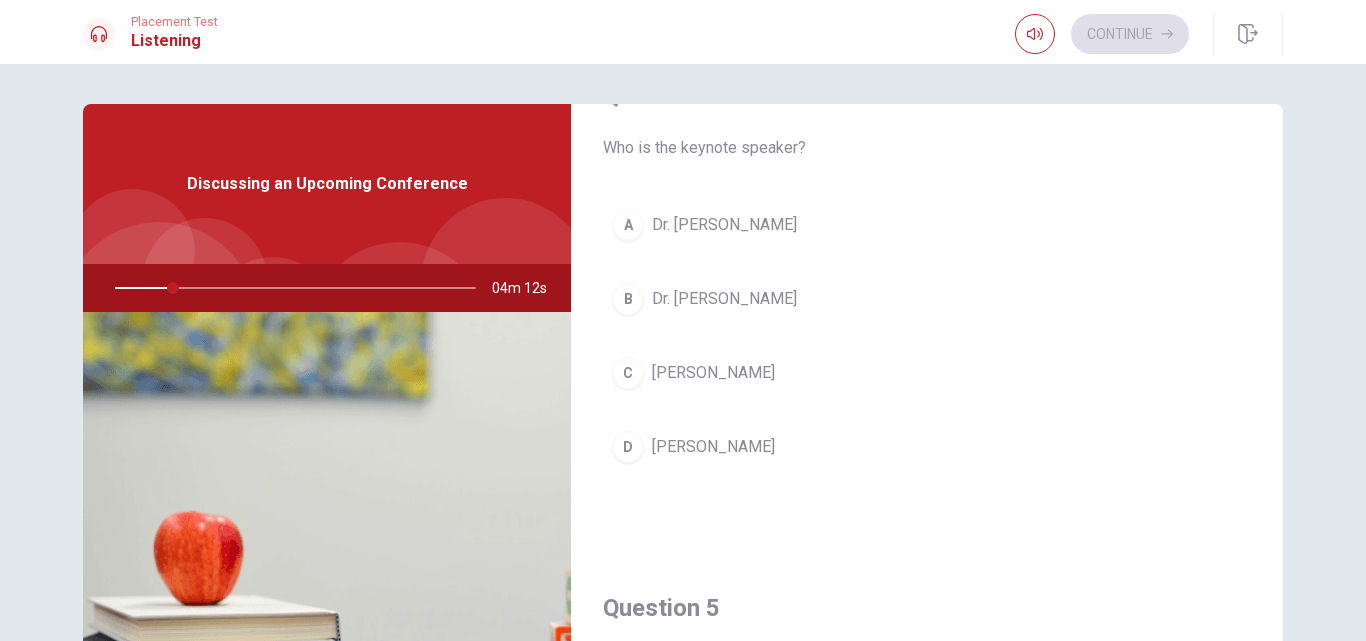 scroll, scrollTop: 1865, scrollLeft: 0, axis: vertical 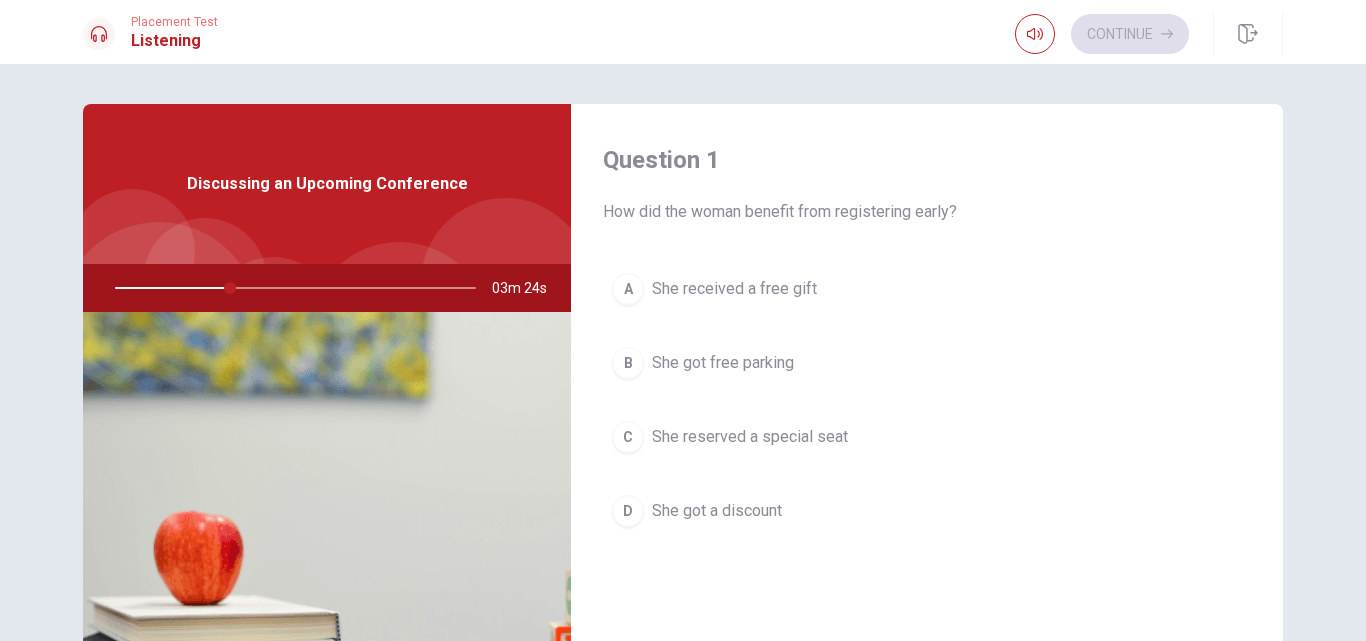 click on "D She got a discount" at bounding box center (927, 511) 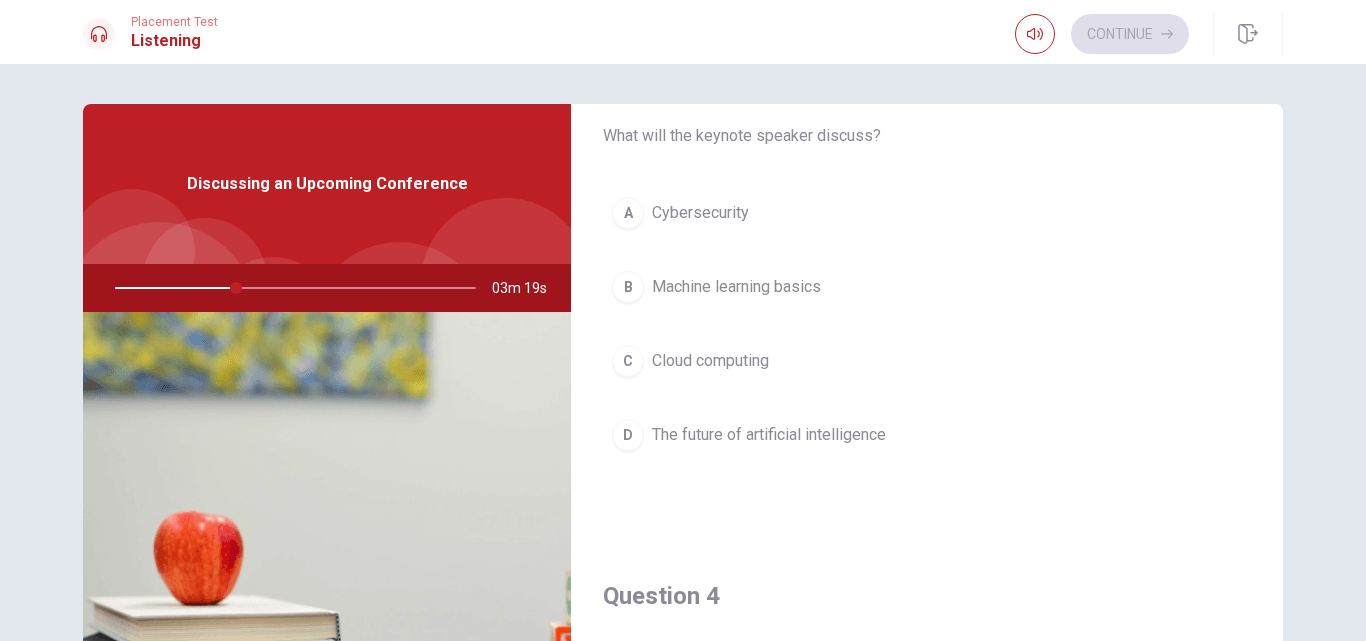 scroll, scrollTop: 1500, scrollLeft: 0, axis: vertical 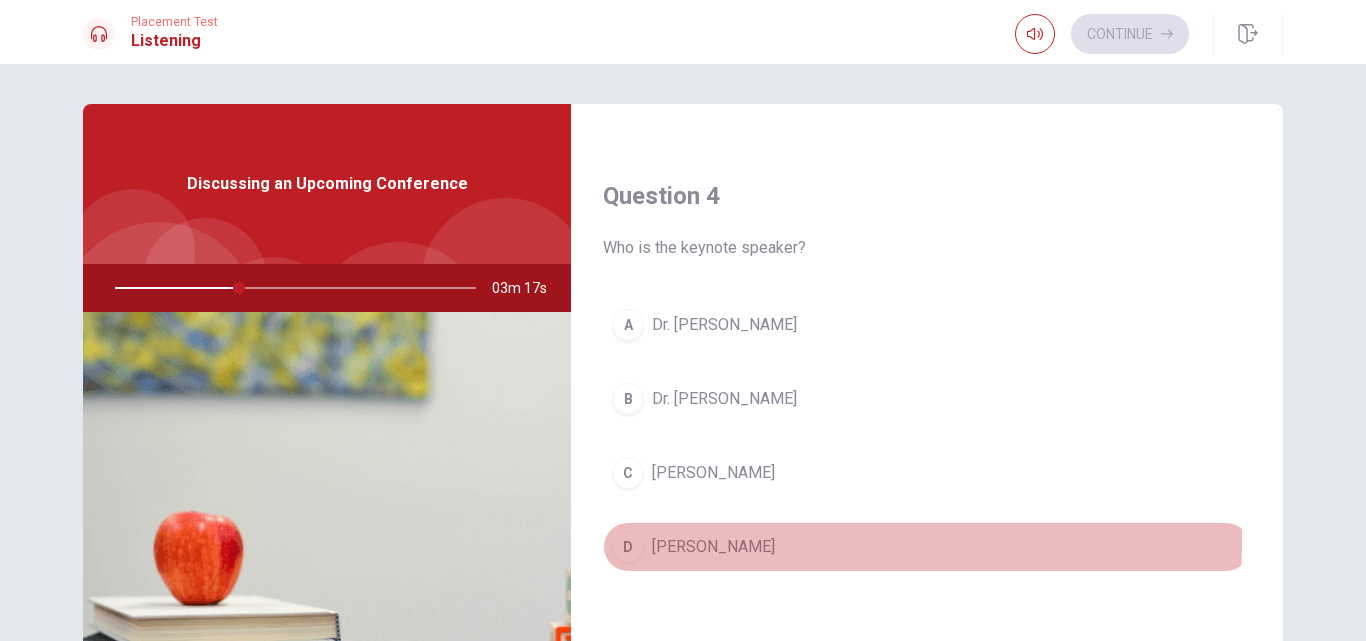 click on "[PERSON_NAME]" at bounding box center (713, 547) 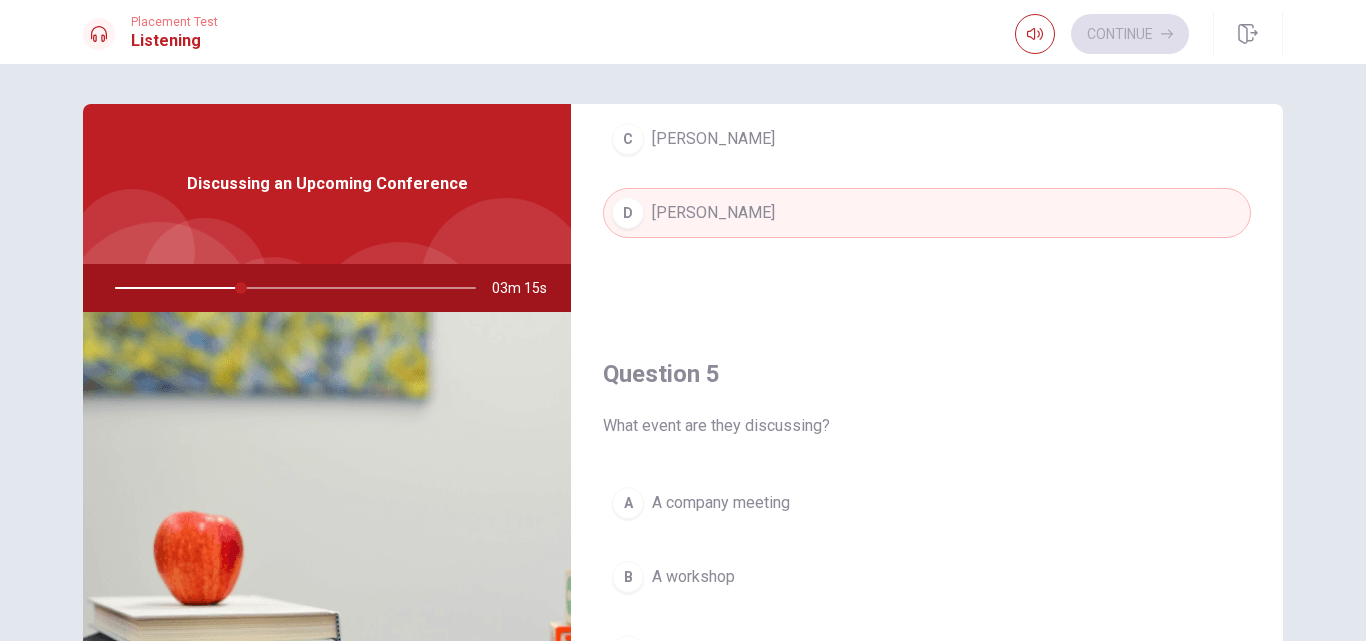 scroll, scrollTop: 1865, scrollLeft: 0, axis: vertical 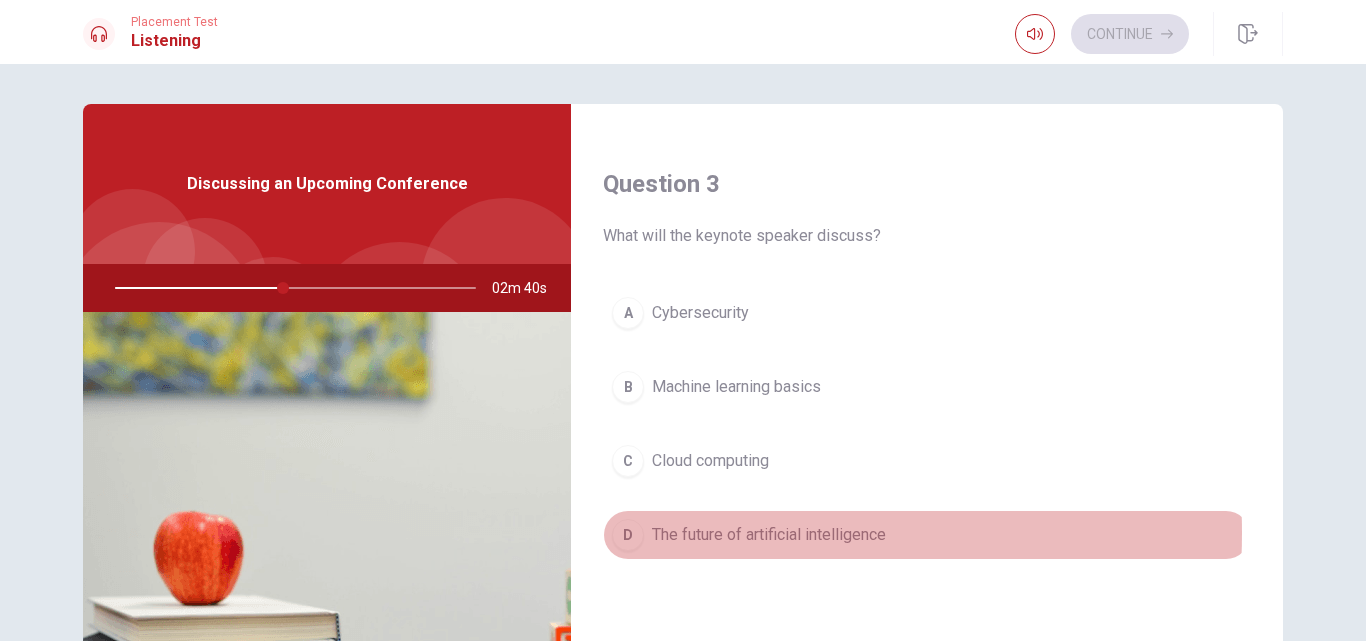 click on "The future of artificial intelligence" at bounding box center [769, 535] 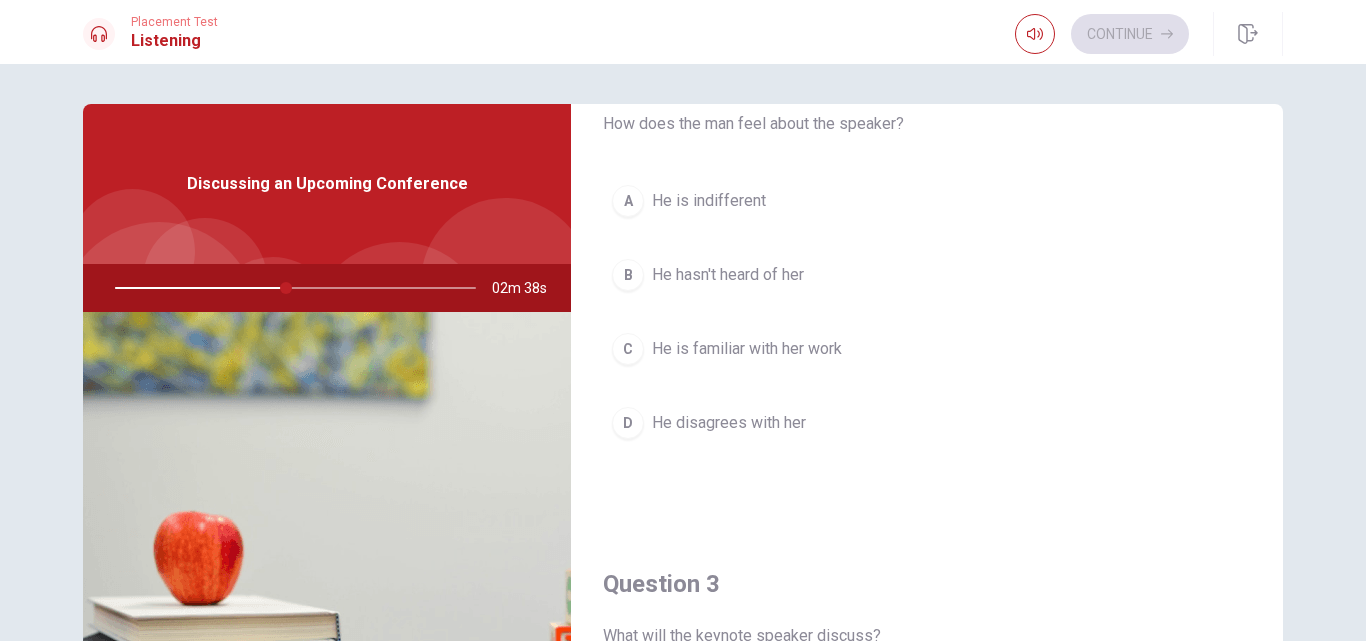 scroll, scrollTop: 500, scrollLeft: 0, axis: vertical 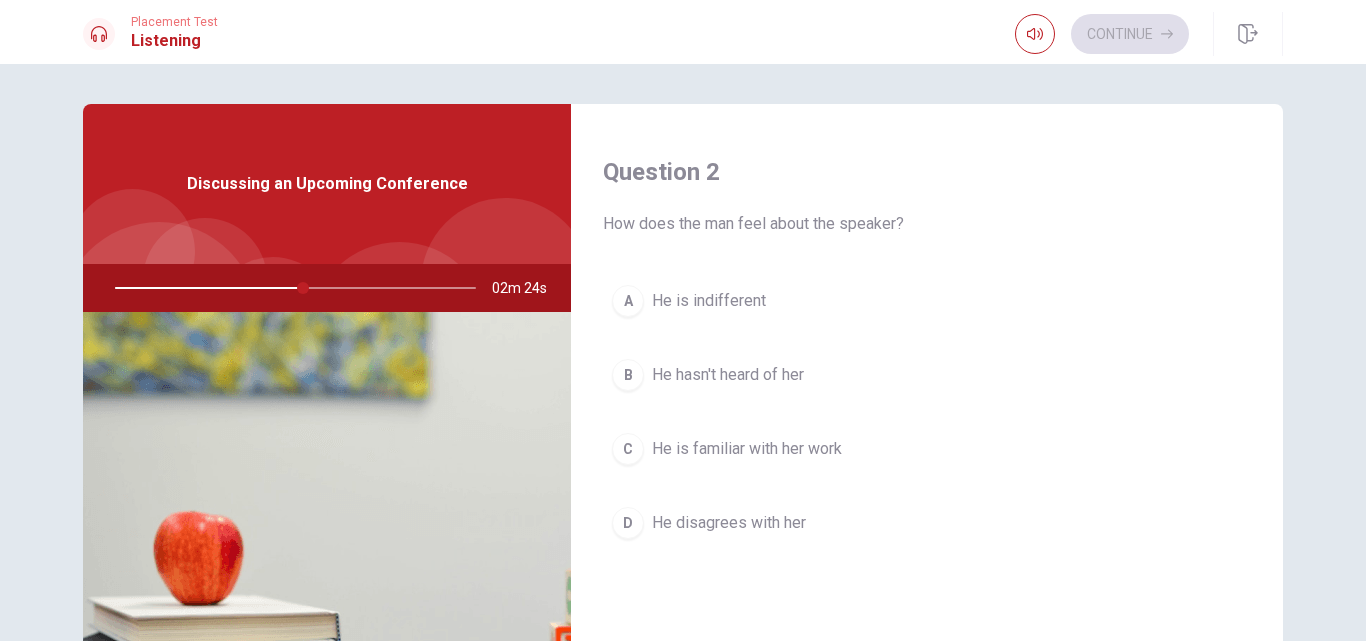 click on "He is familiar with her work" at bounding box center [747, 449] 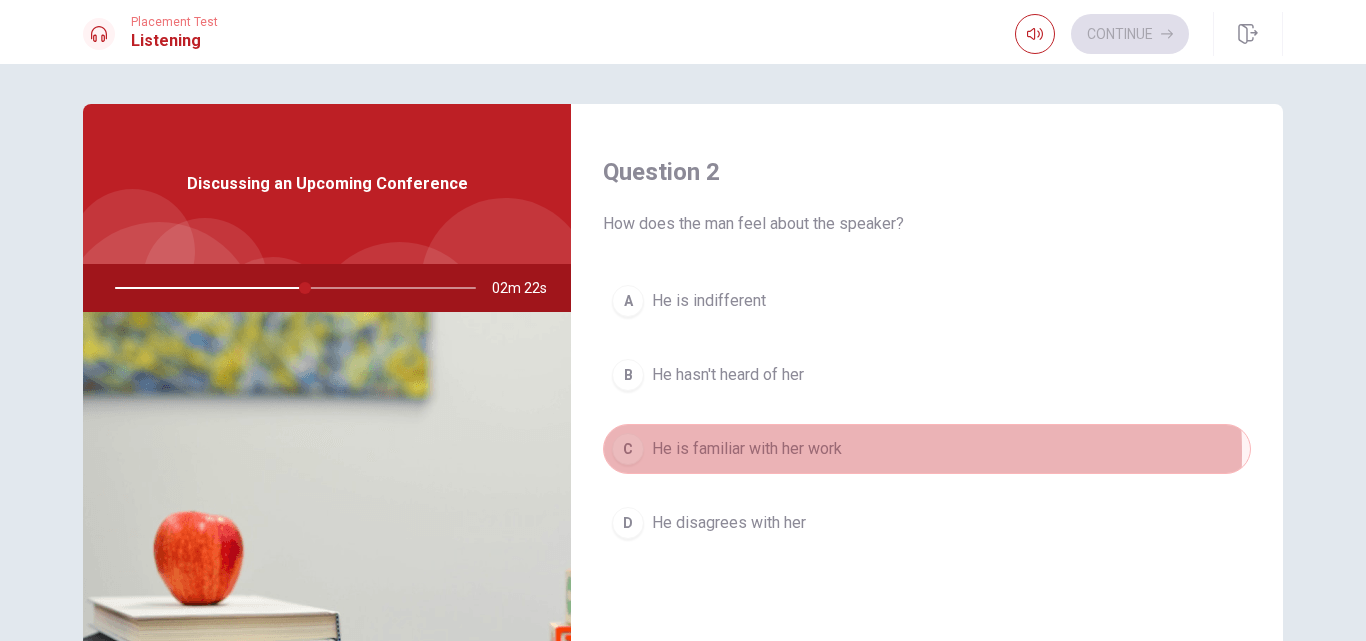 click on "He is familiar with her work" at bounding box center [747, 449] 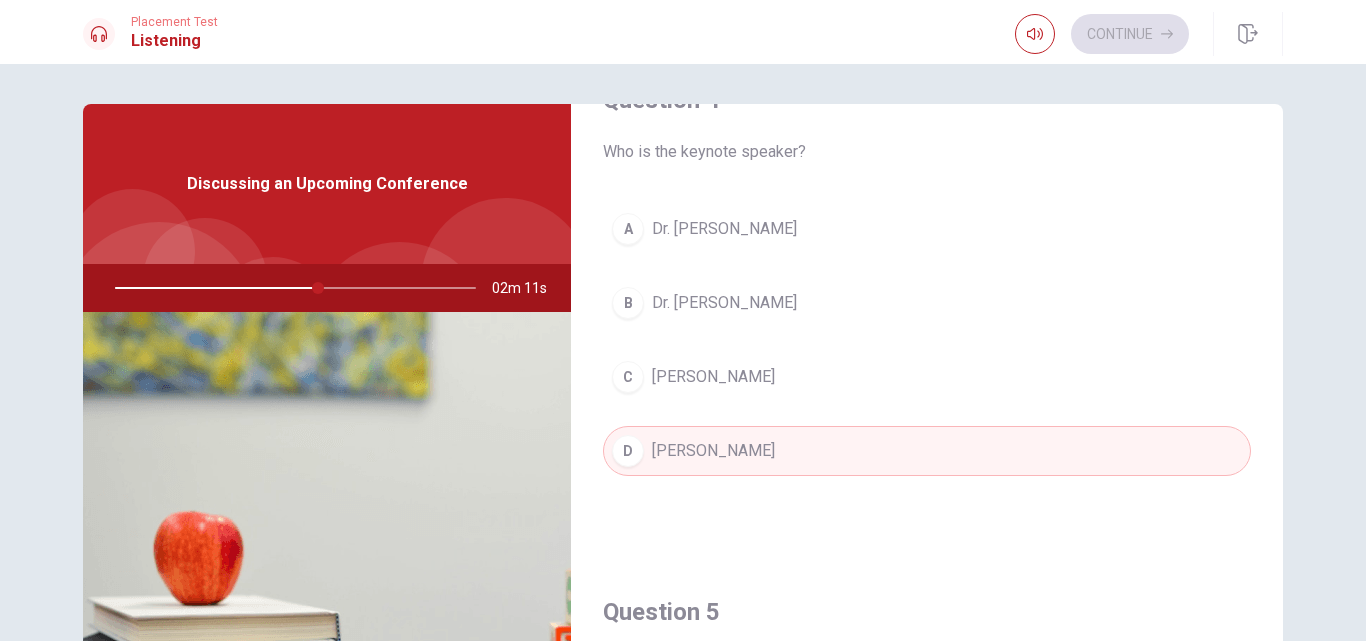 scroll, scrollTop: 1865, scrollLeft: 0, axis: vertical 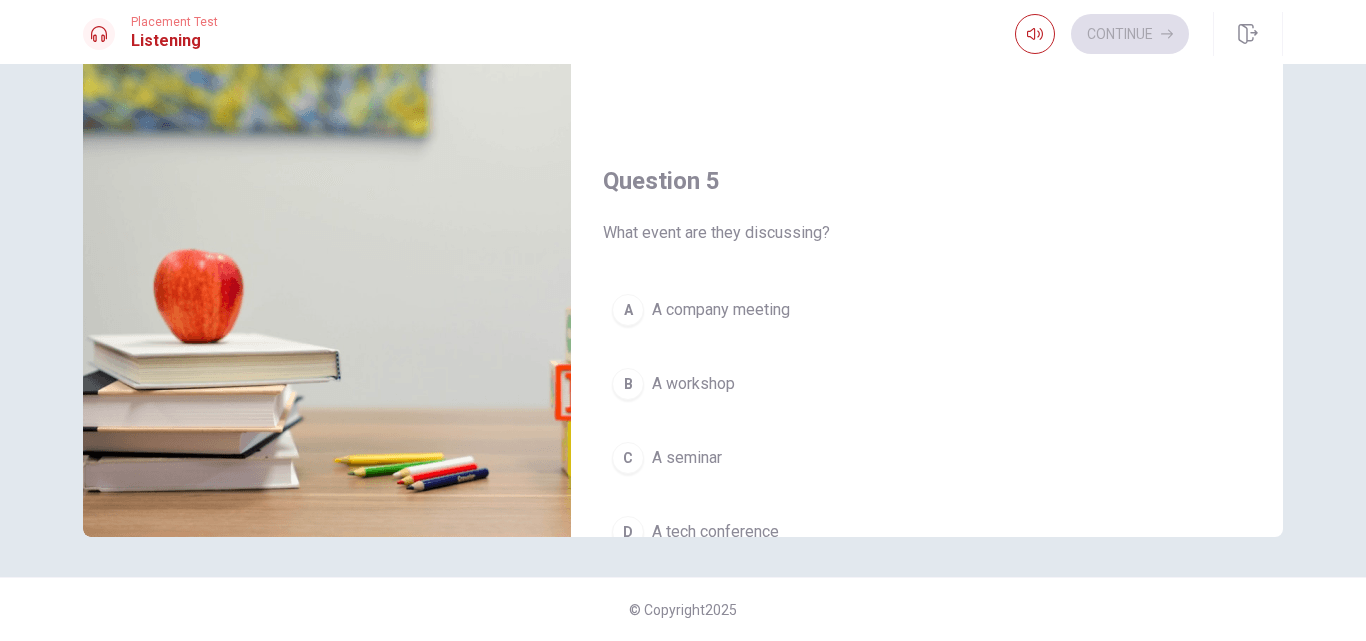 click on "A tech conference" at bounding box center (715, 532) 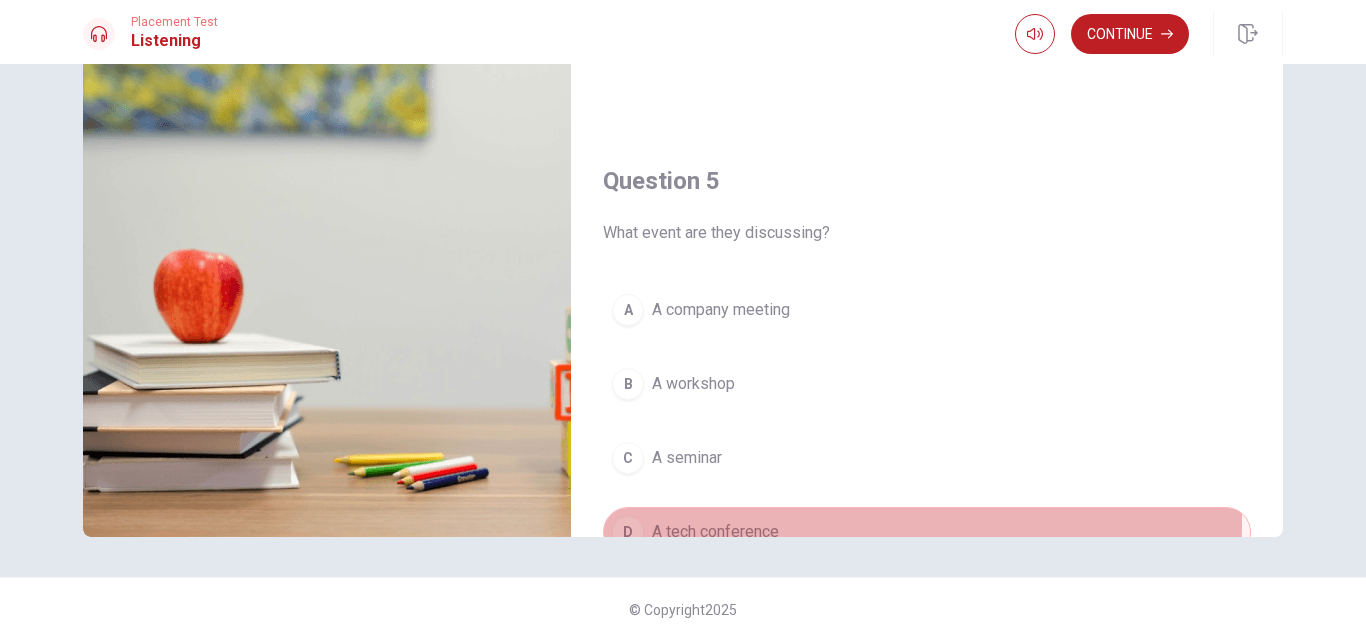 click on "A tech conference" at bounding box center [715, 532] 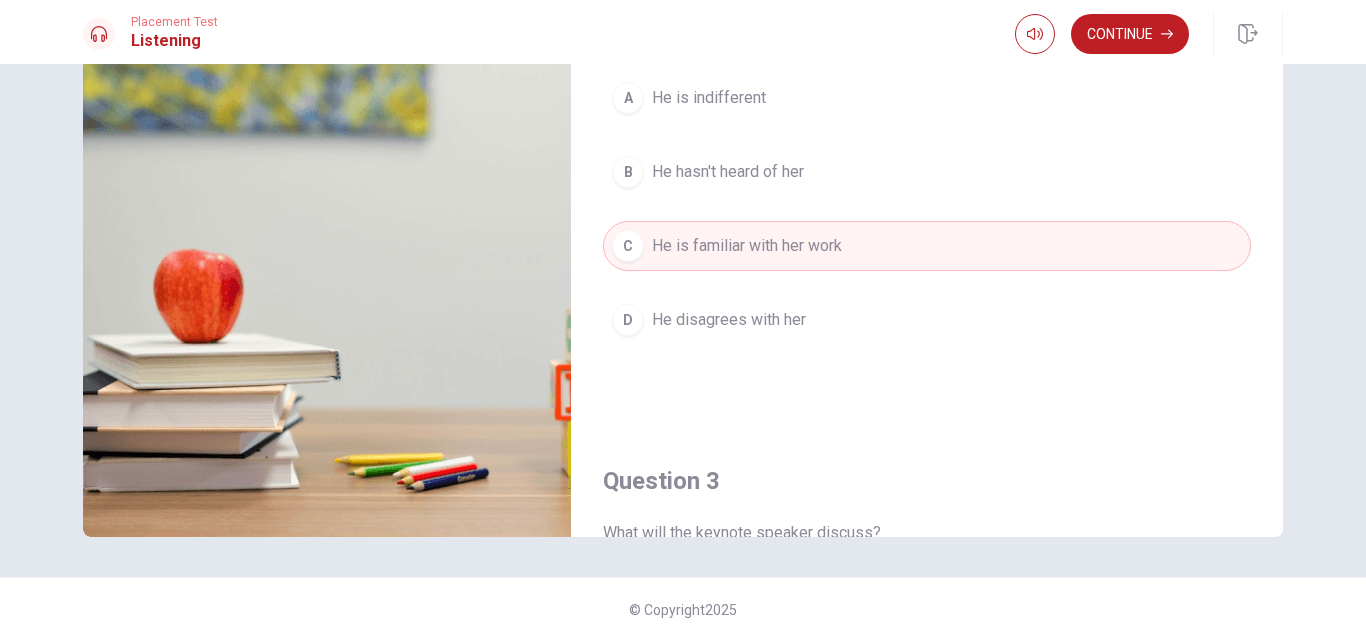 scroll, scrollTop: 265, scrollLeft: 0, axis: vertical 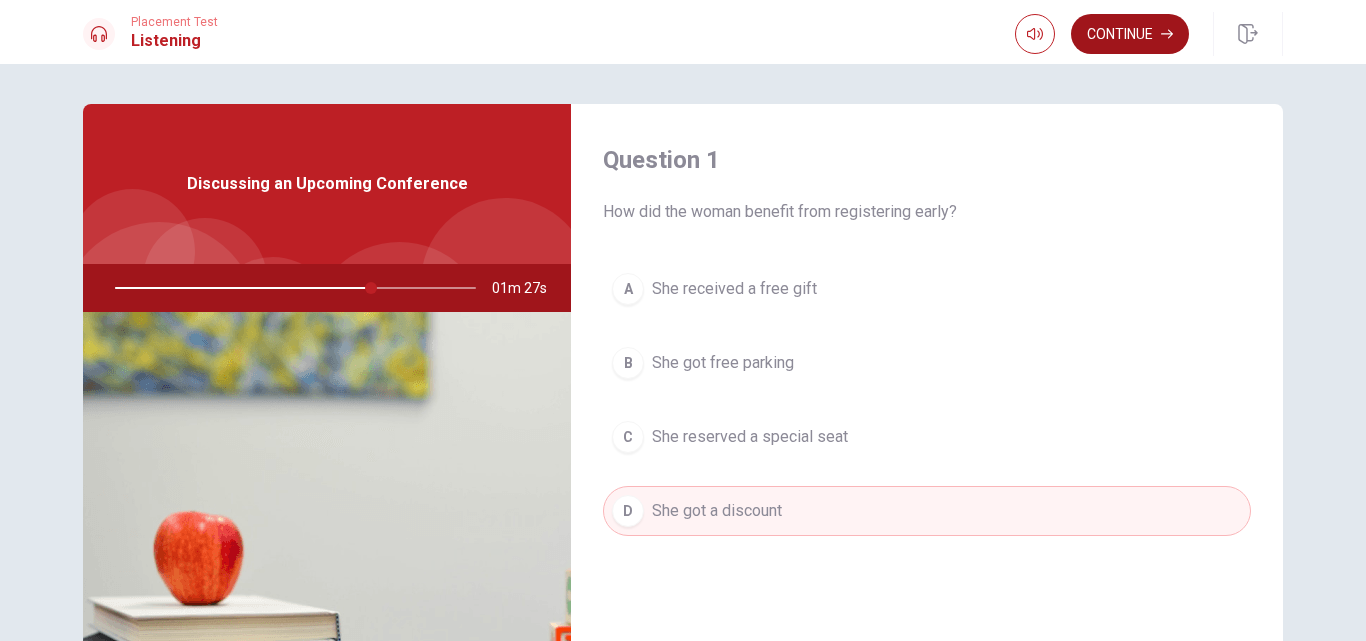 click on "Continue" at bounding box center (1130, 34) 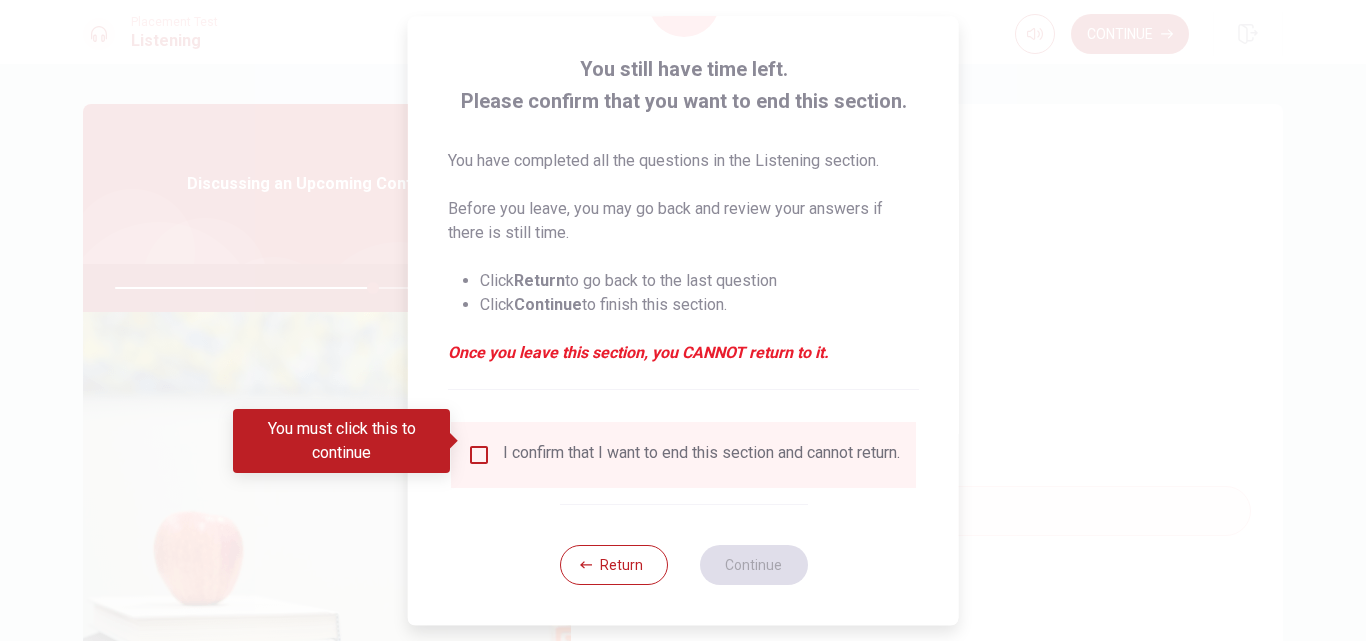 scroll, scrollTop: 105, scrollLeft: 0, axis: vertical 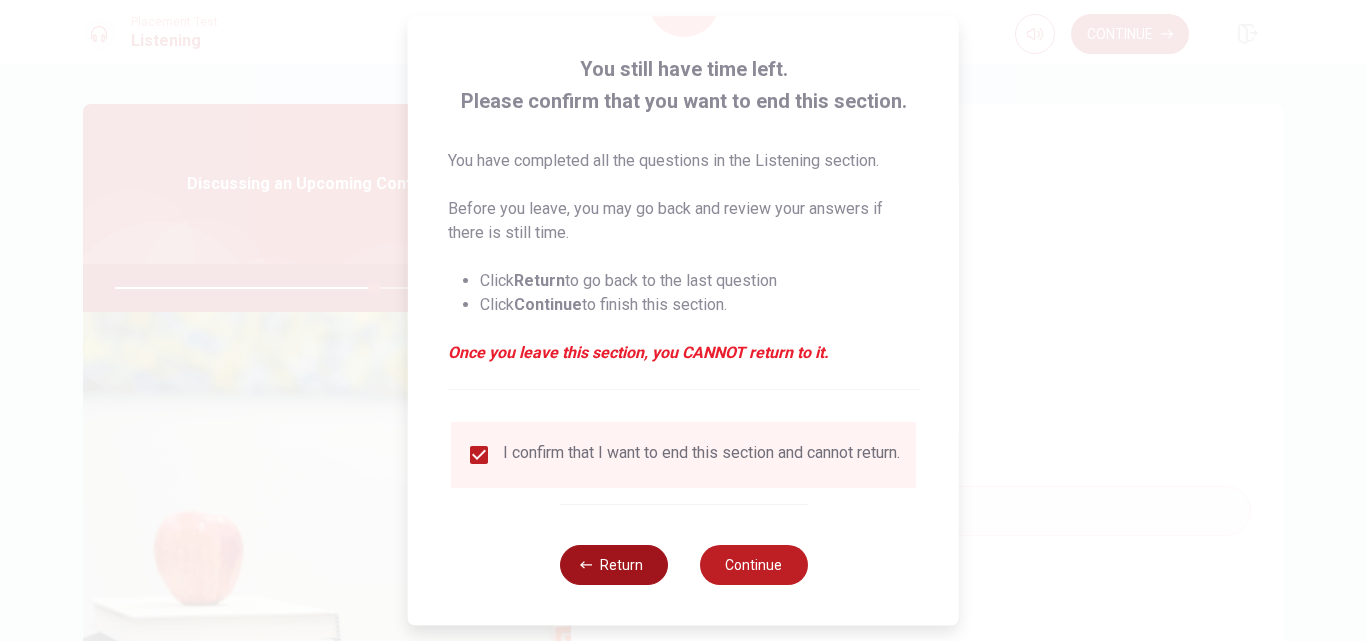 click on "Return" at bounding box center [613, 565] 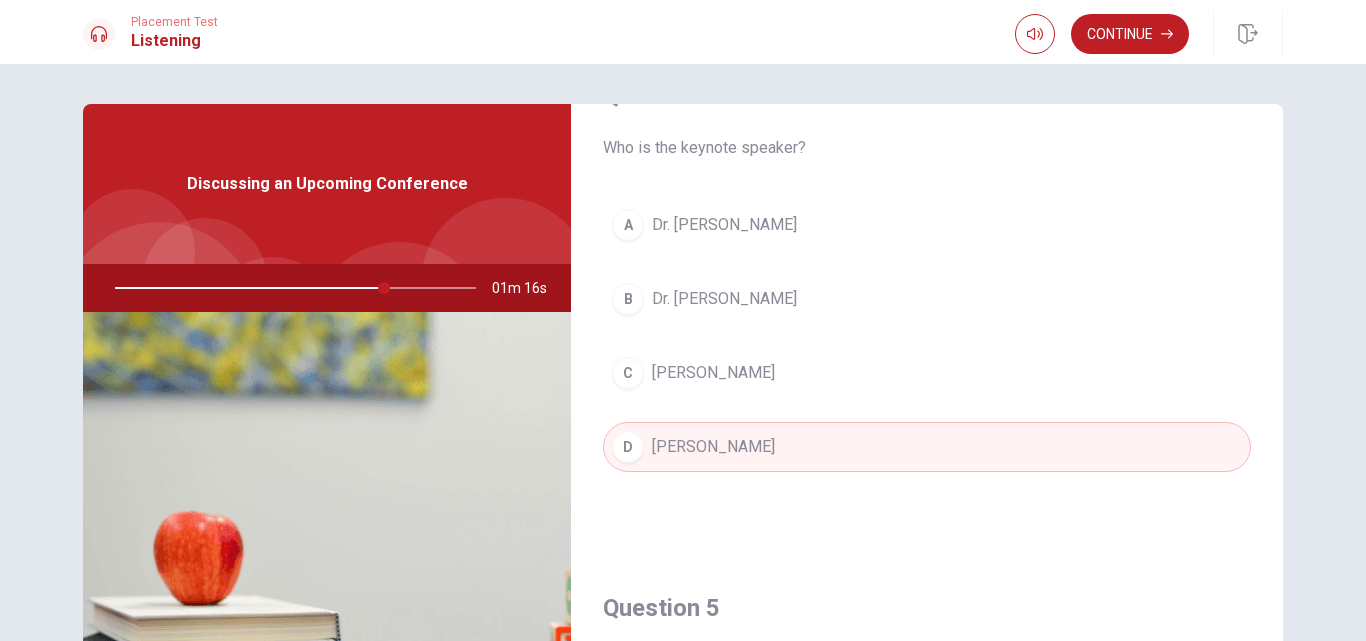 scroll, scrollTop: 1865, scrollLeft: 0, axis: vertical 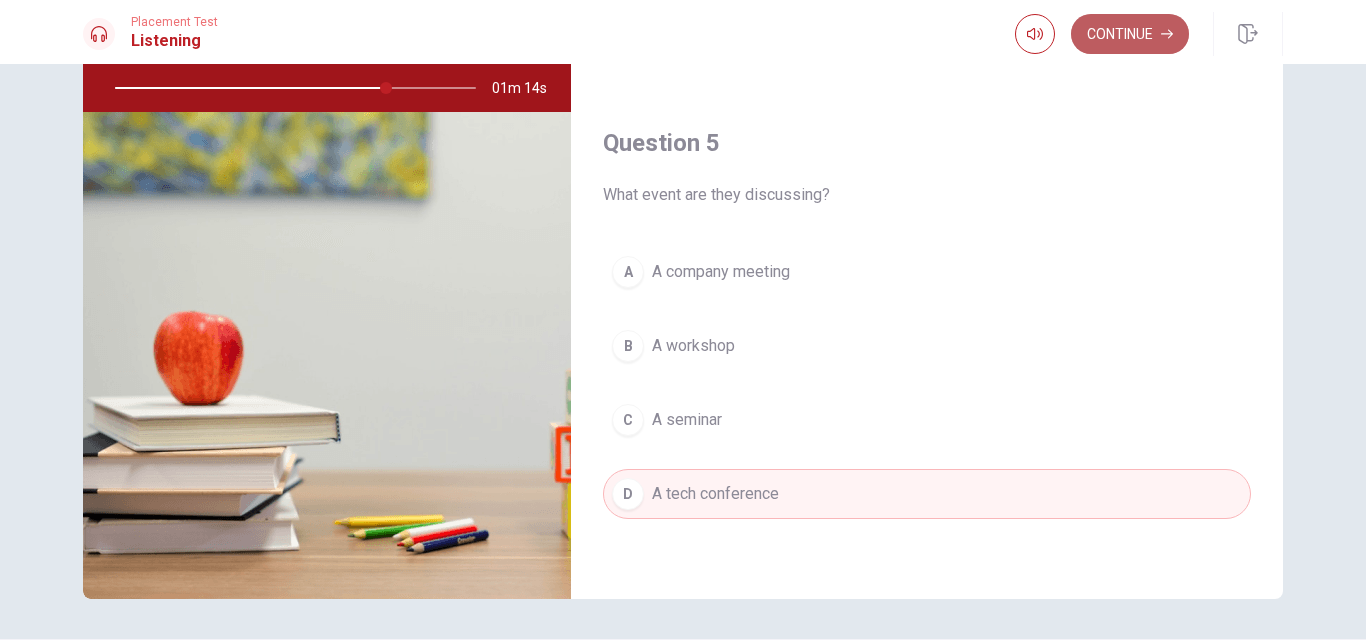 click on "Continue" at bounding box center [1130, 34] 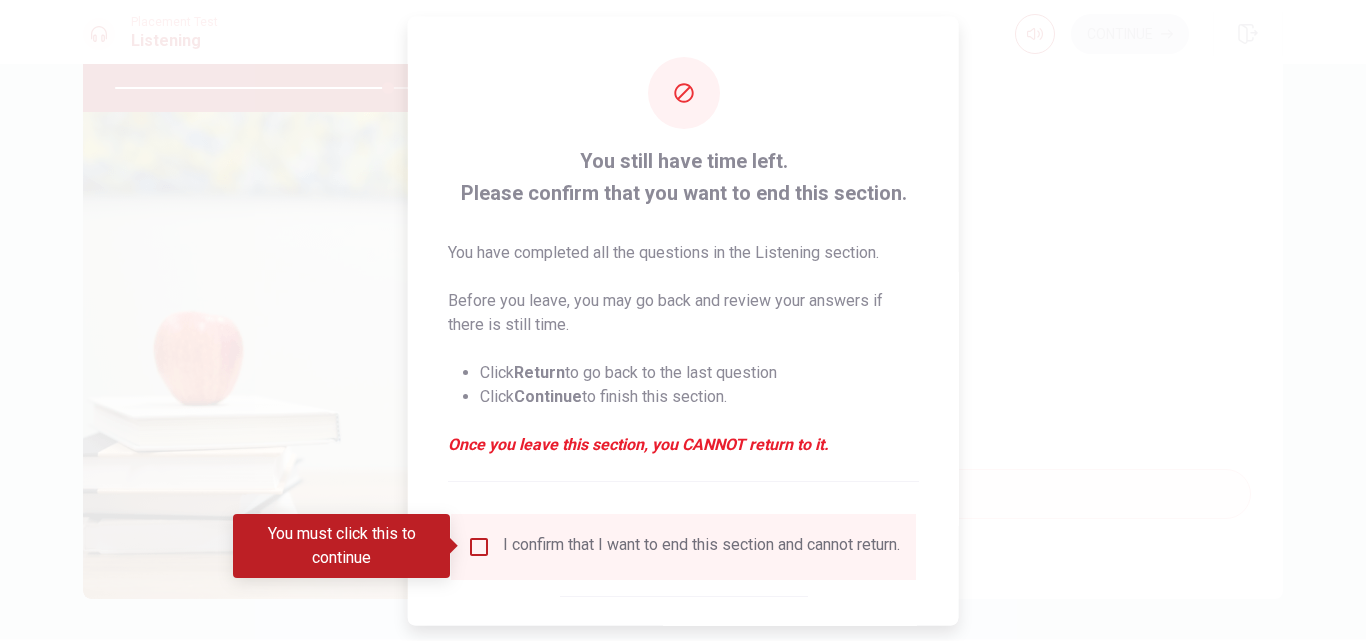 click at bounding box center (479, 546) 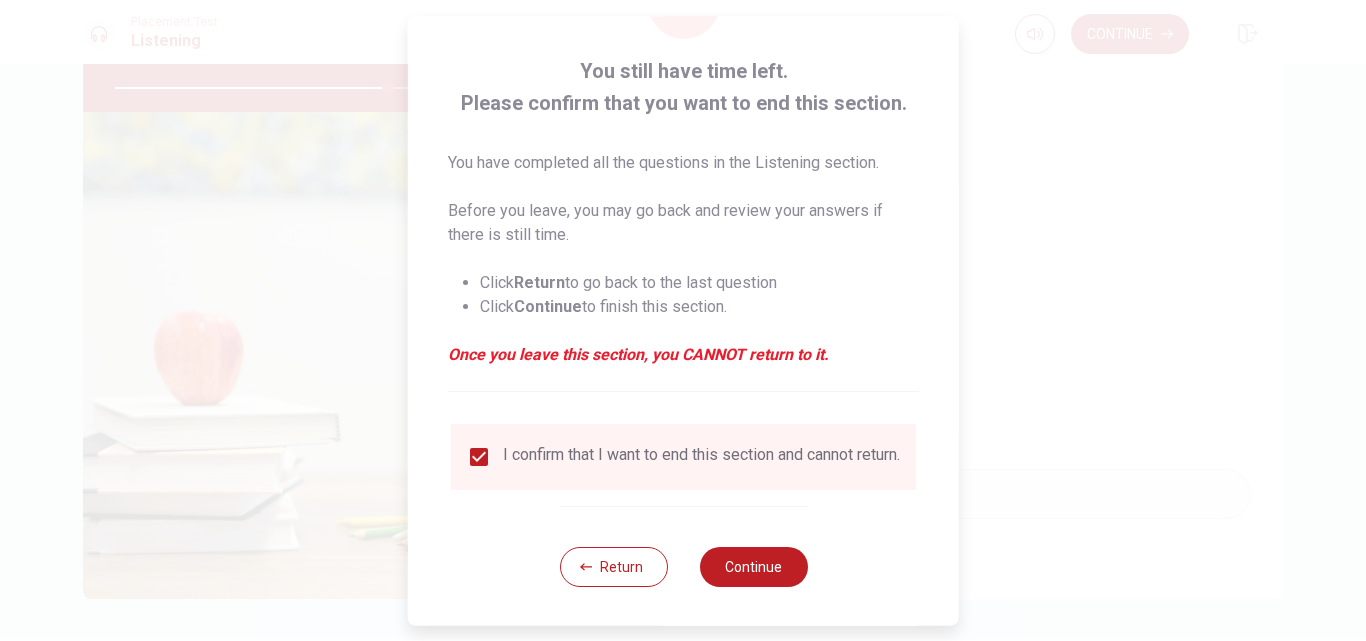 scroll, scrollTop: 105, scrollLeft: 0, axis: vertical 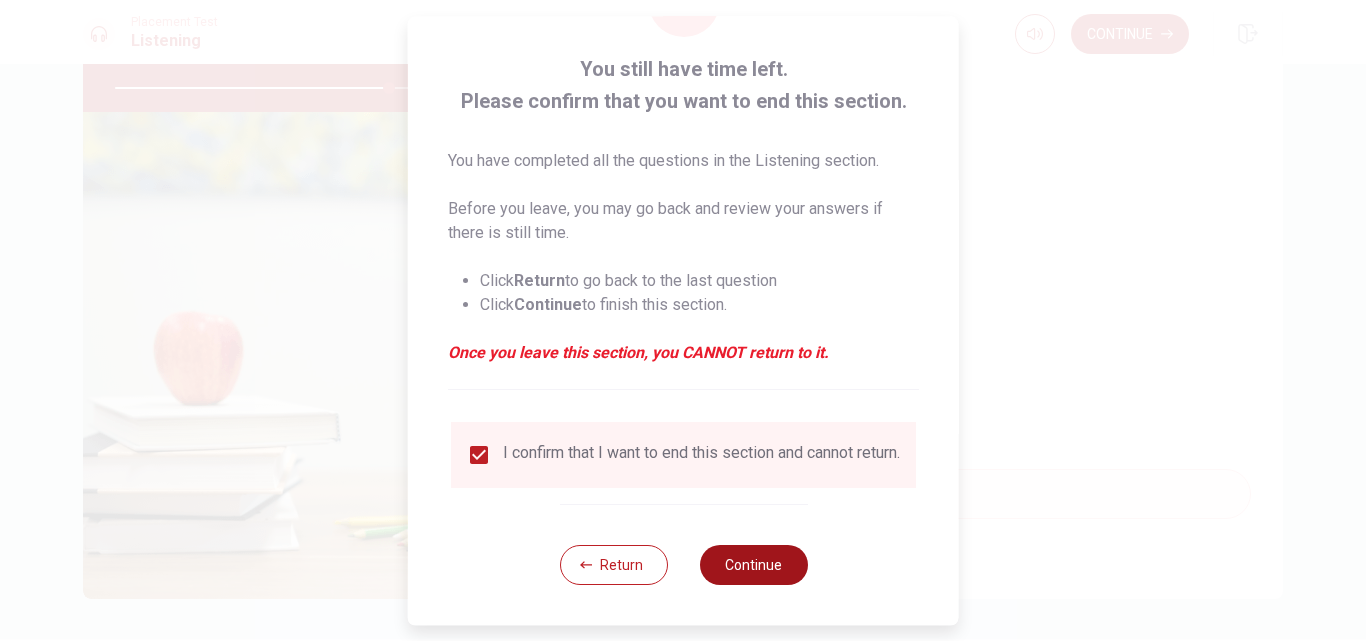 click on "Continue" at bounding box center (753, 565) 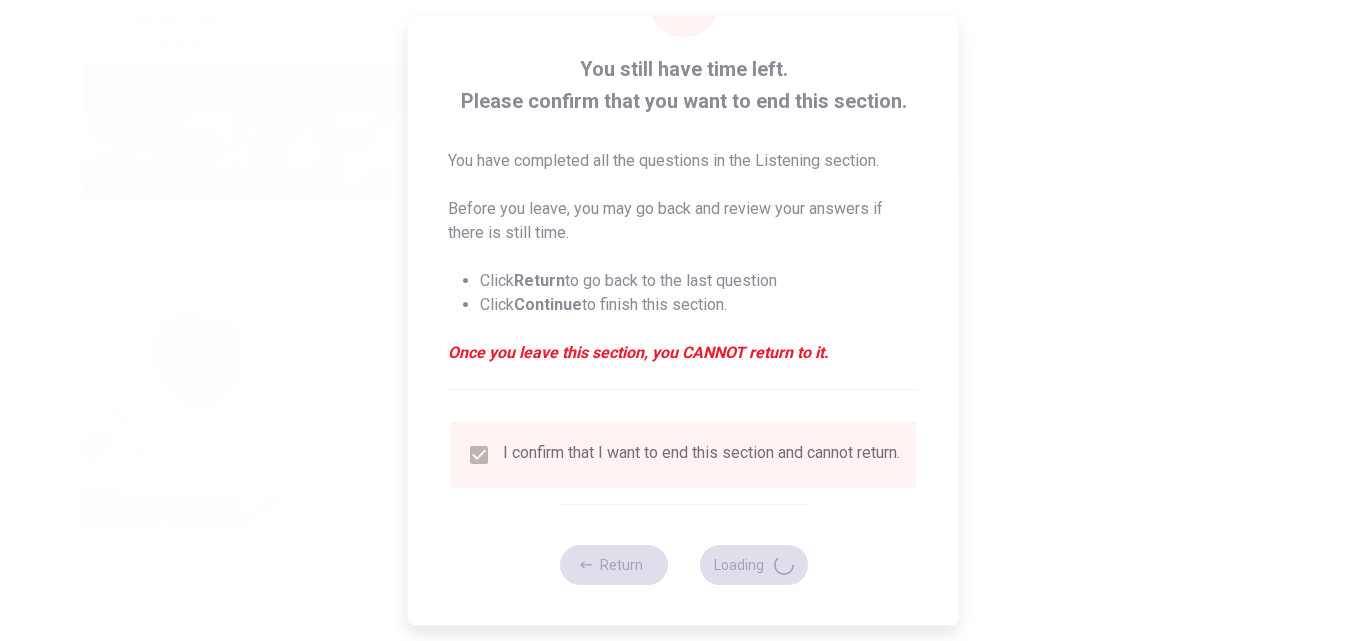 type on "77" 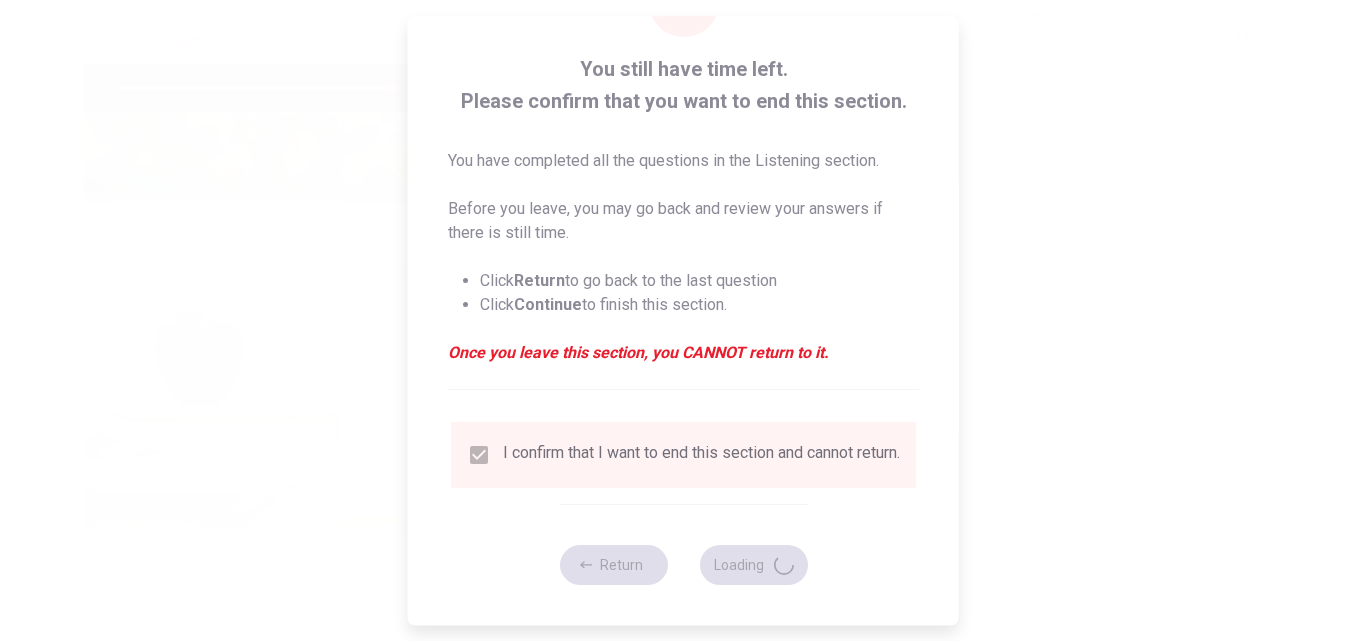 scroll, scrollTop: 0, scrollLeft: 0, axis: both 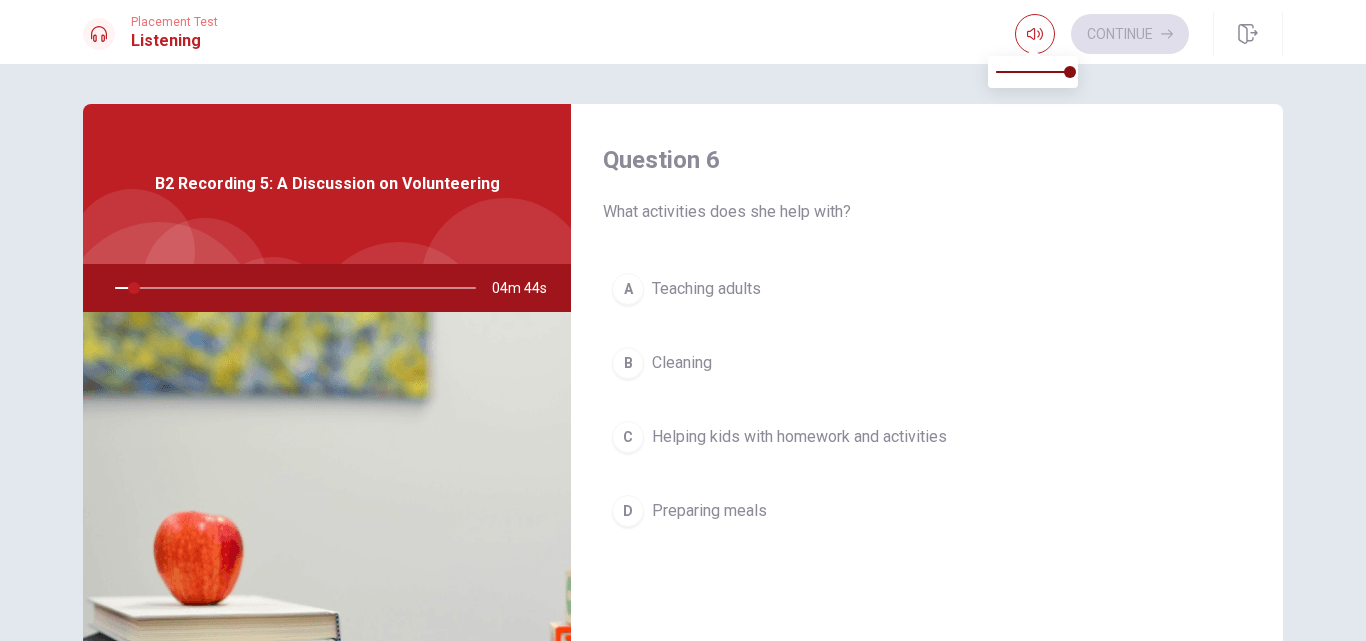 type on "5" 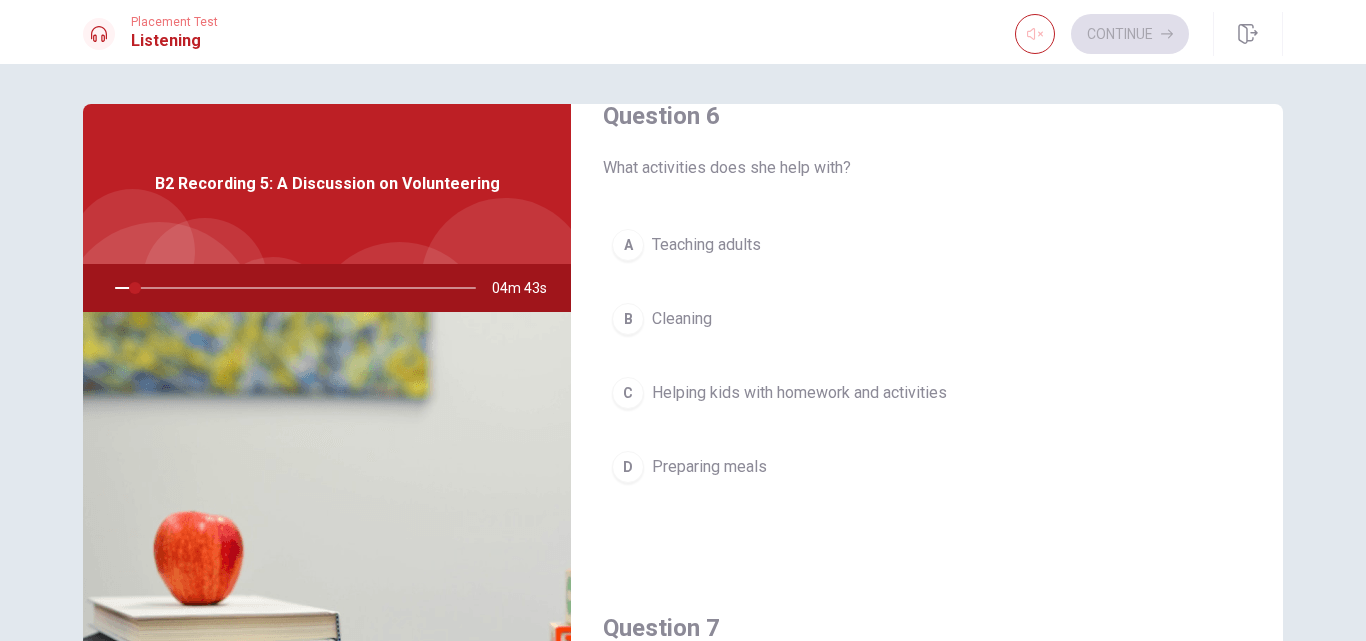 scroll, scrollTop: 0, scrollLeft: 0, axis: both 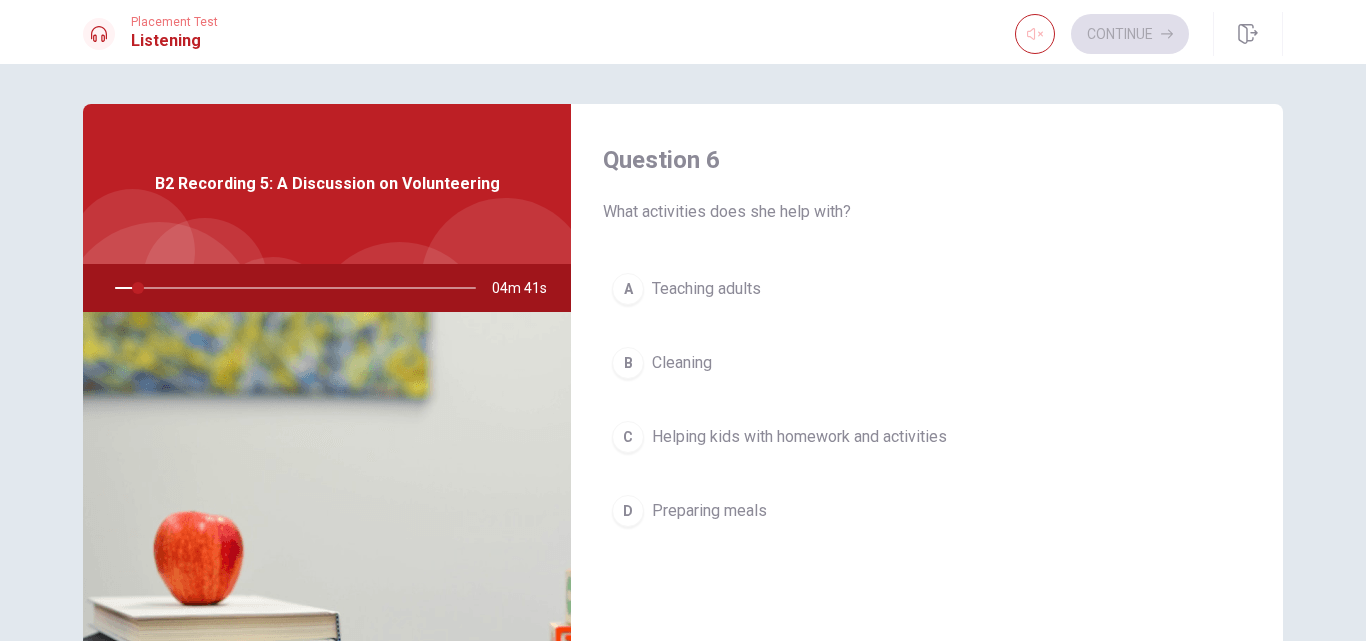 click on "Question 6 What activities does she help with? A Teaching adults B Cleaning C Helping kids with homework and activities D Preparing meals" at bounding box center [927, 360] 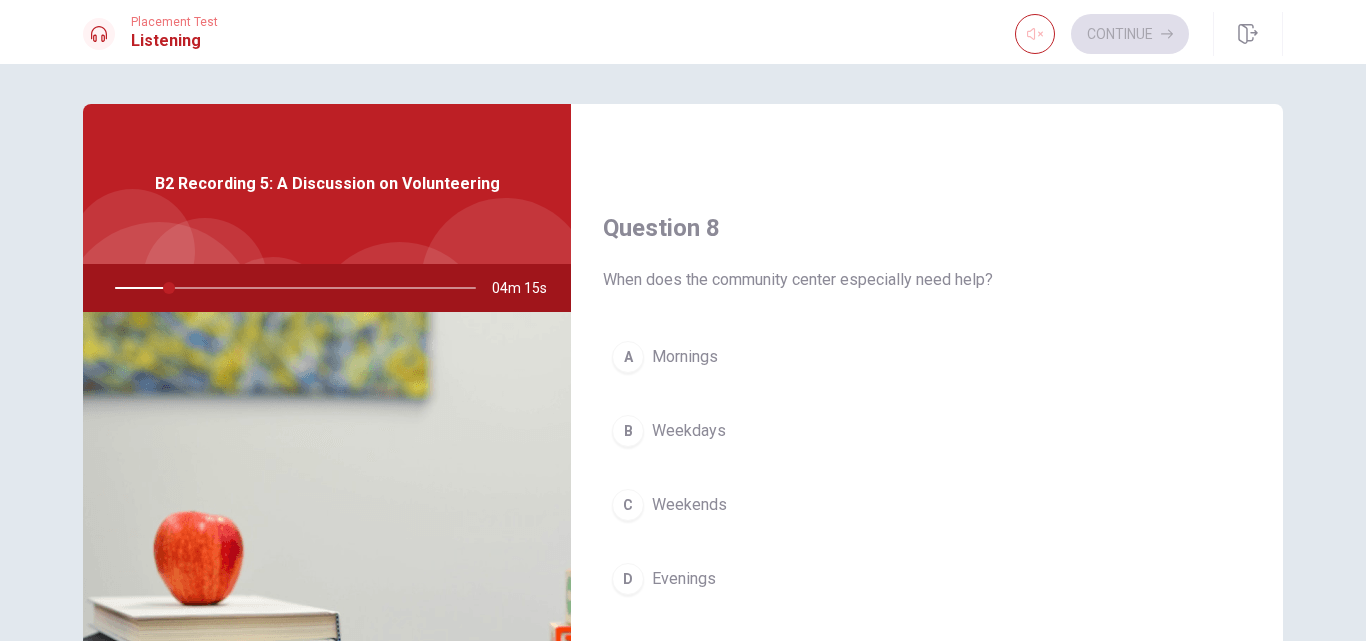scroll, scrollTop: 1000, scrollLeft: 0, axis: vertical 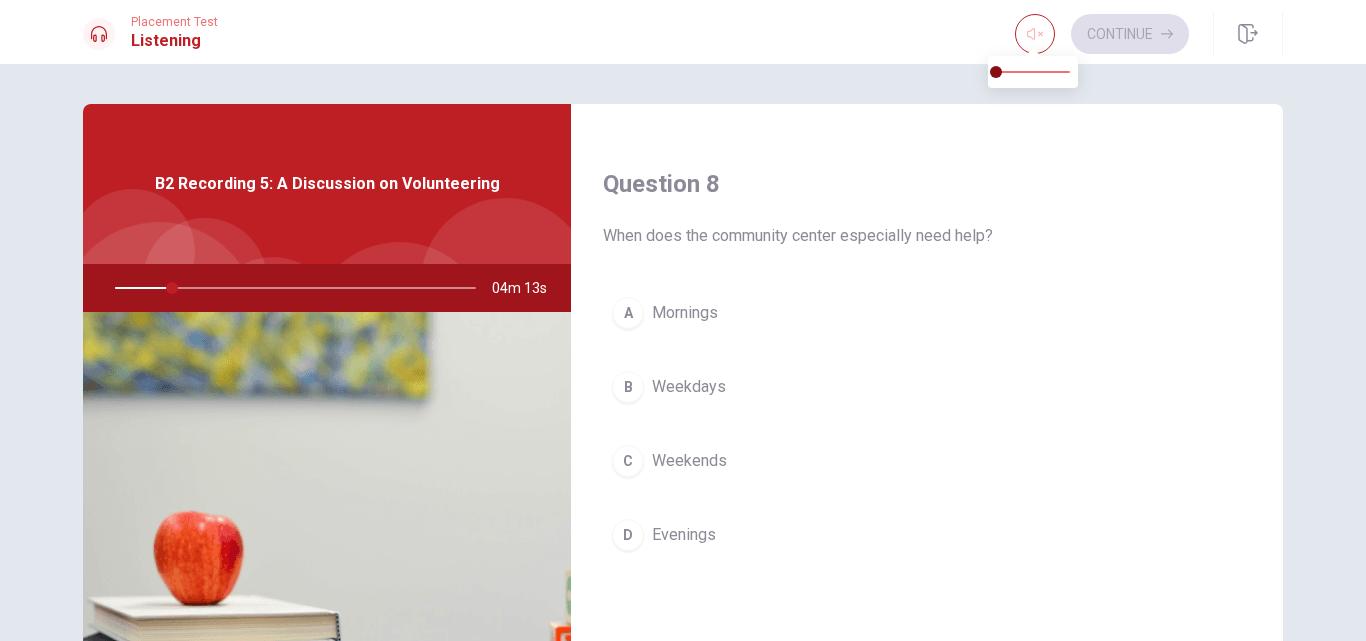 type on "16" 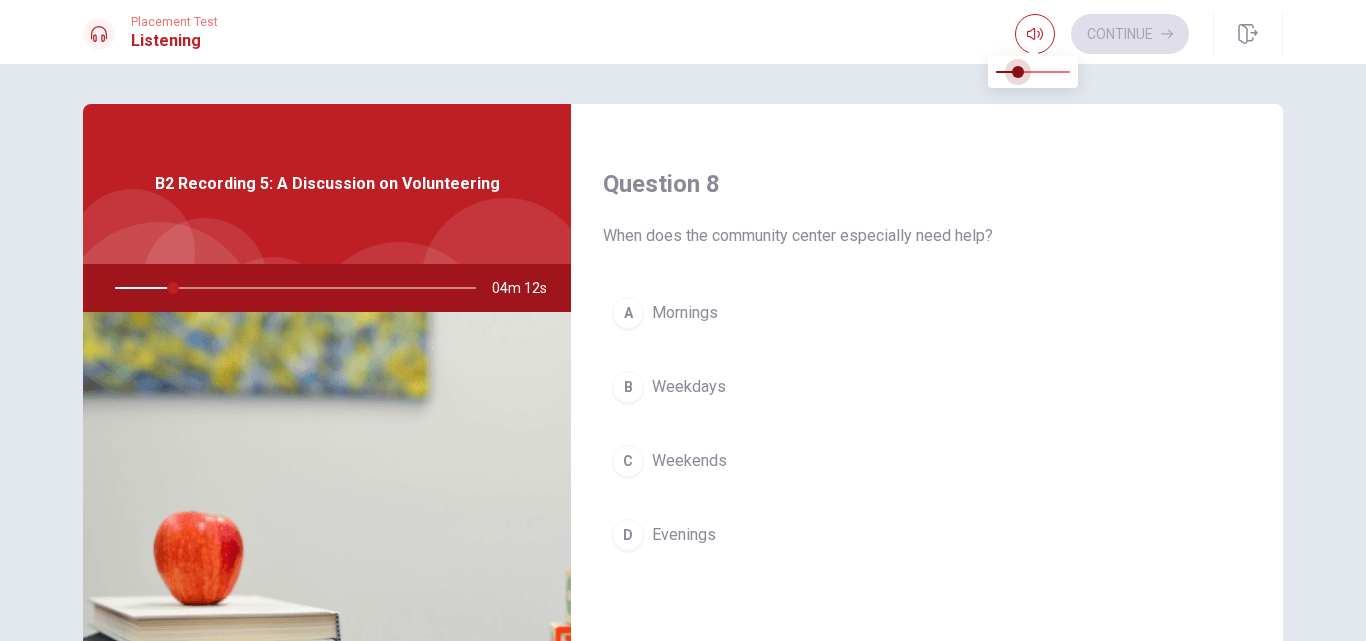 click at bounding box center (1033, 72) 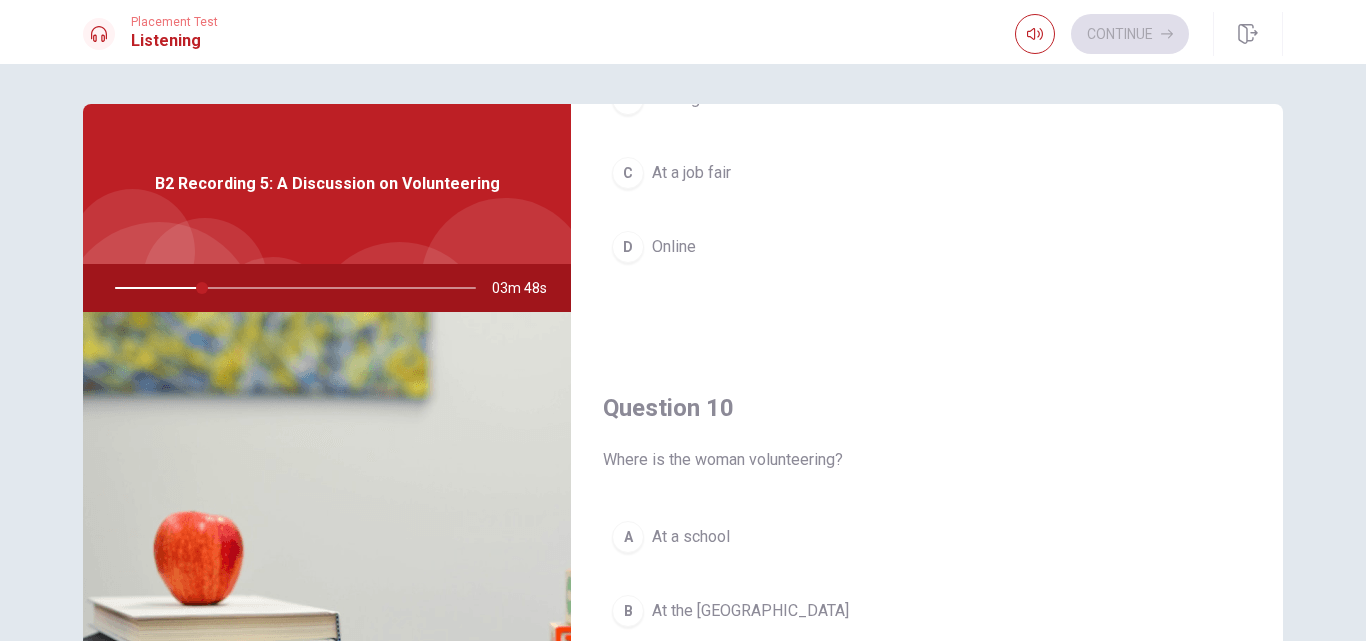 scroll, scrollTop: 1865, scrollLeft: 0, axis: vertical 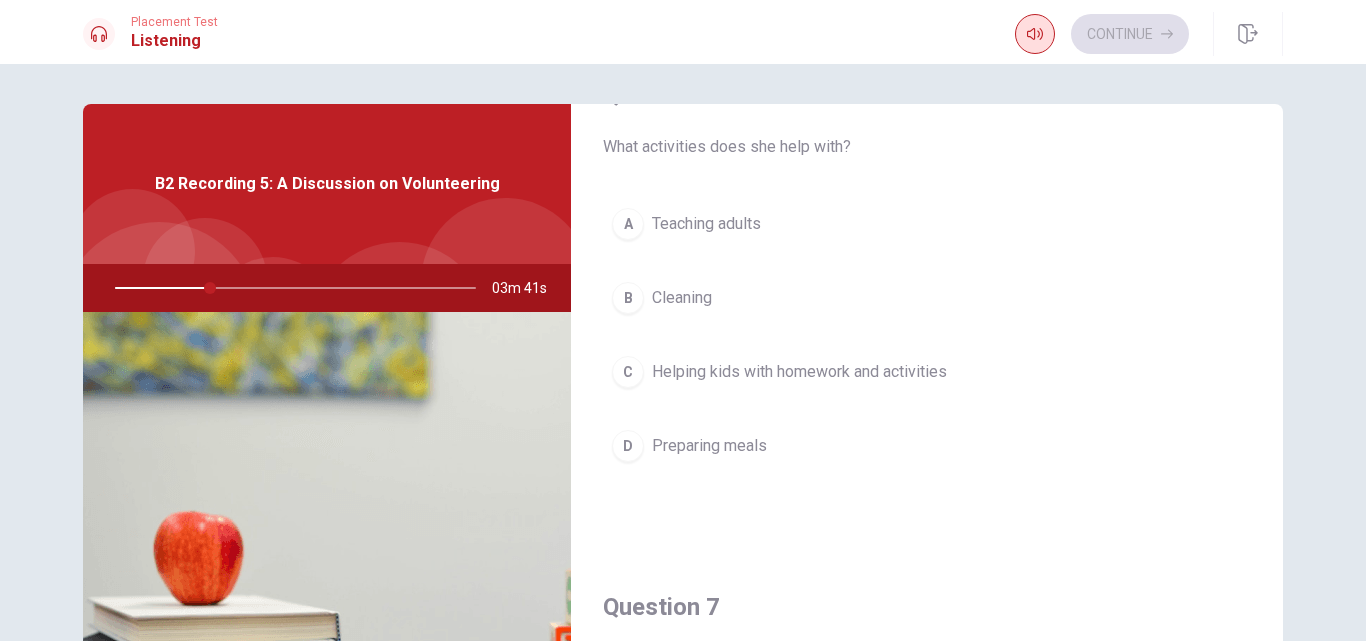 click on "This site uses cookies, as explained in our  Privacy Policy . If you agree to the use of cookies, please click the Accept button and continue to browse our site.   Privacy Policy Accept Placement Test   Listening Continue Continue Question 6 What activities does she help with? A Teaching adults B Cleaning C Helping kids with homework and activities D Preparing meals Question 7 What does the man express interest in? A Moving cities B Joining her volunteer program C Going back to school D Starting a new job Question 8 When does the community center especially need help? A Mornings B Weekdays C Weekends D Evenings Question 9 How did she find out about the volunteer opportunity? A At an event B Through a friend C At a job fair D Online Question 10 Where is the woman volunteering? A At a school B At the community center C At a library D At a hospital B2 Recording 5: A Discussion on Volunteering 03m 41s © Copyright  2025 Going somewhere? You are not allowed to open other tabs/pages or switch windows during a test." at bounding box center (683, 320) 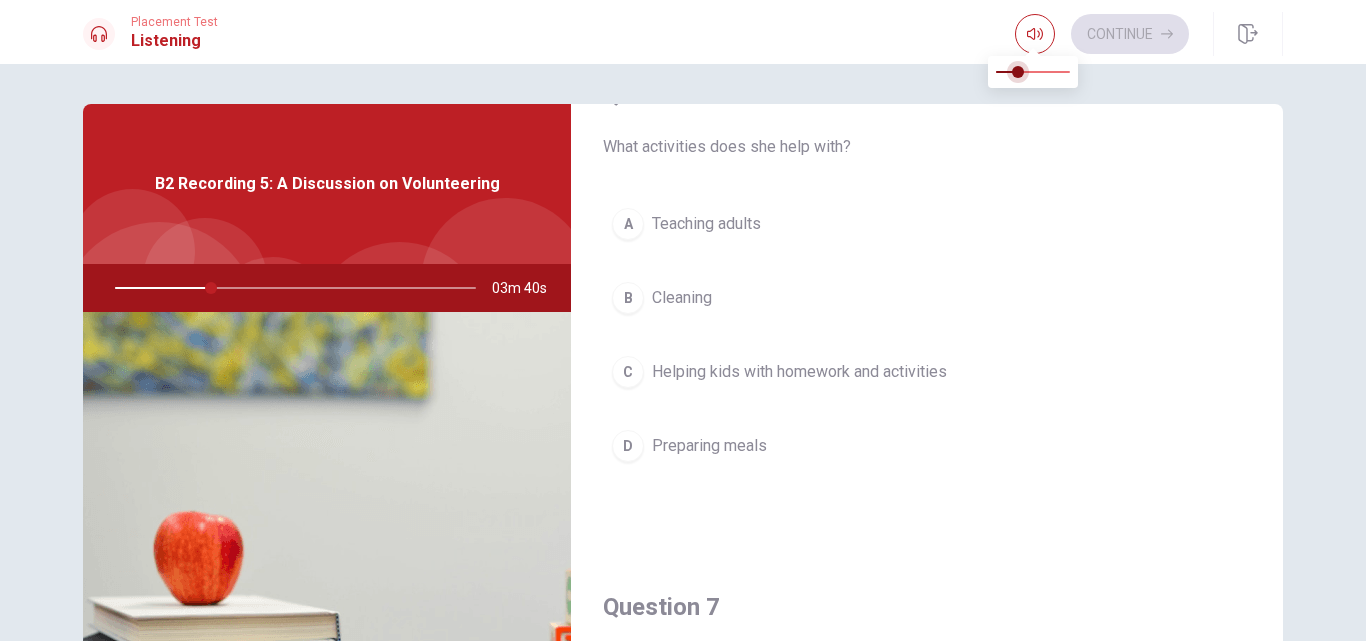 type on "27" 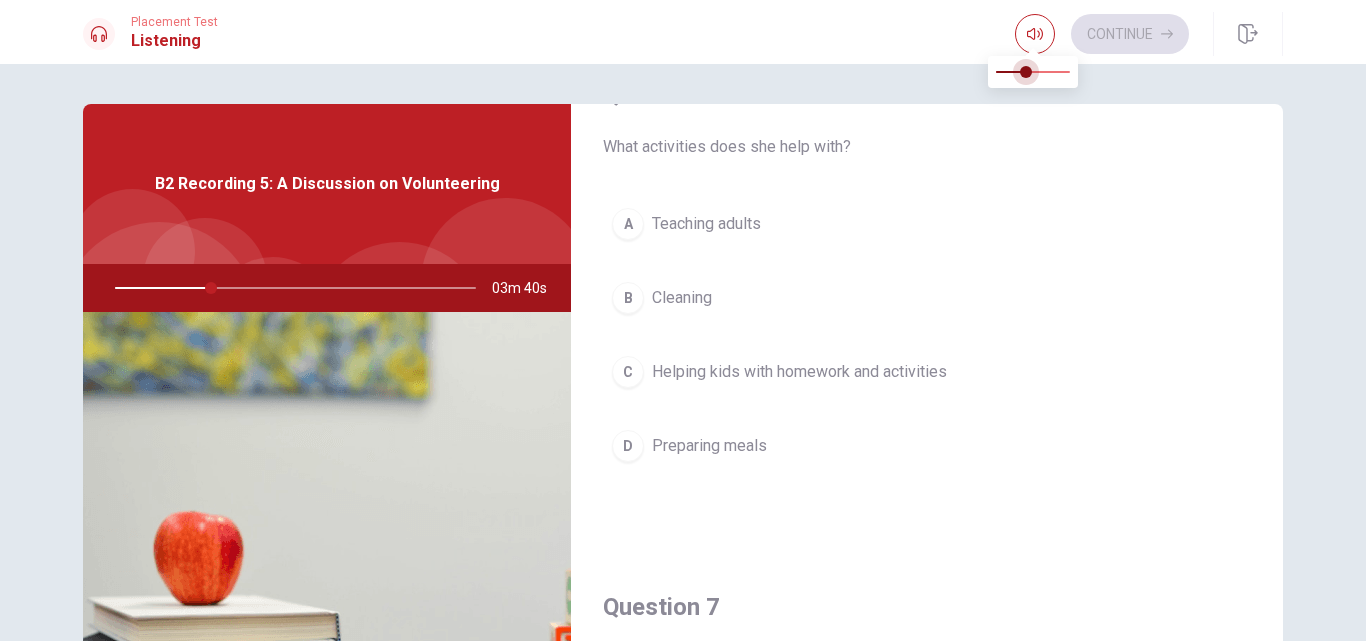 type on "27" 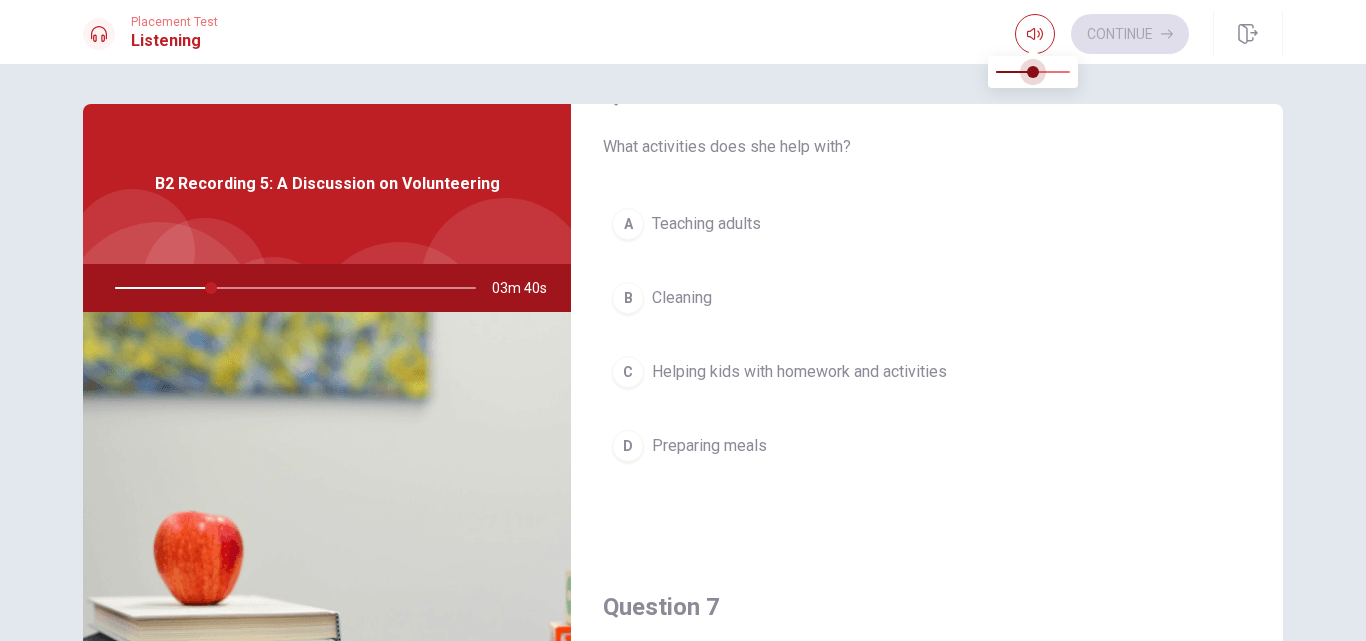 click at bounding box center (1033, 72) 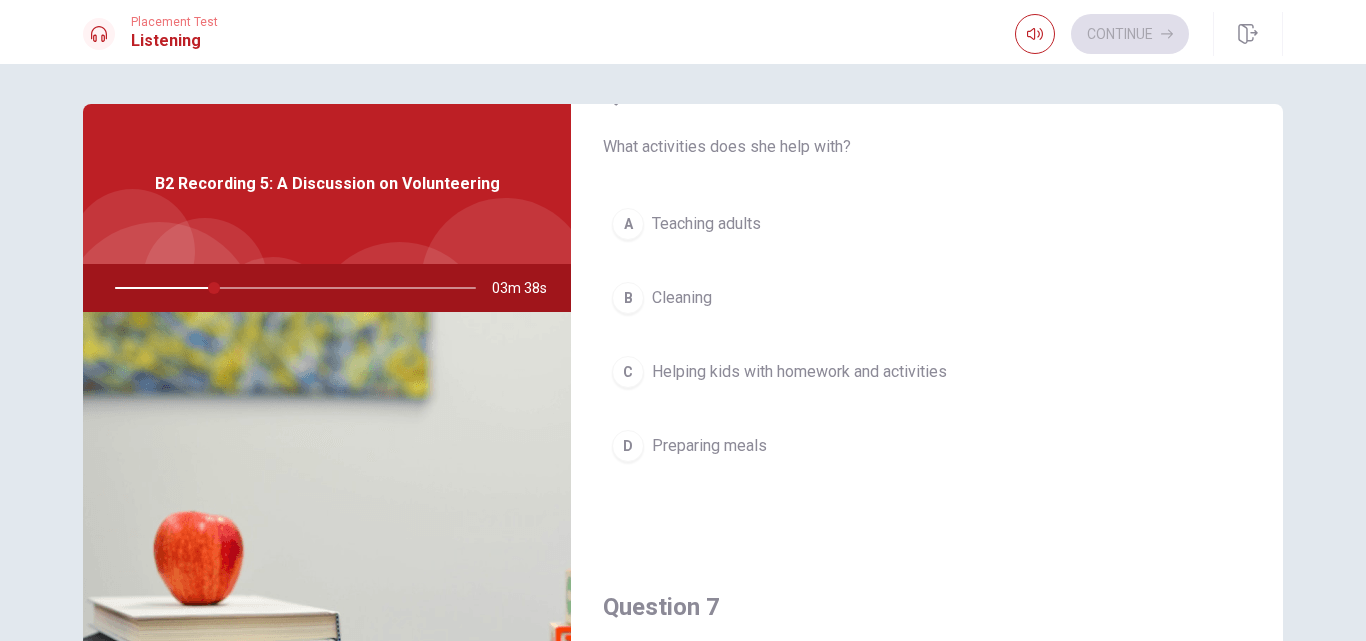click on "Placement Test   Listening Continue" at bounding box center [683, 32] 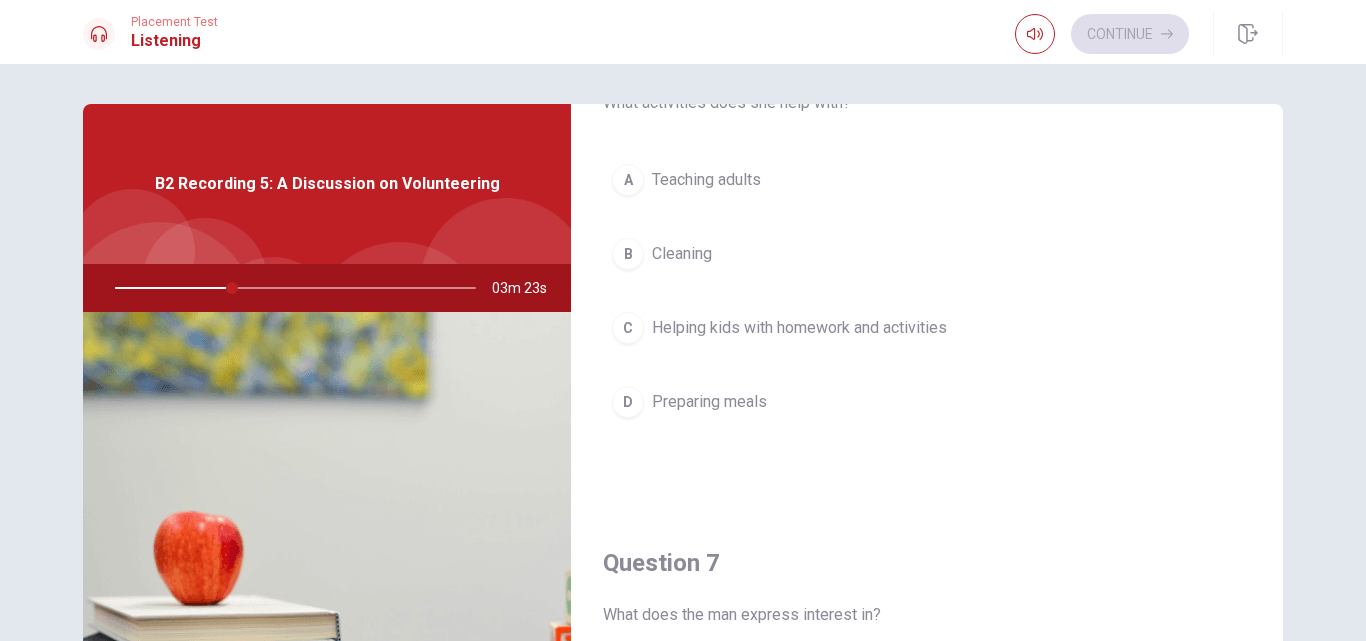 scroll, scrollTop: 65, scrollLeft: 0, axis: vertical 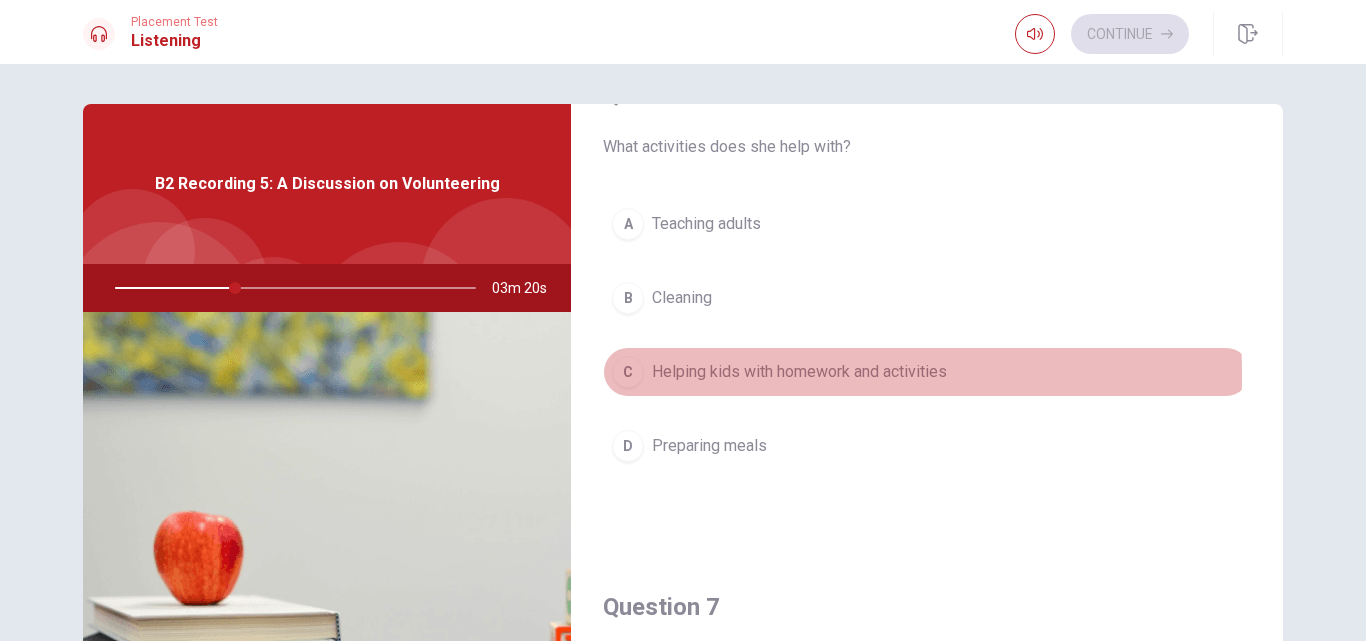 click on "C Helping kids with homework and activities" at bounding box center (927, 372) 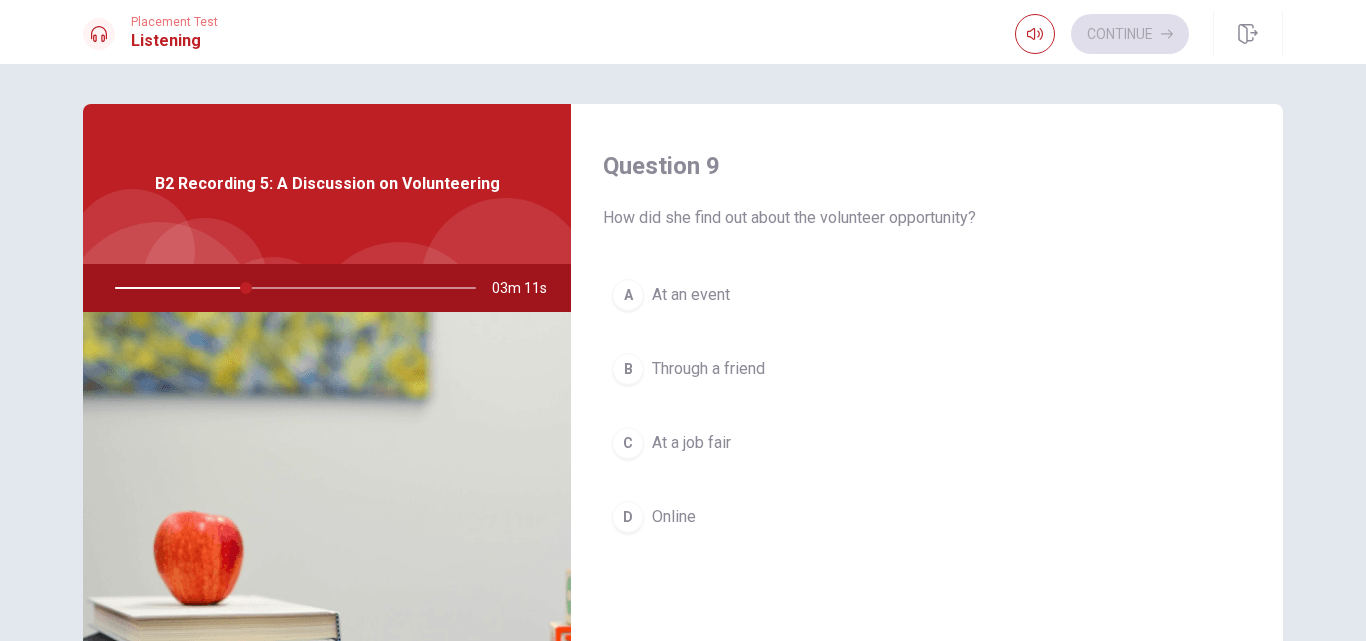 scroll, scrollTop: 1565, scrollLeft: 0, axis: vertical 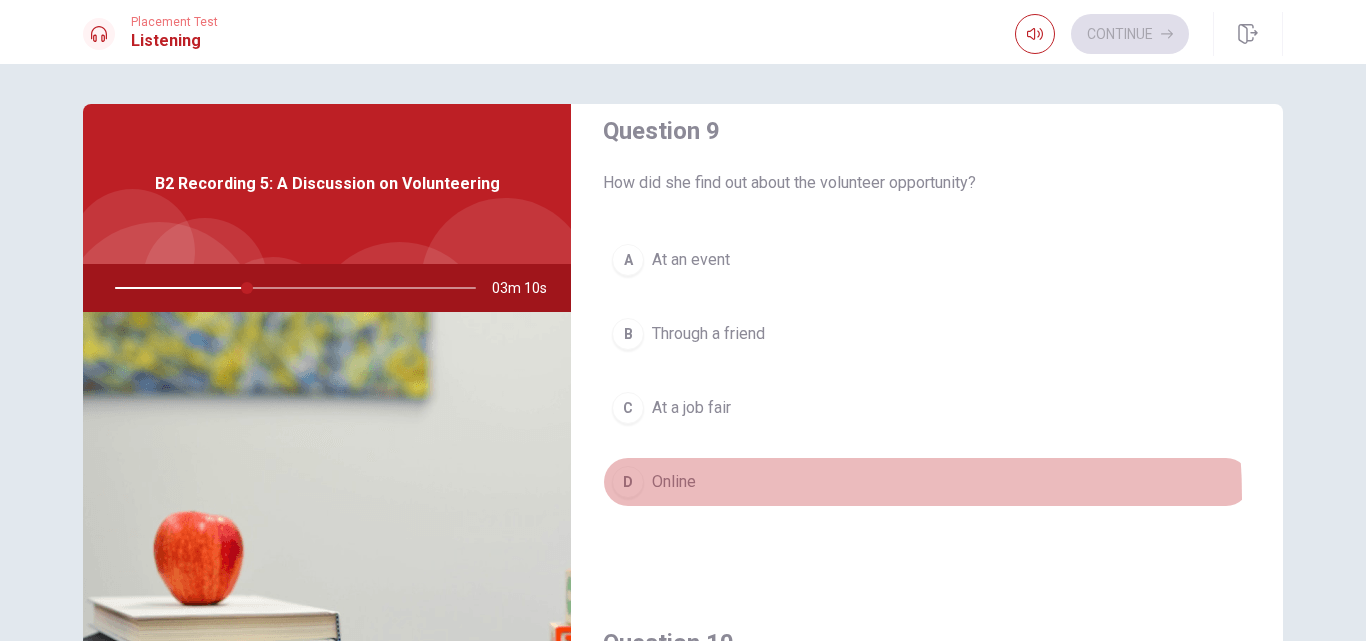 click on "D Online" at bounding box center (927, 482) 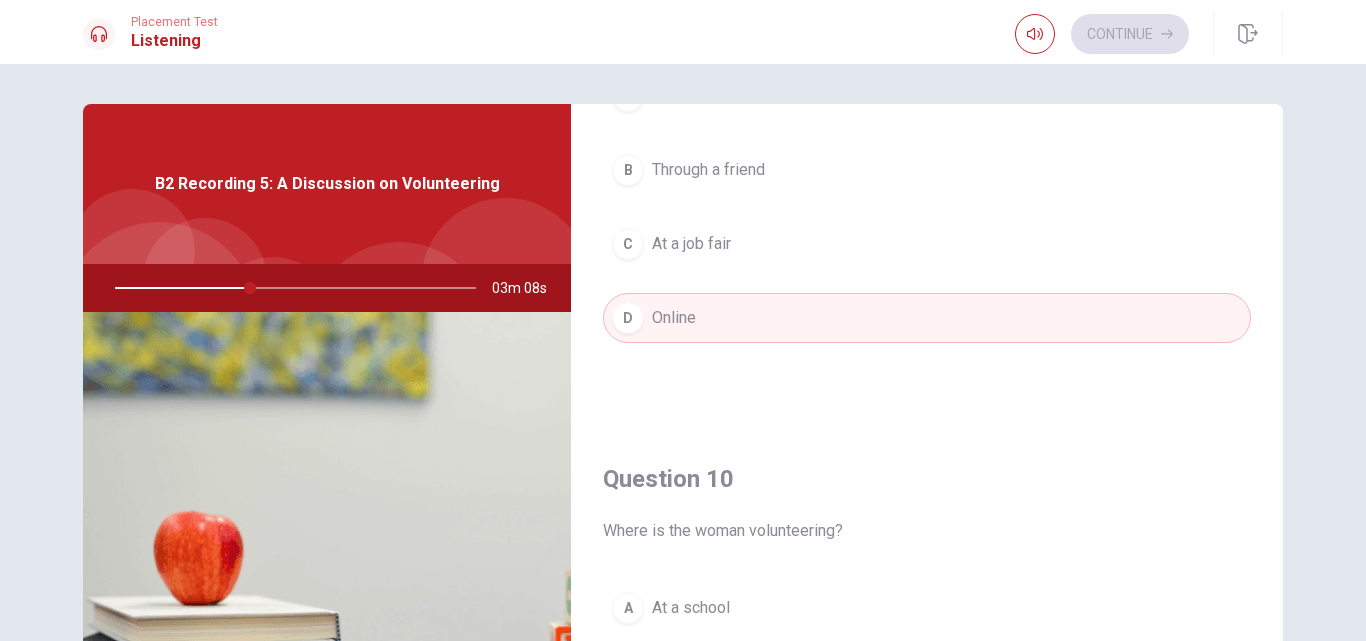 scroll, scrollTop: 1865, scrollLeft: 0, axis: vertical 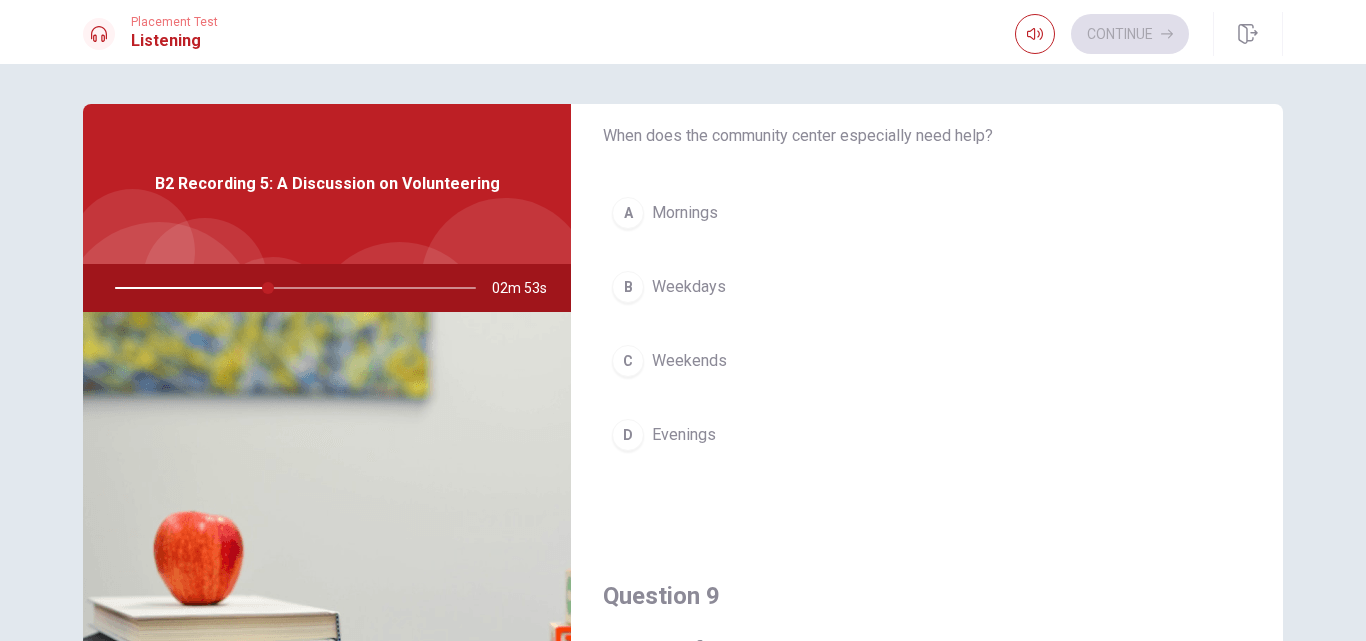 click on "Weekends" at bounding box center (689, 361) 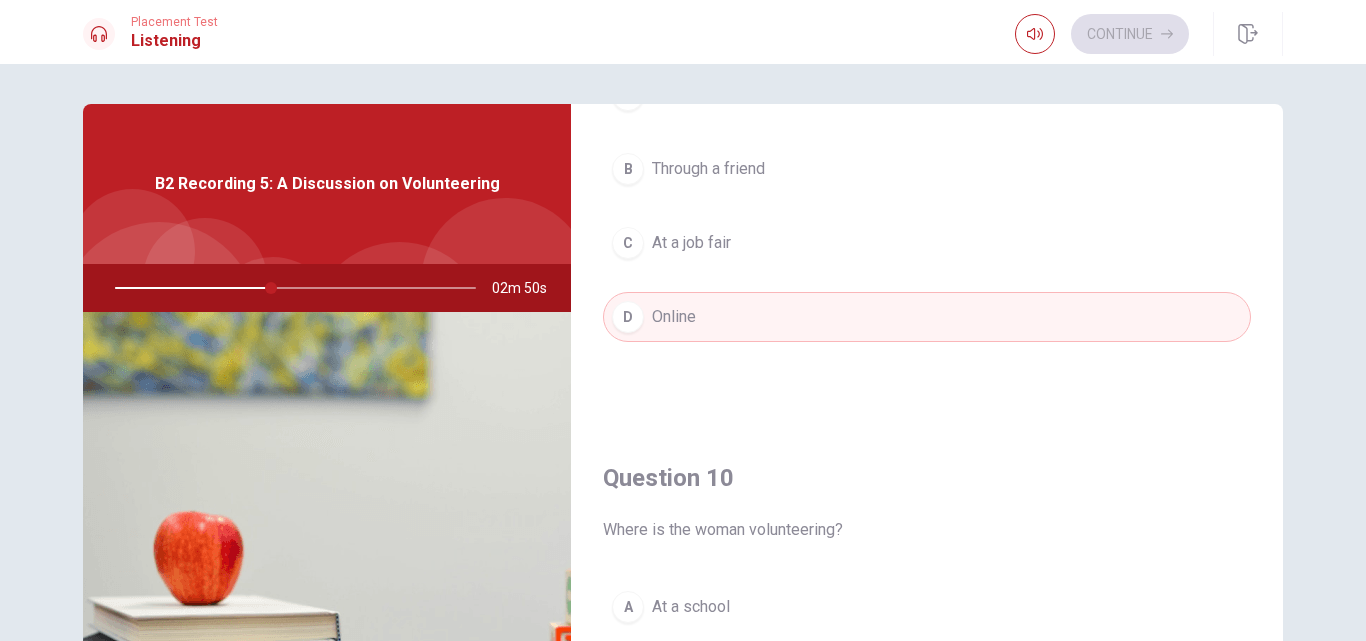 scroll, scrollTop: 1865, scrollLeft: 0, axis: vertical 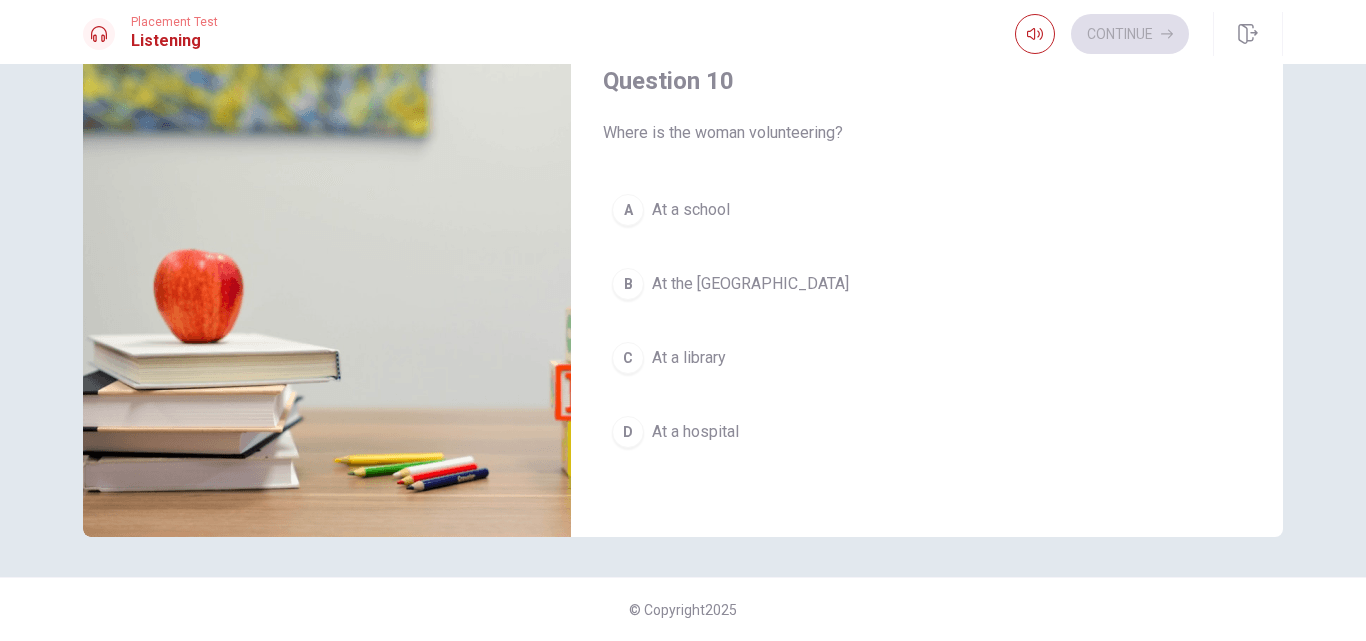 click on "B At the [GEOGRAPHIC_DATA]" at bounding box center [927, 284] 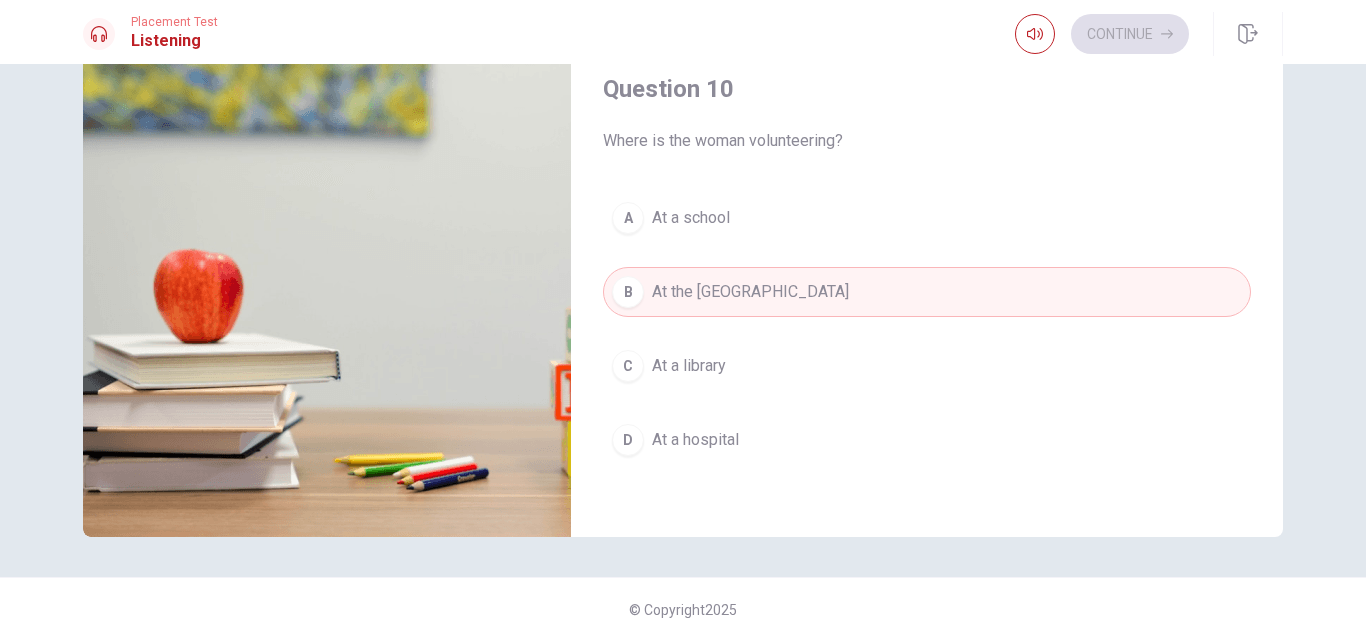 scroll, scrollTop: 1865, scrollLeft: 0, axis: vertical 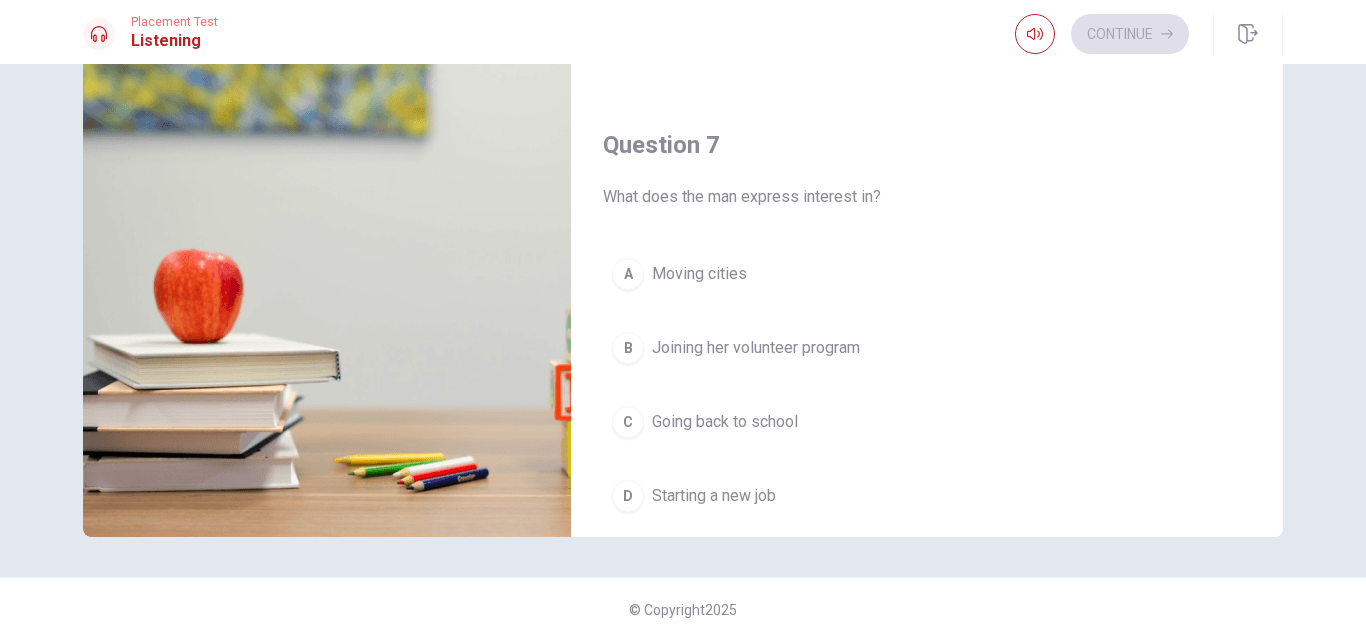 click on "Joining her volunteer program" at bounding box center [756, 348] 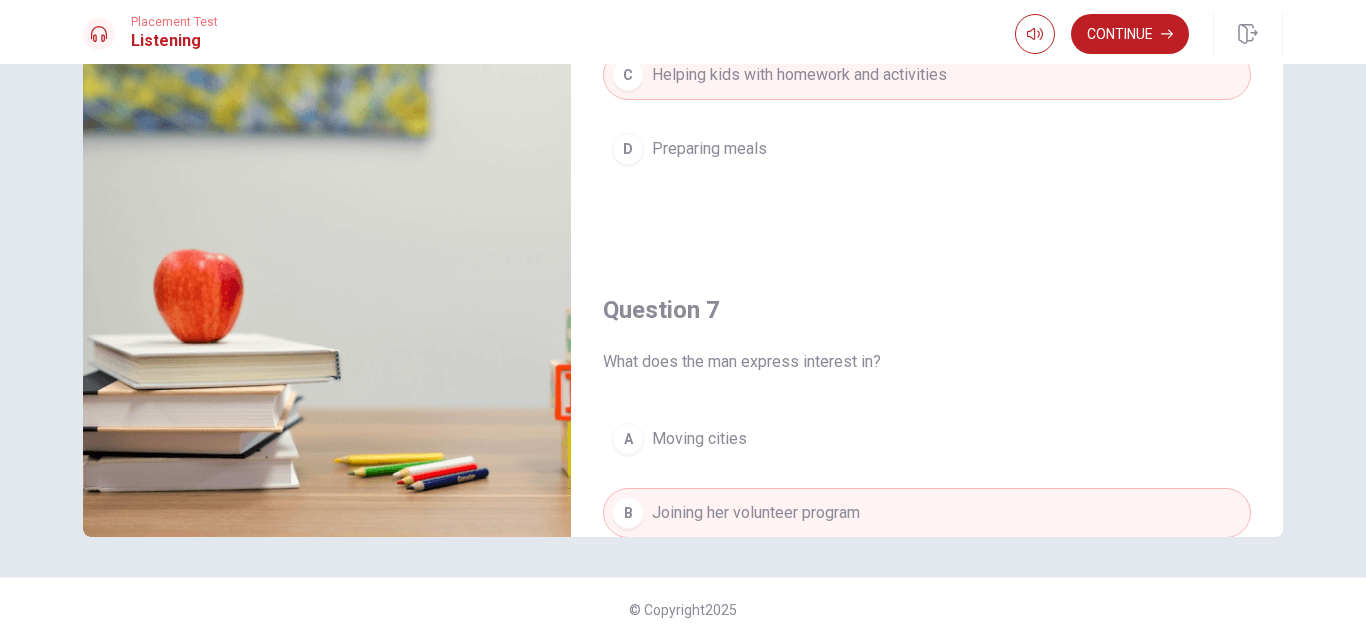 scroll, scrollTop: 0, scrollLeft: 0, axis: both 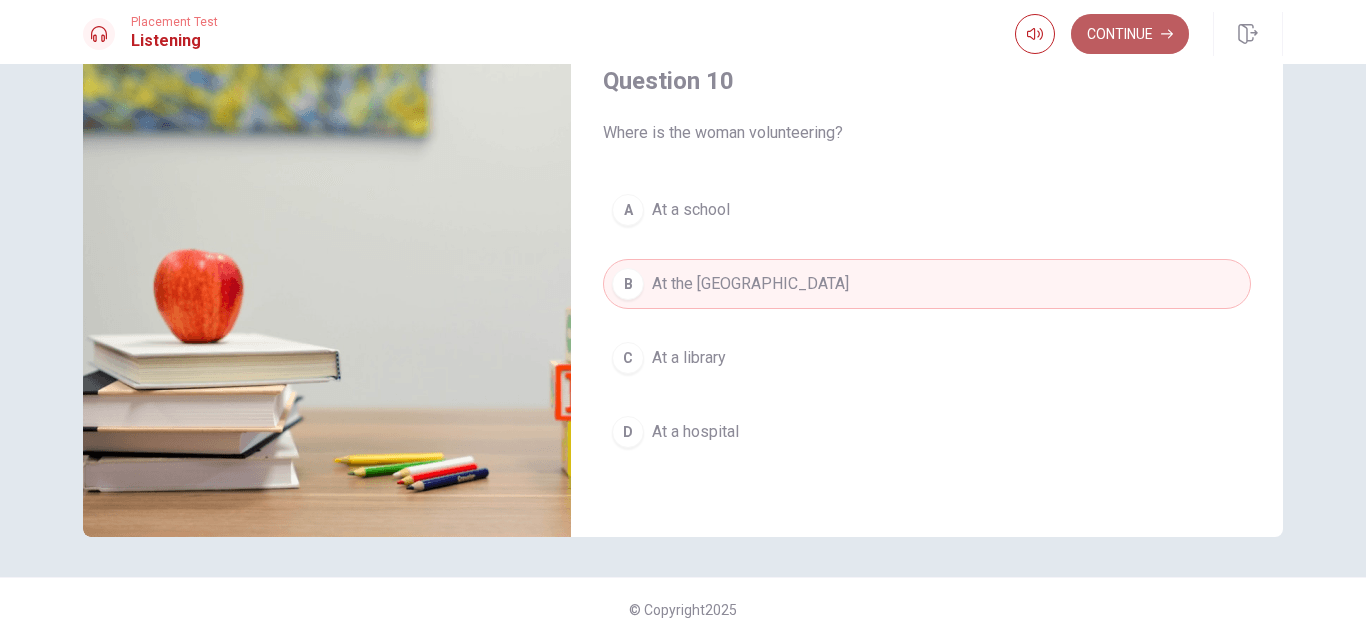 click on "Continue" at bounding box center (1130, 34) 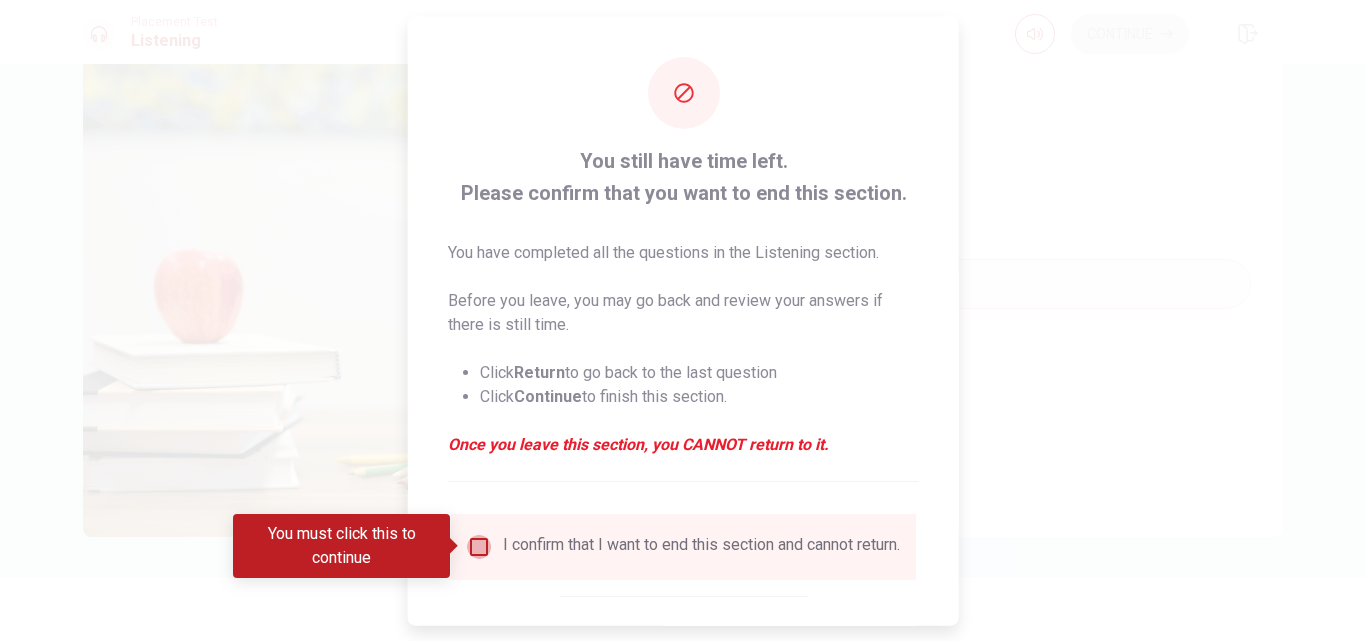 click at bounding box center [479, 546] 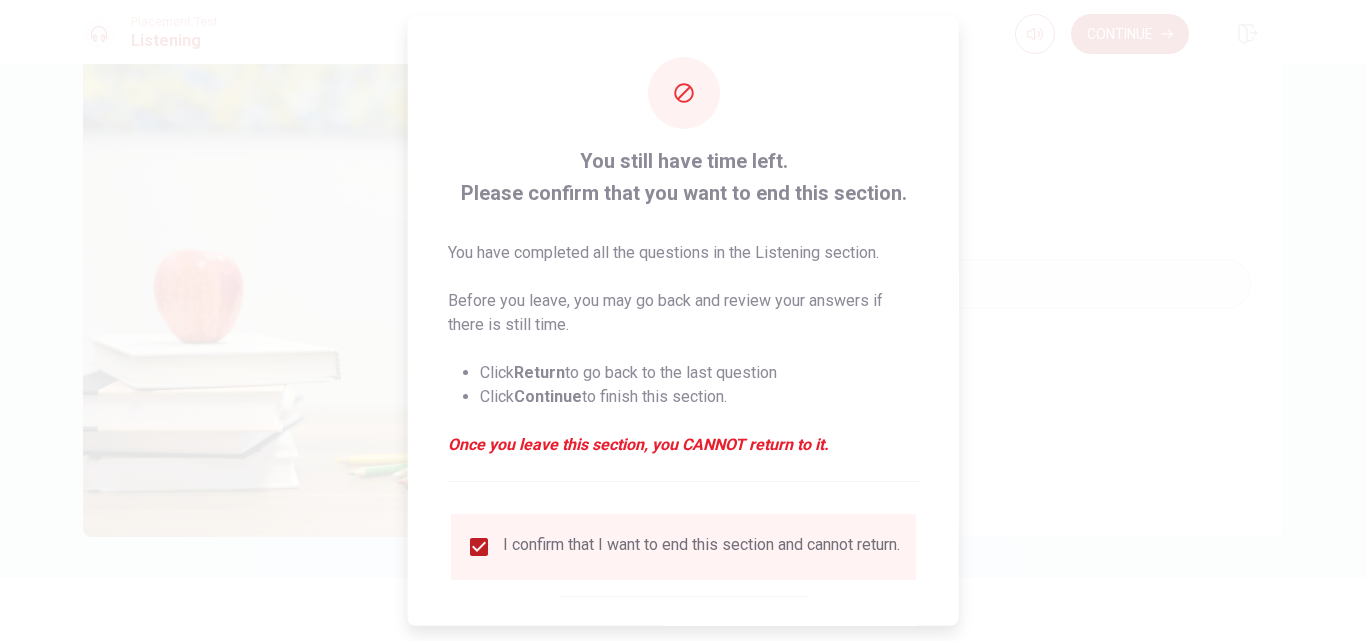 scroll, scrollTop: 105, scrollLeft: 0, axis: vertical 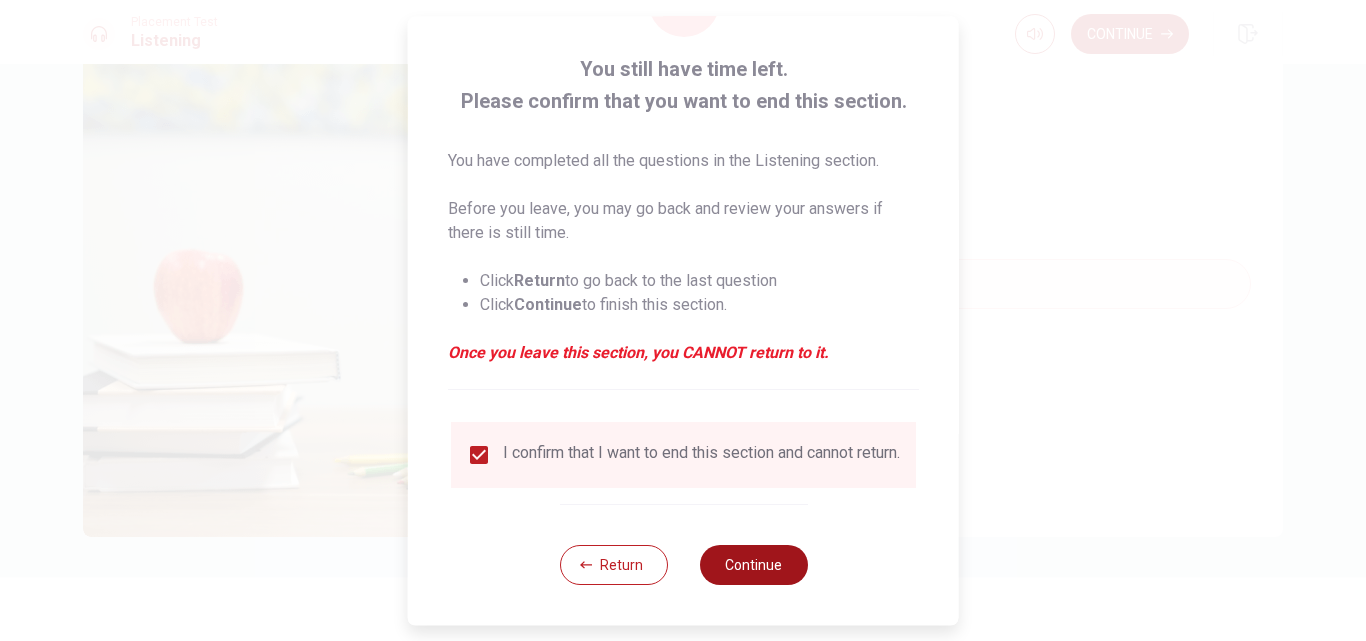 click on "Continue" at bounding box center [753, 565] 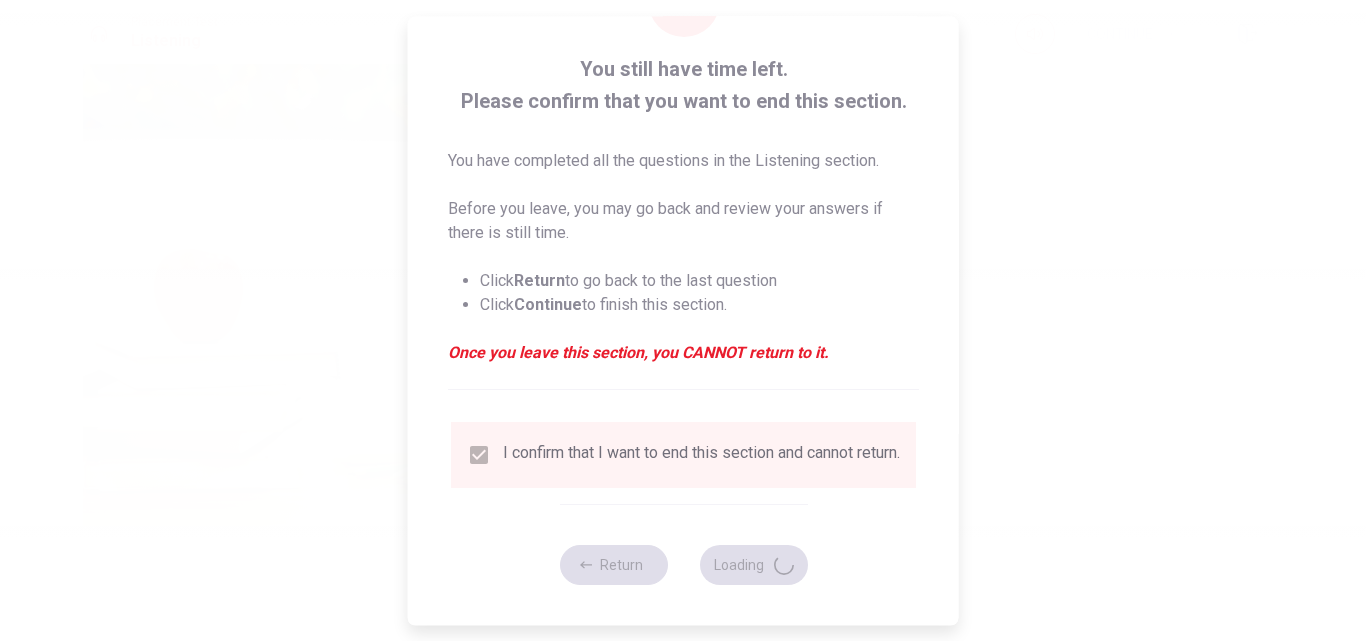 type on "78" 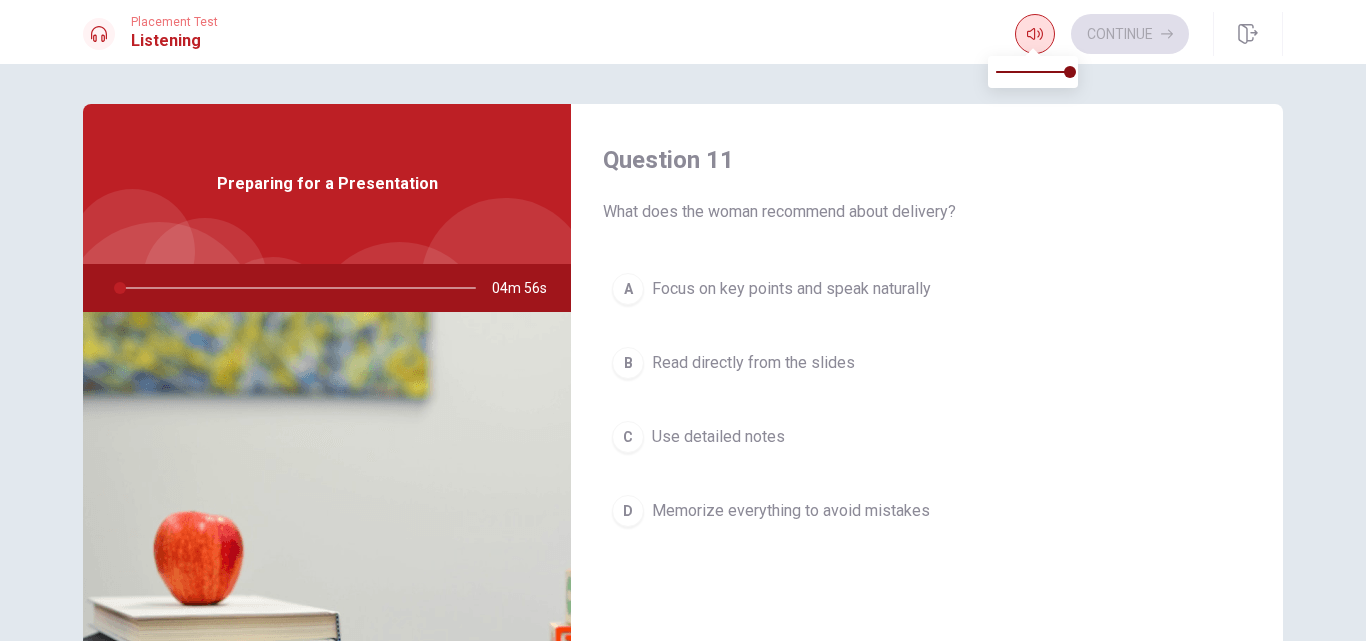 click 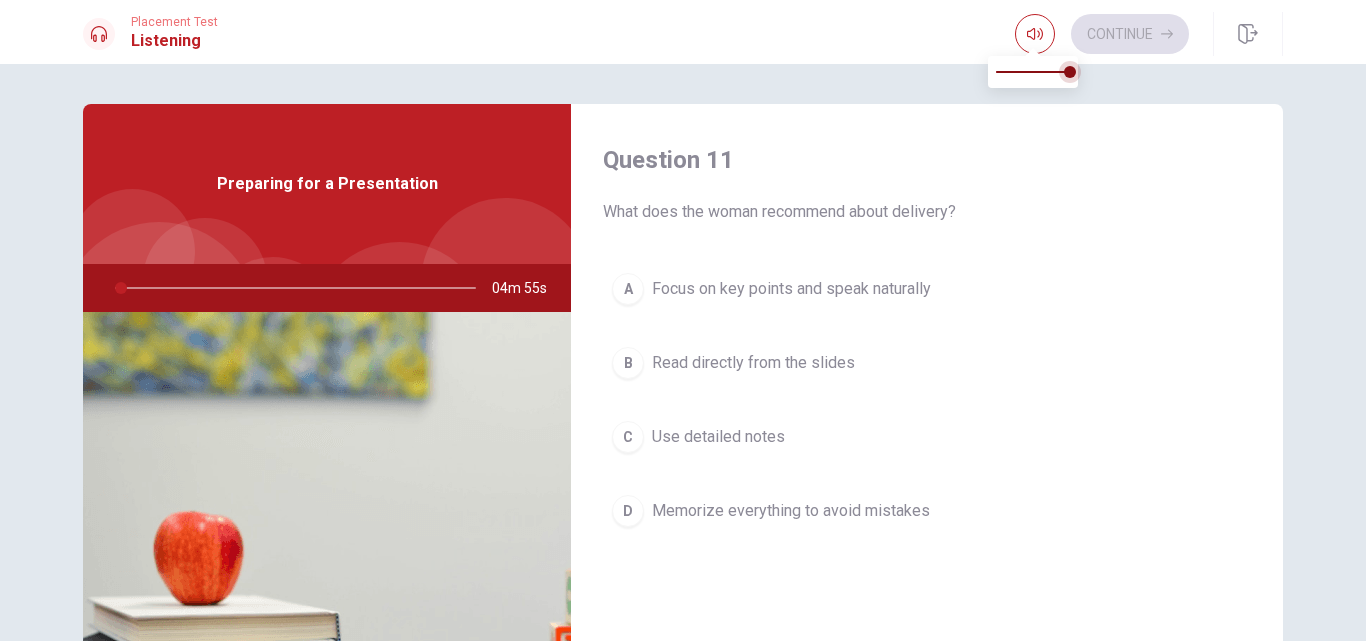 type on "2" 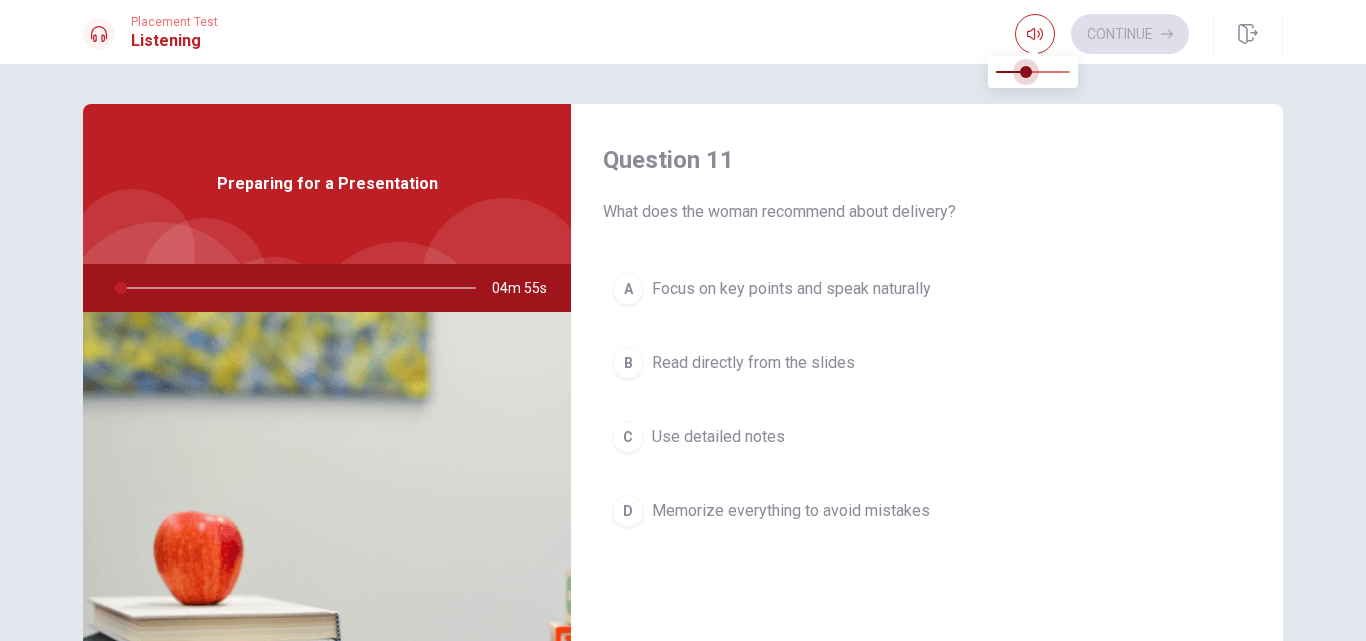 type on "2" 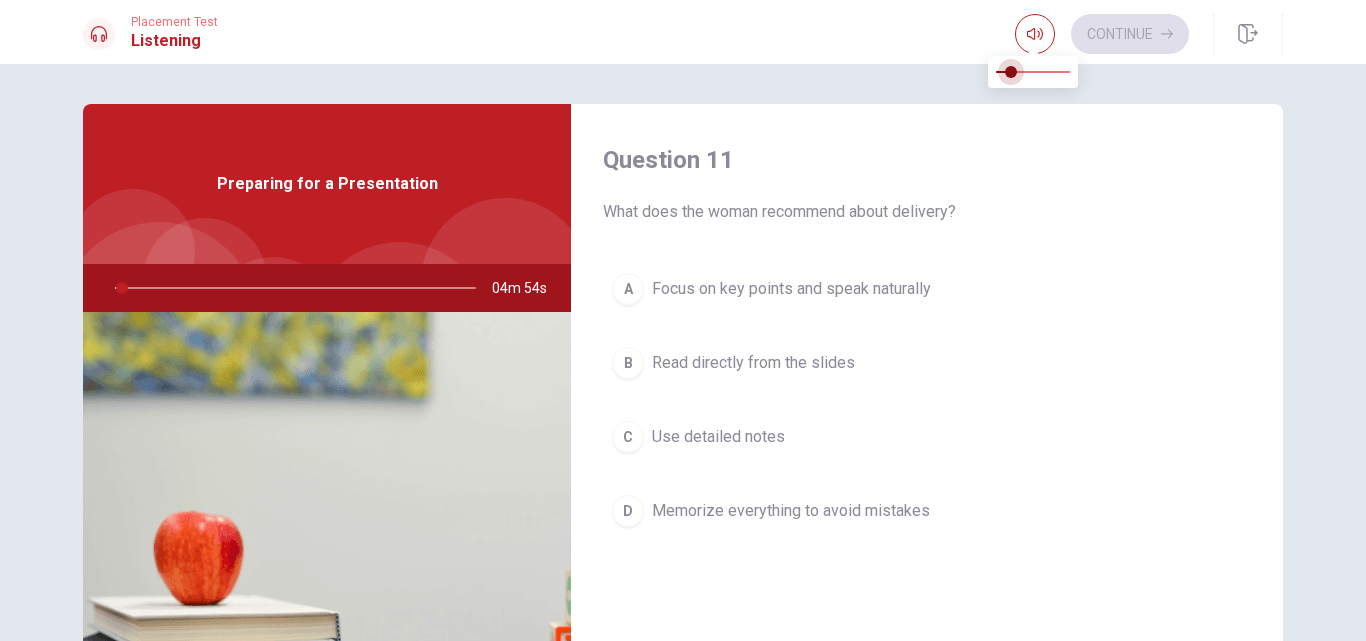 type on "2" 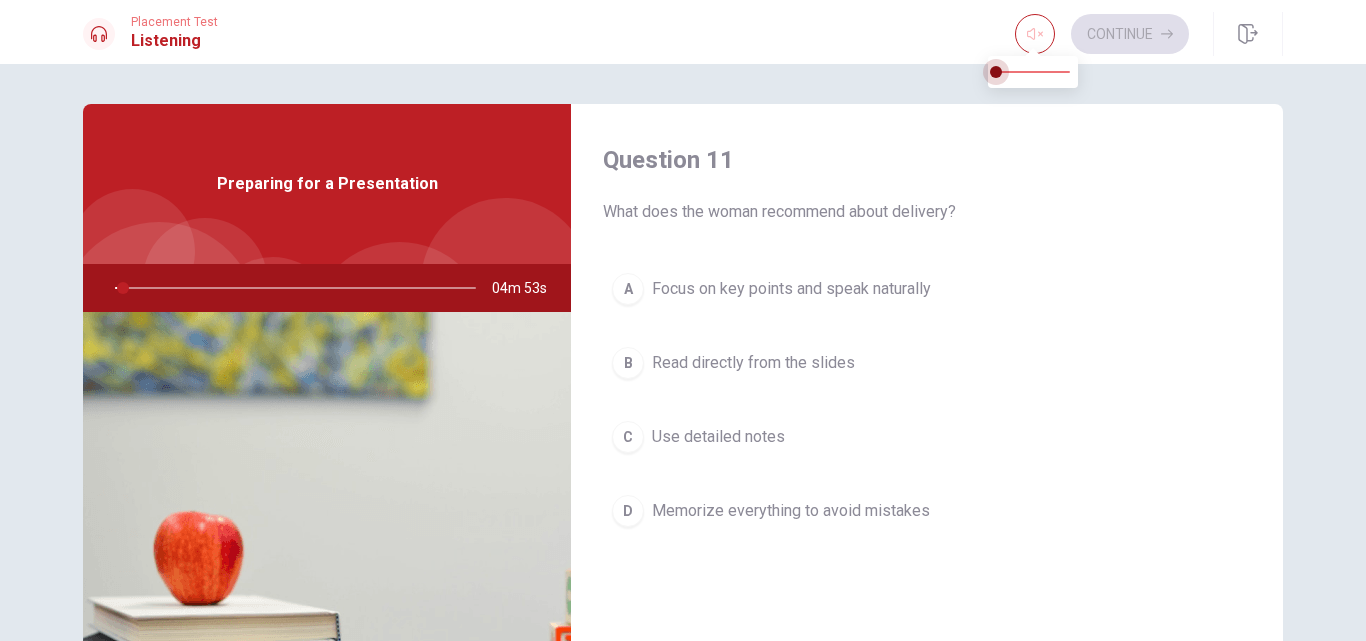 type on "2" 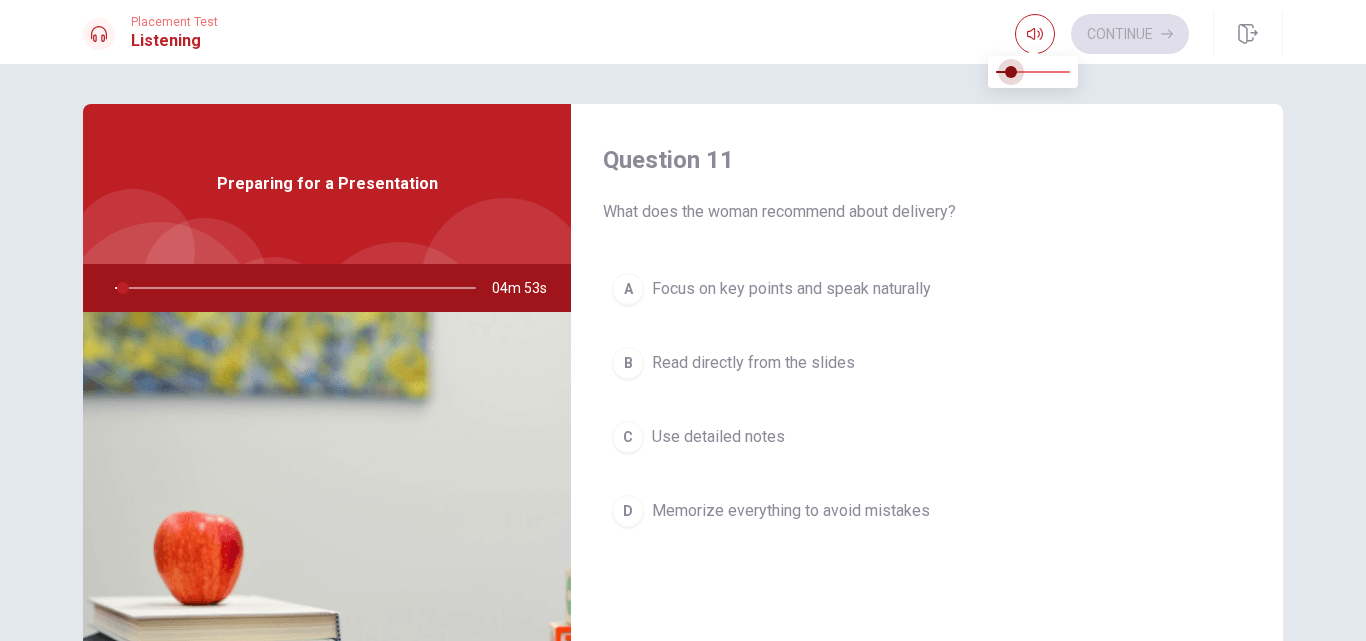 type on "3" 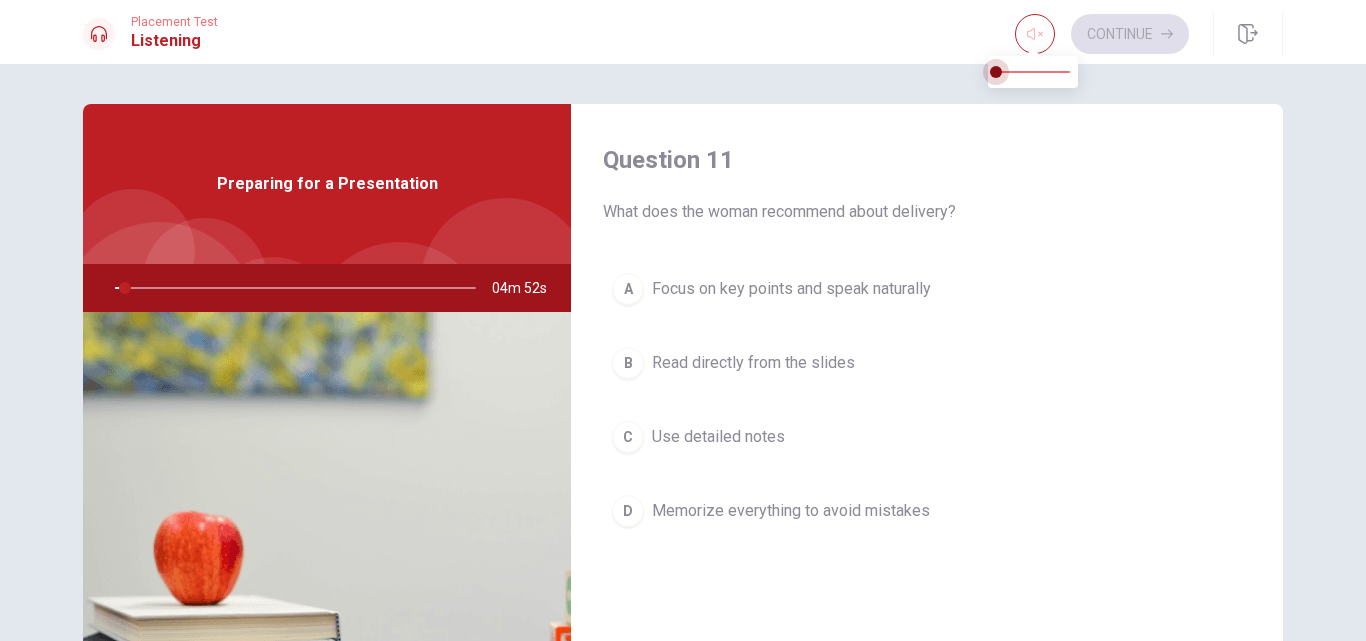 drag, startPoint x: 1031, startPoint y: 69, endPoint x: 992, endPoint y: 75, distance: 39.45884 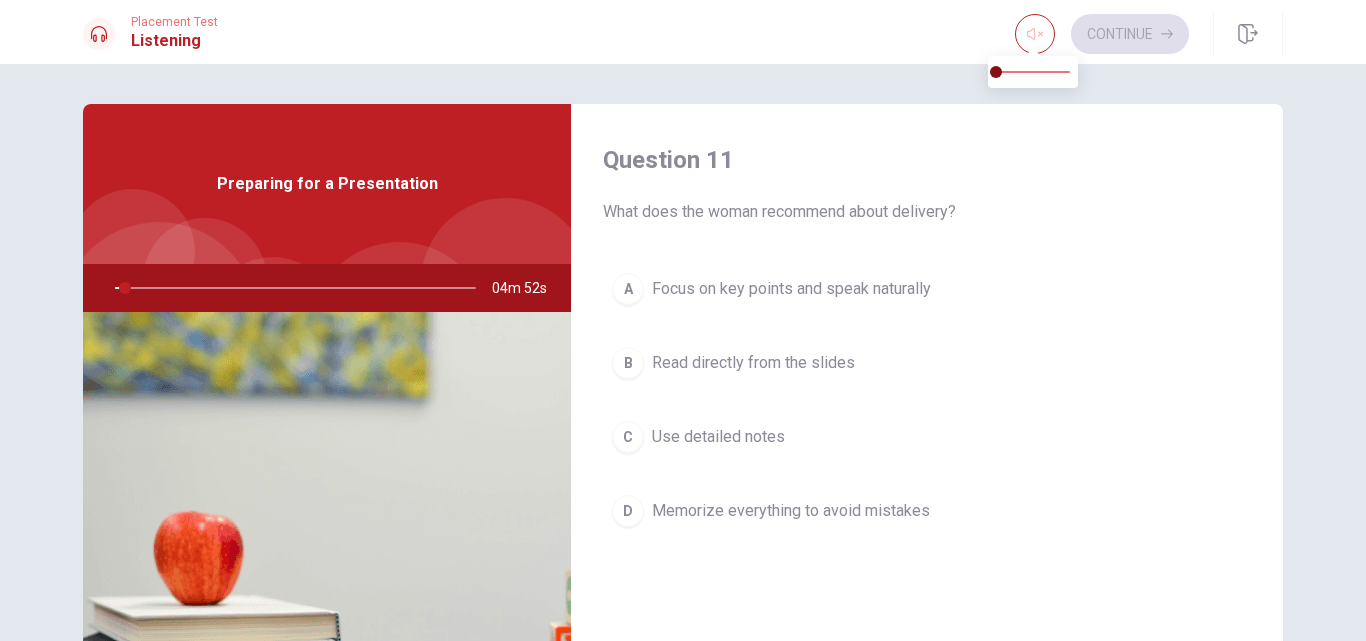 click on "Question 11" at bounding box center (927, 160) 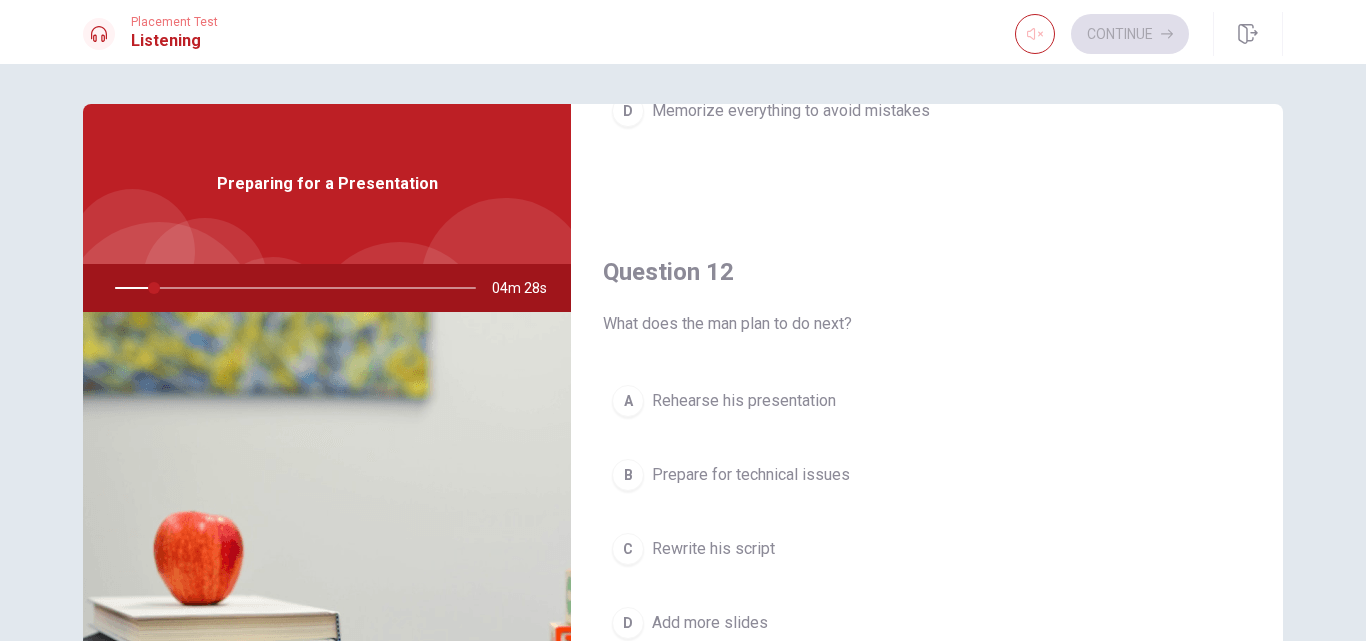 scroll, scrollTop: 500, scrollLeft: 0, axis: vertical 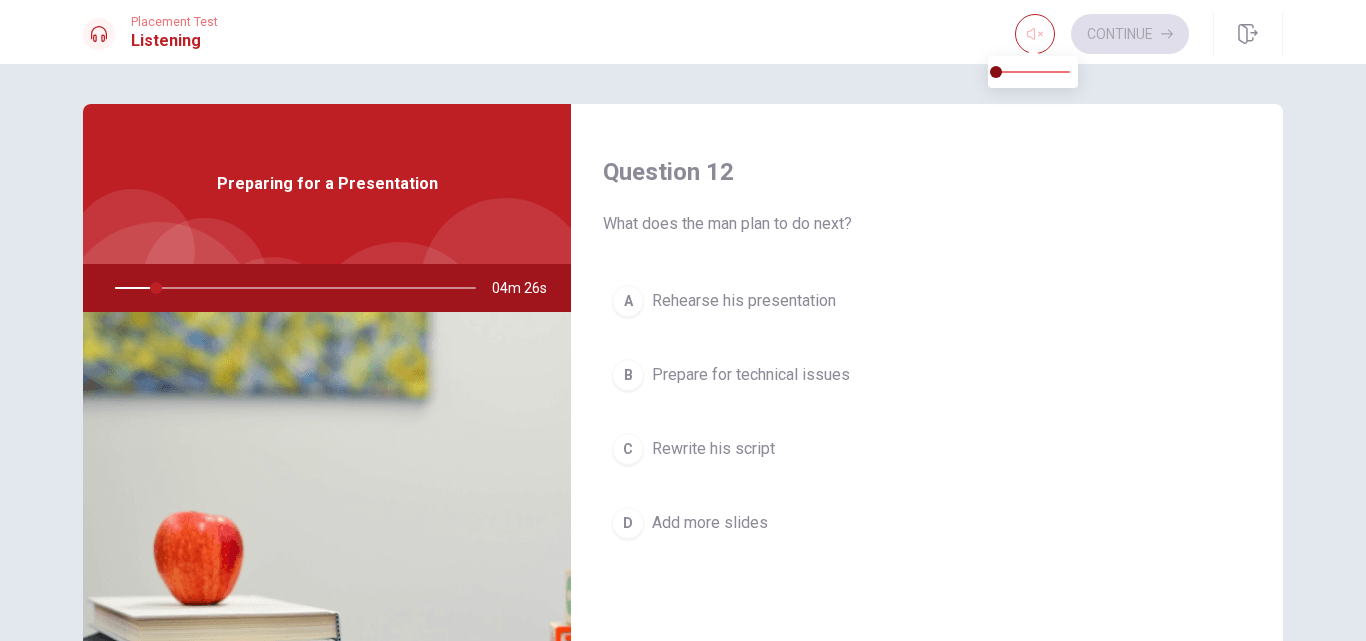 type on "11" 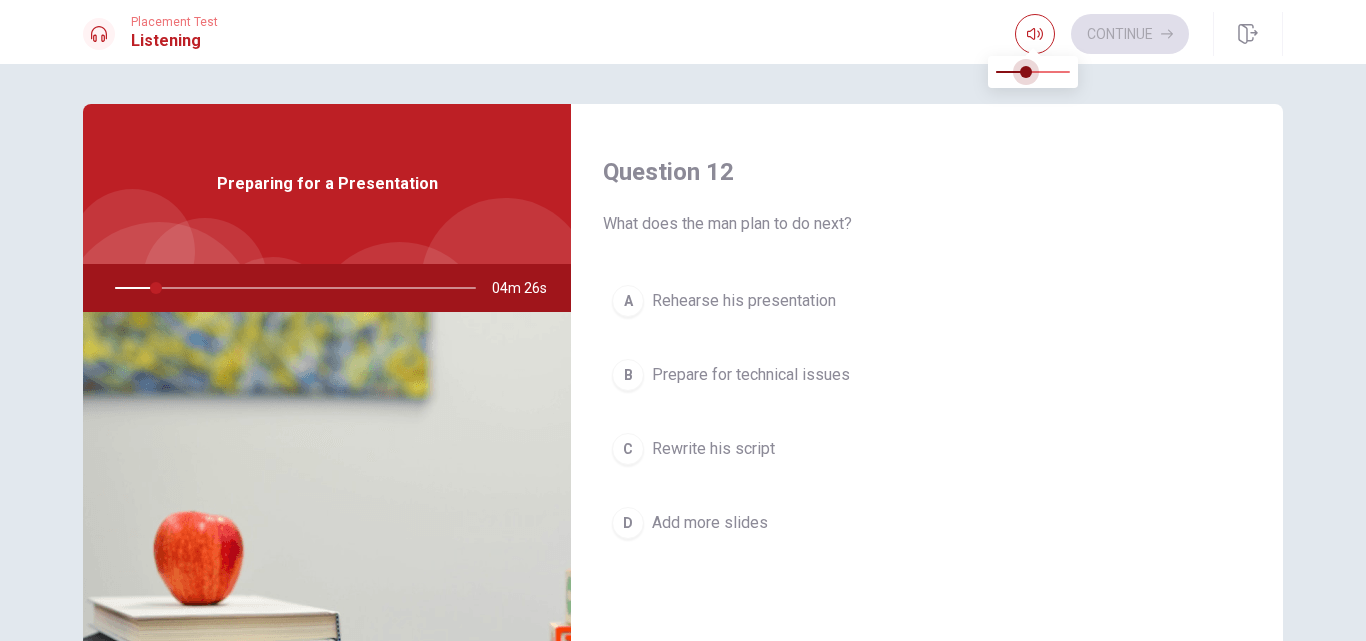 type on "11" 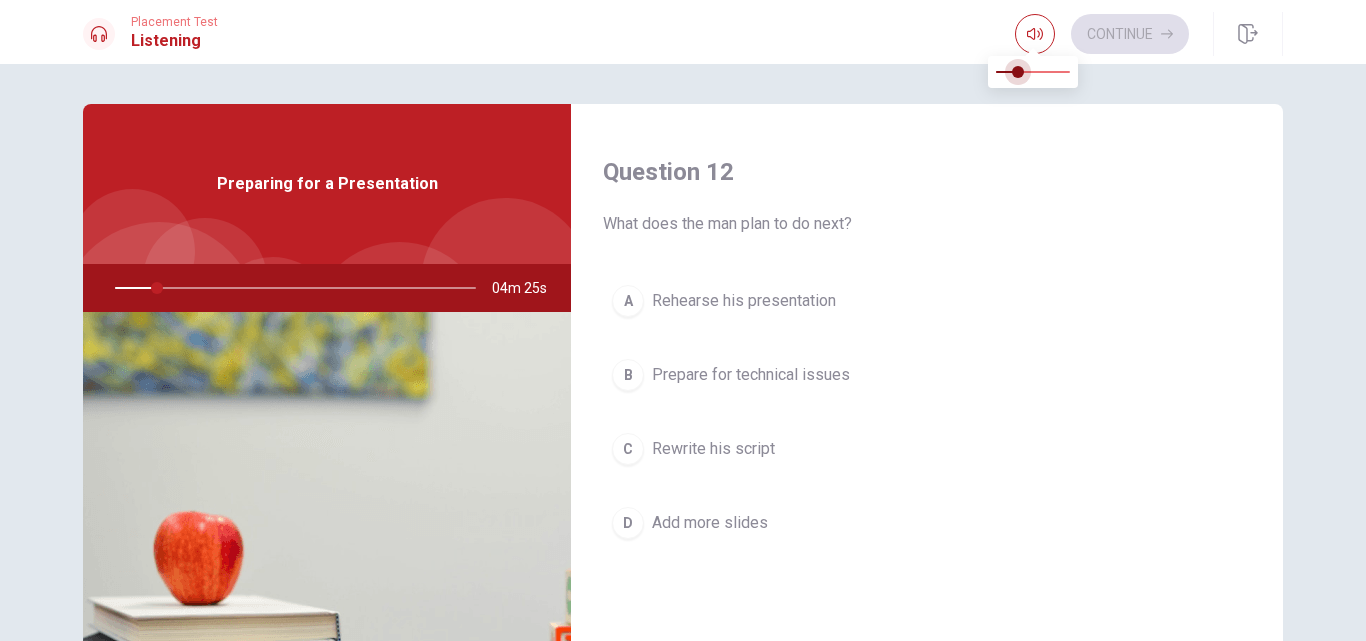 click at bounding box center (1033, 72) 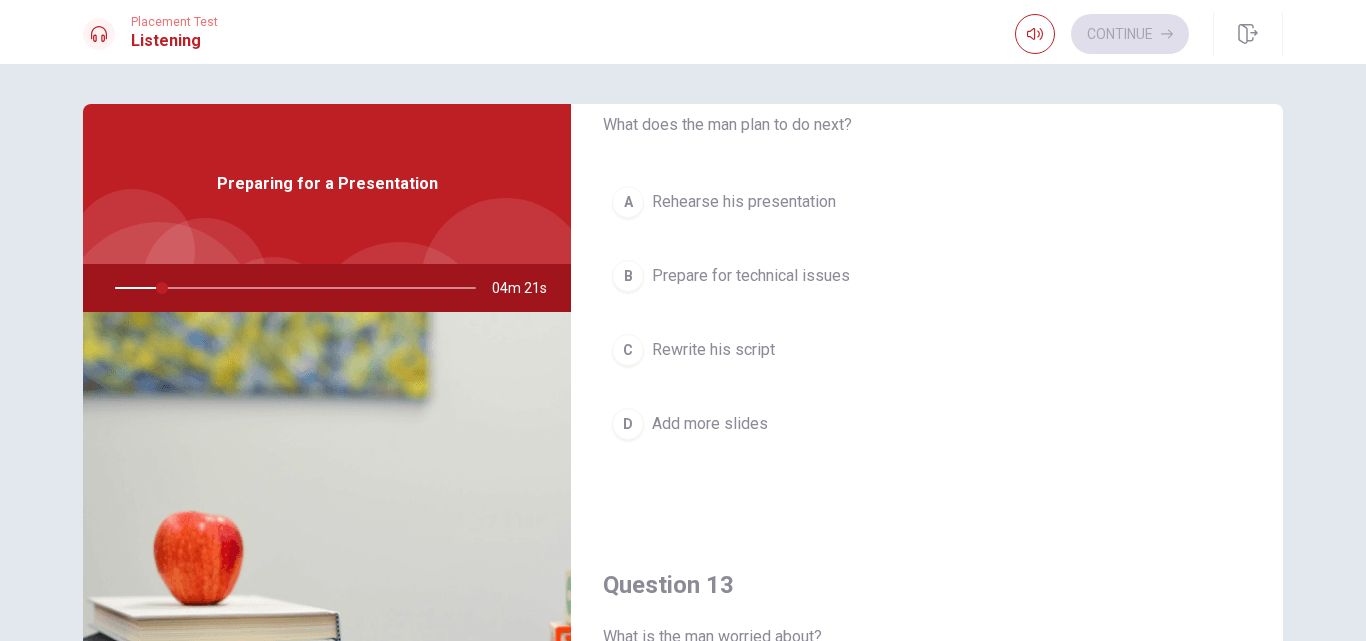 scroll, scrollTop: 600, scrollLeft: 0, axis: vertical 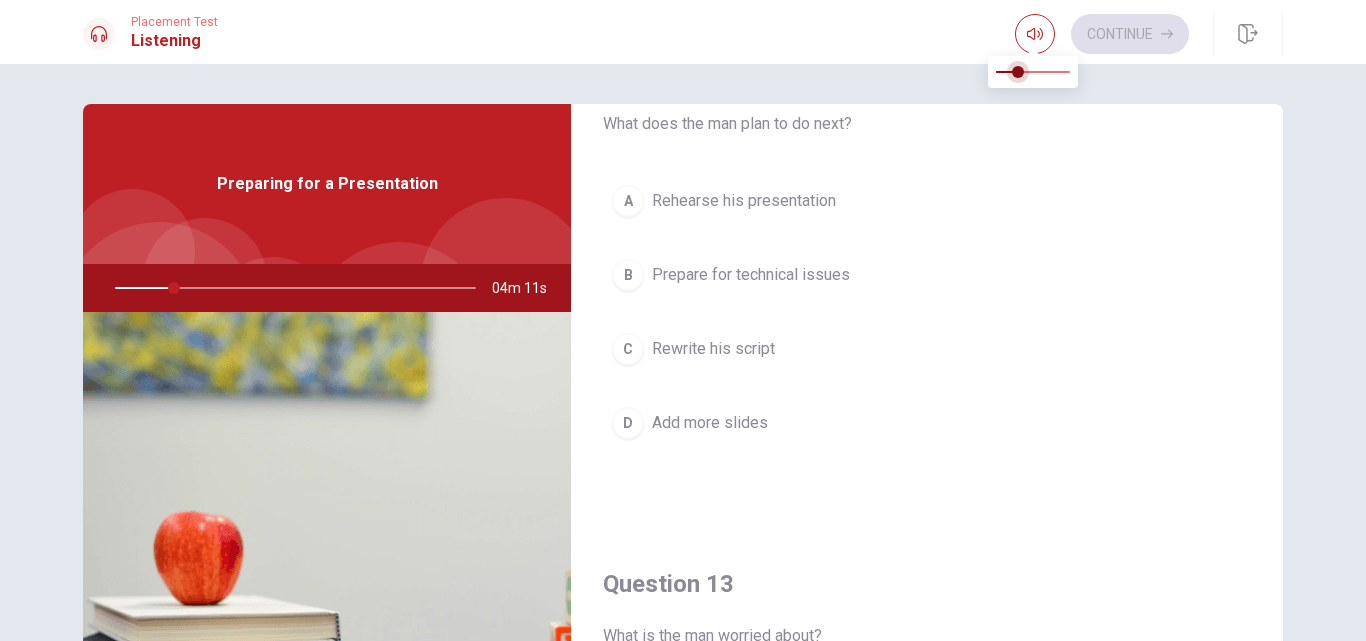 type on "16" 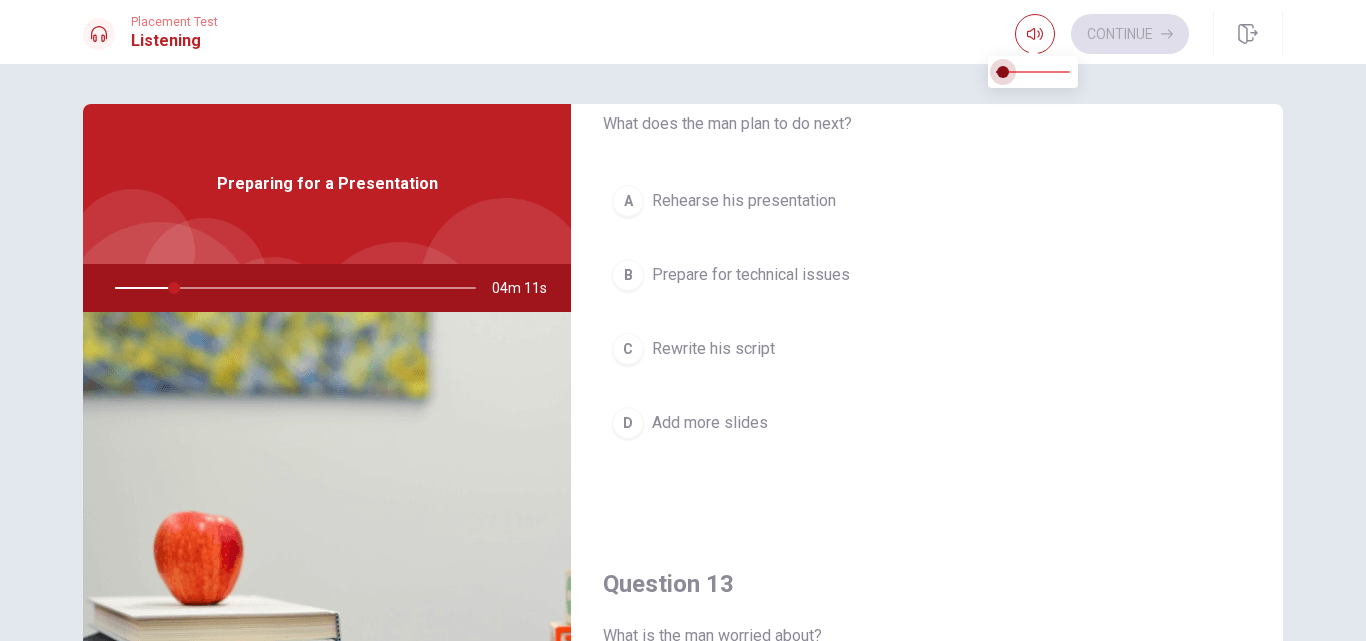 drag, startPoint x: 1024, startPoint y: 74, endPoint x: 998, endPoint y: 77, distance: 26.172504 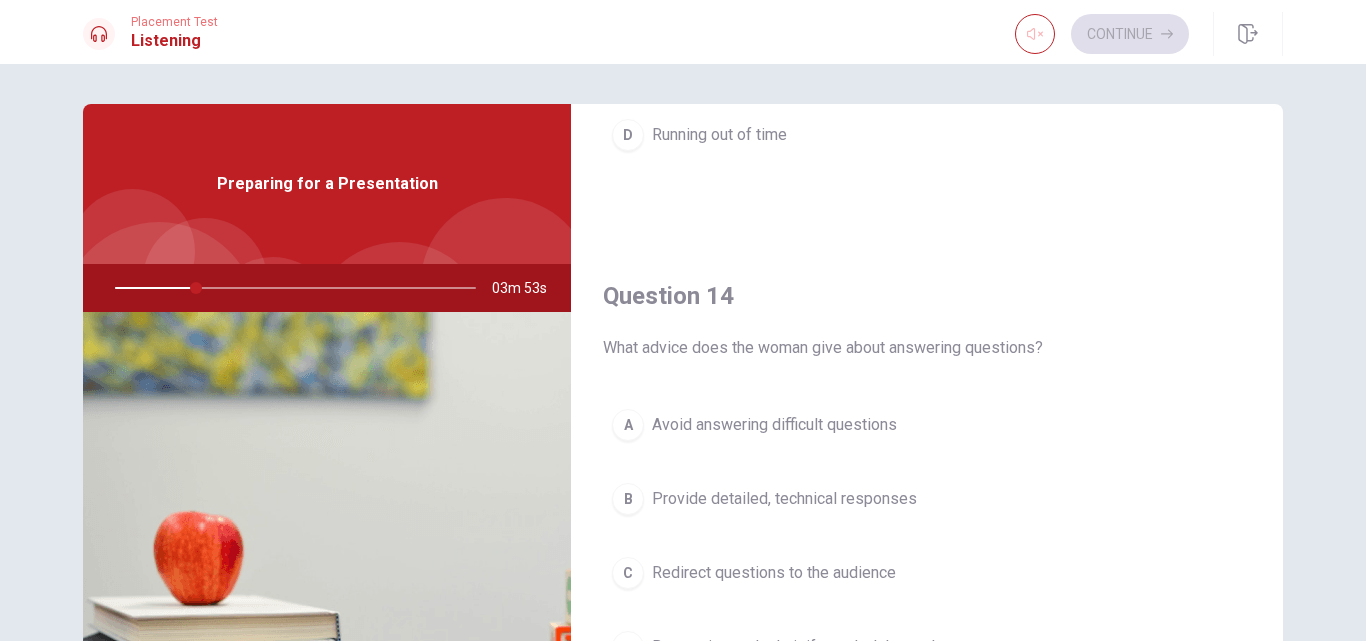 scroll, scrollTop: 1500, scrollLeft: 0, axis: vertical 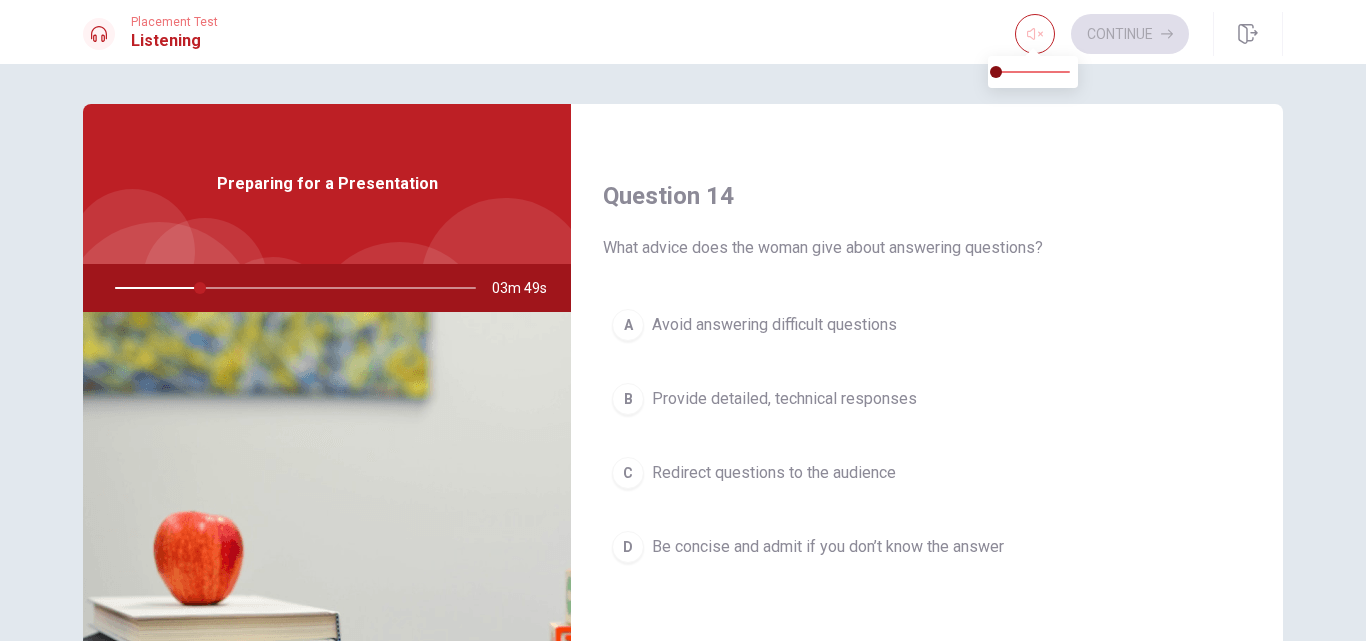 type on "24" 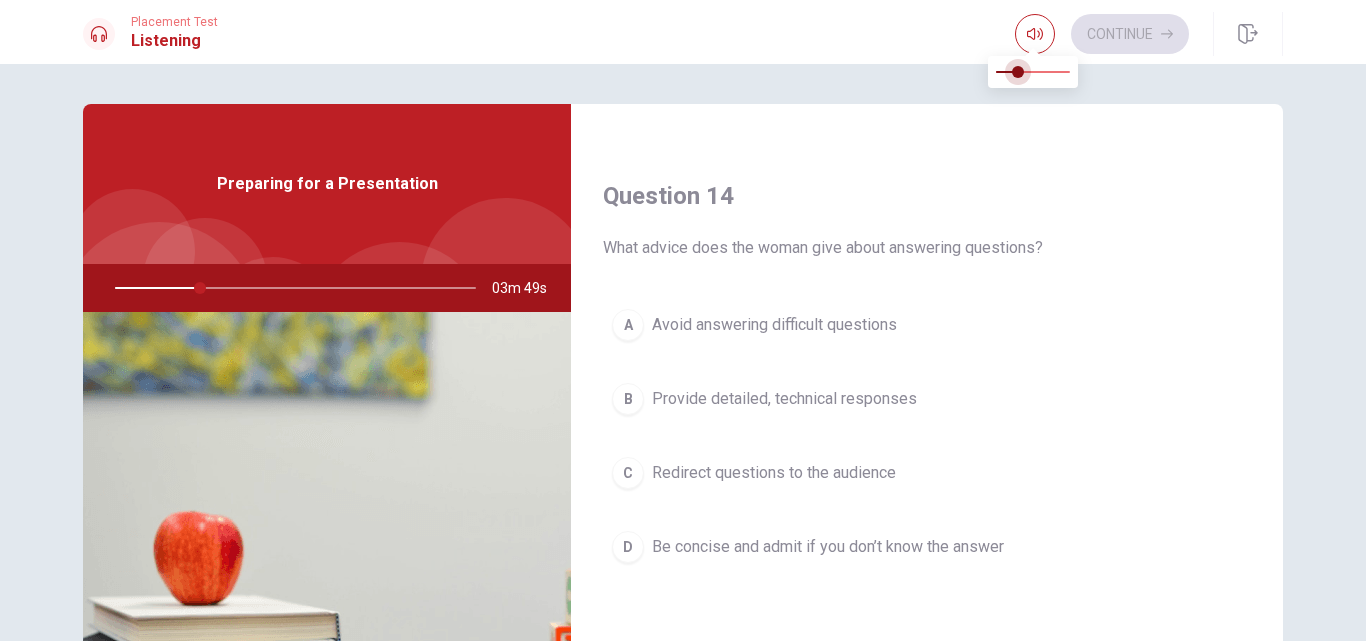 type on "24" 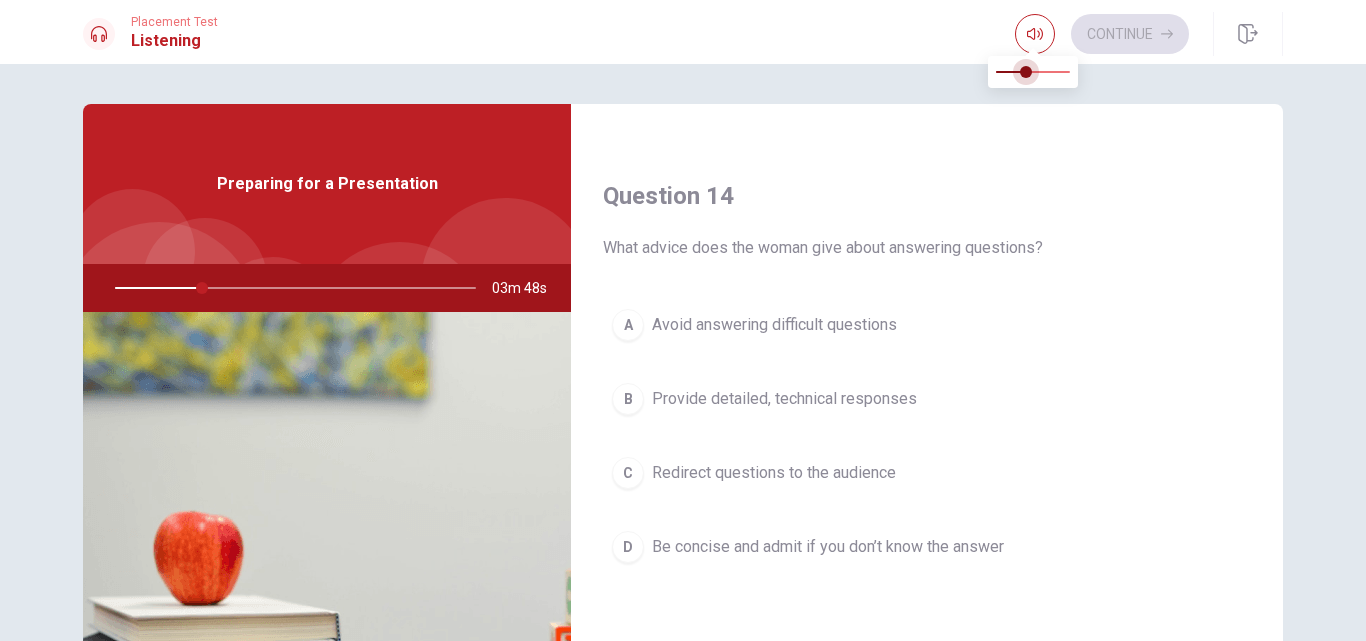 type on "24" 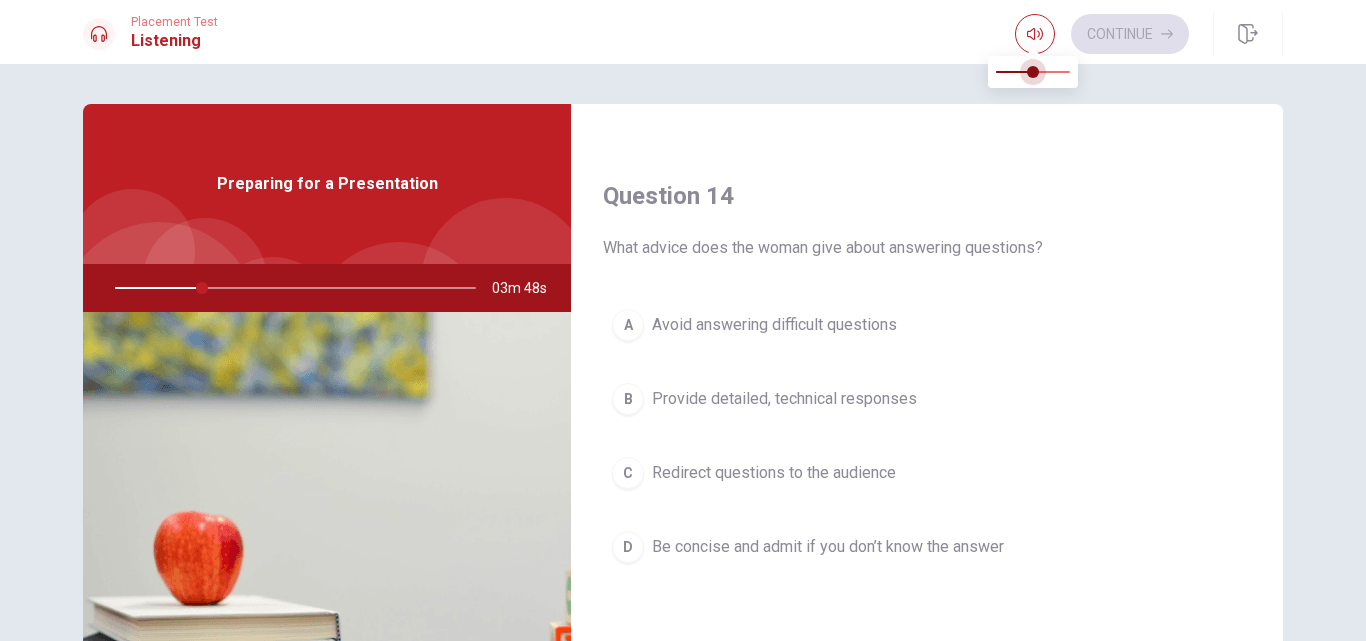 drag, startPoint x: 1020, startPoint y: 72, endPoint x: 1032, endPoint y: 75, distance: 12.369317 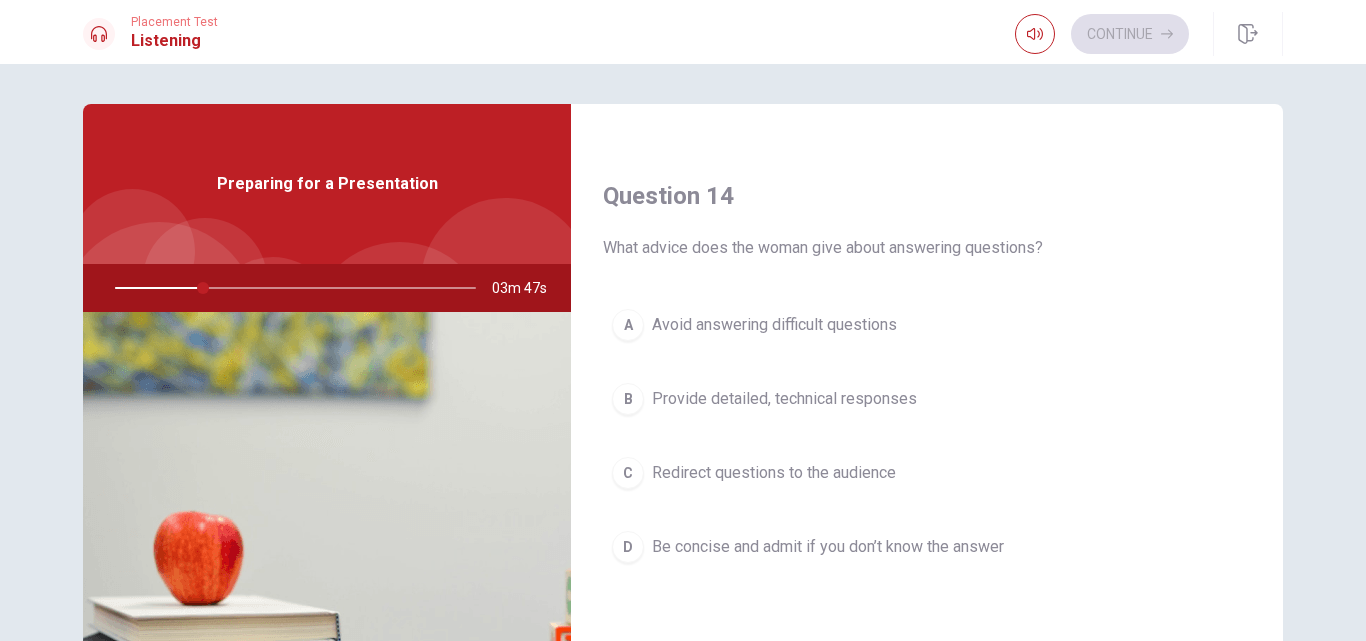click on "Question 14 What advice does the woman give about answering questions?" at bounding box center [927, 220] 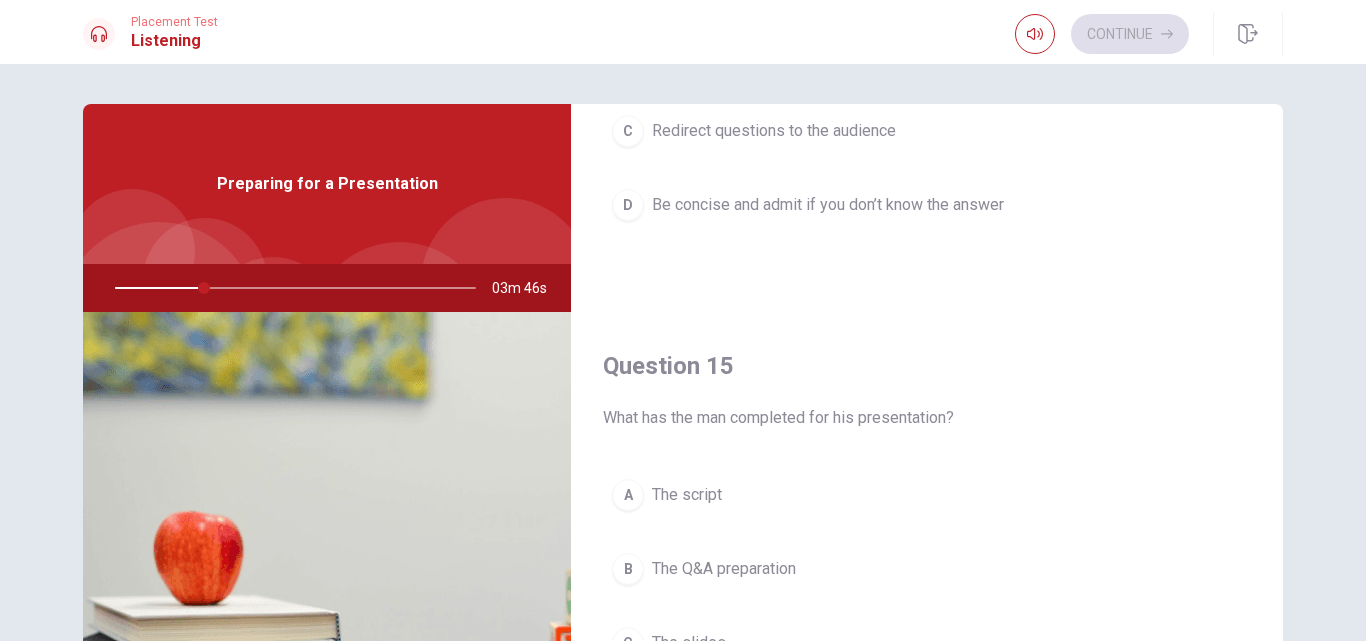 scroll, scrollTop: 1865, scrollLeft: 0, axis: vertical 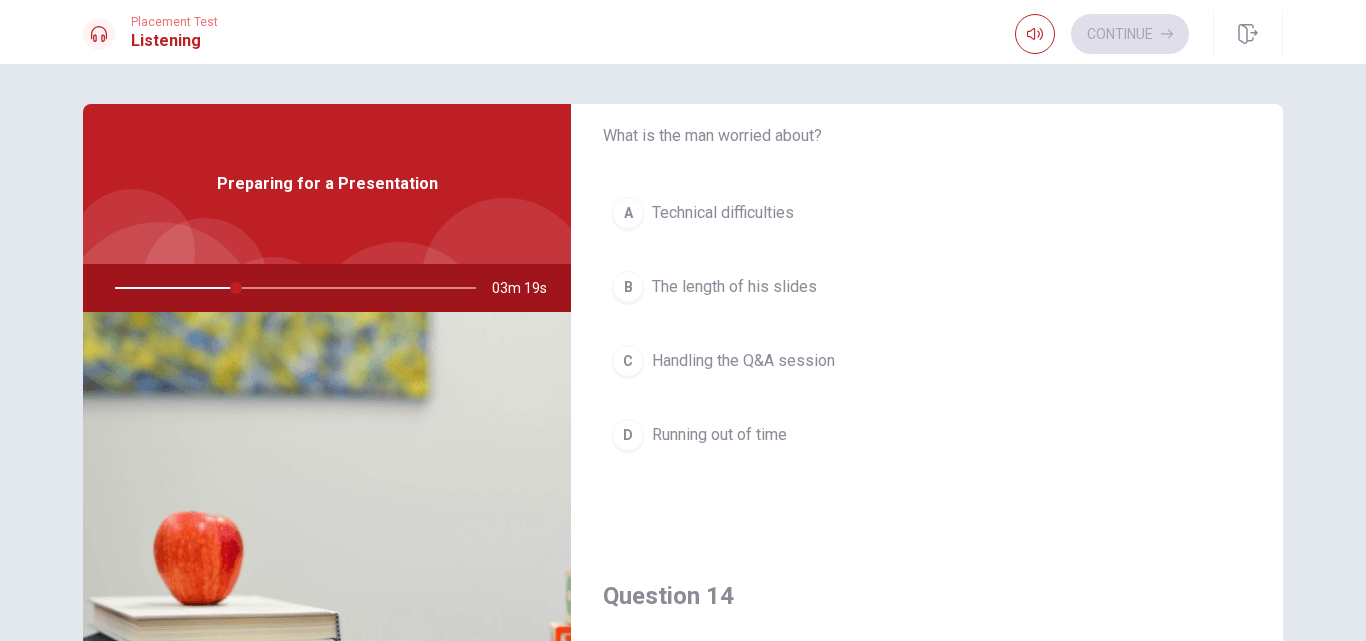 click on "Handling the Q&A session" at bounding box center [743, 361] 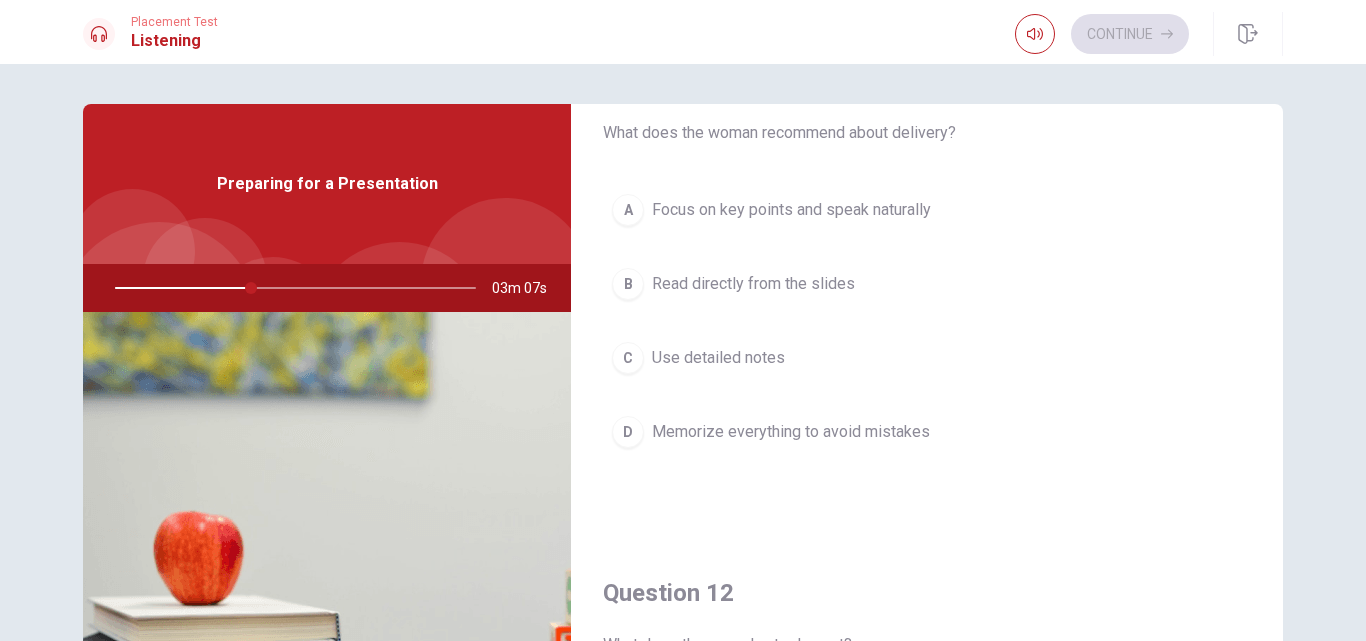 scroll, scrollTop: 0, scrollLeft: 0, axis: both 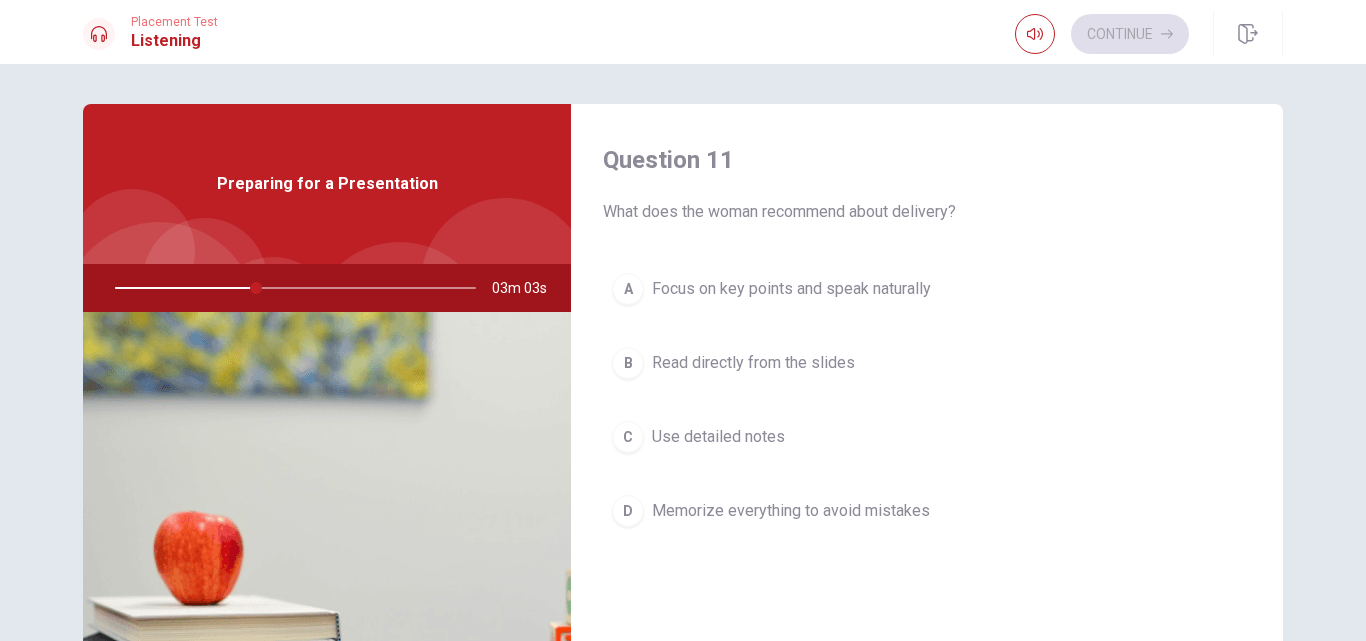 click on "Focus on key points and speak naturally" at bounding box center [791, 289] 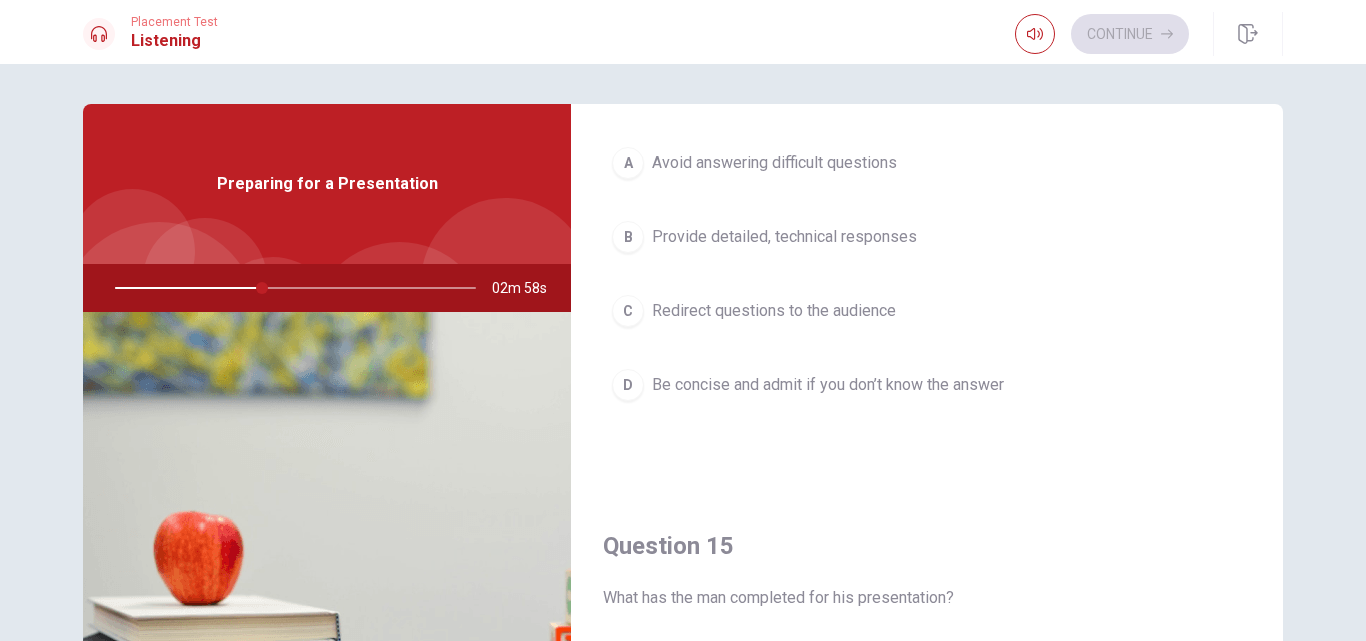 scroll, scrollTop: 1865, scrollLeft: 0, axis: vertical 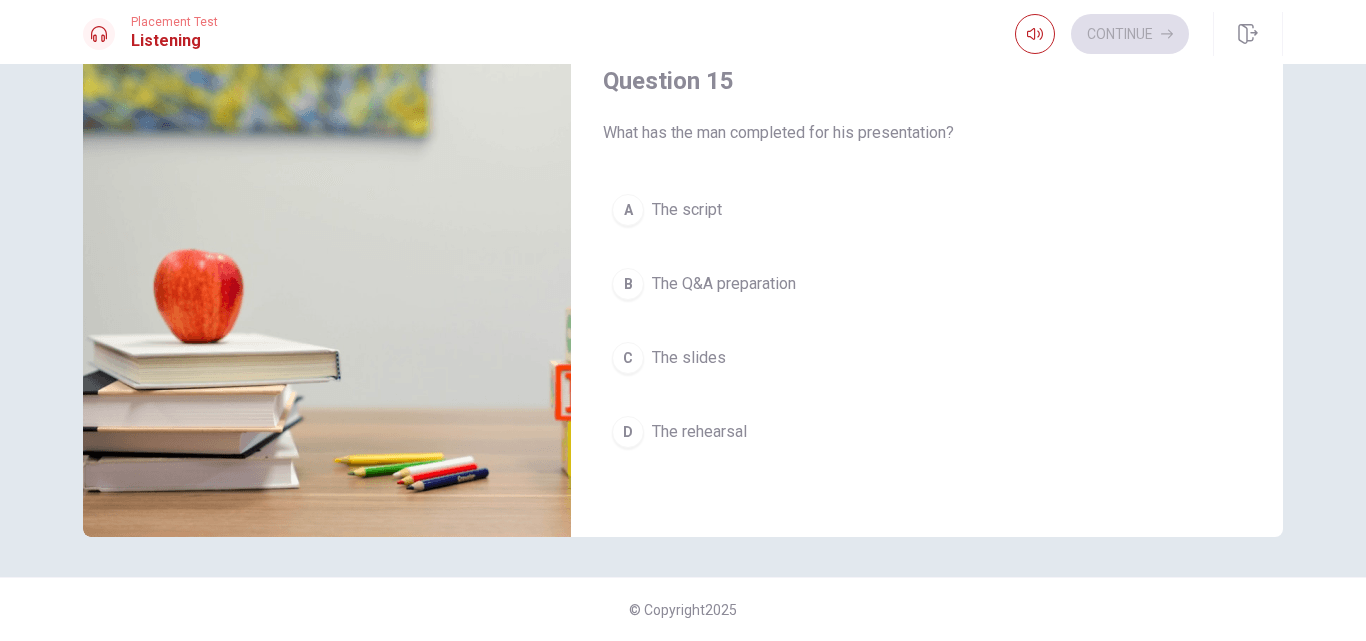 click on "The rehearsal" at bounding box center [699, 432] 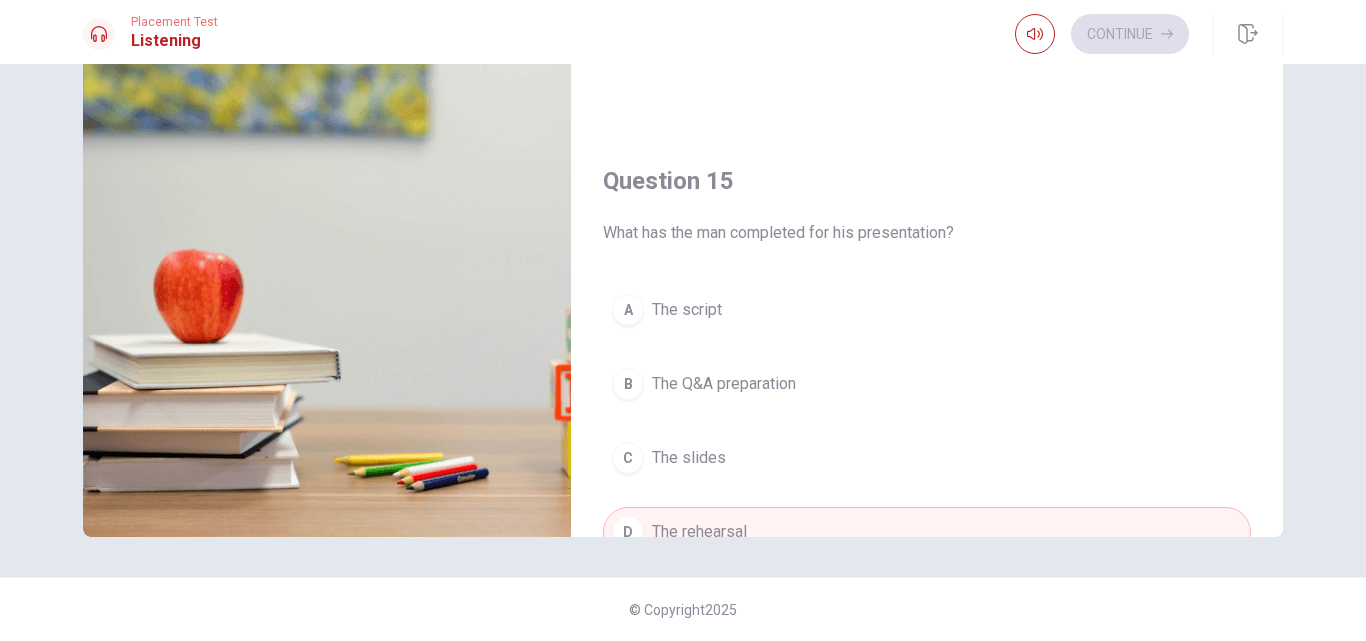 scroll, scrollTop: 1865, scrollLeft: 0, axis: vertical 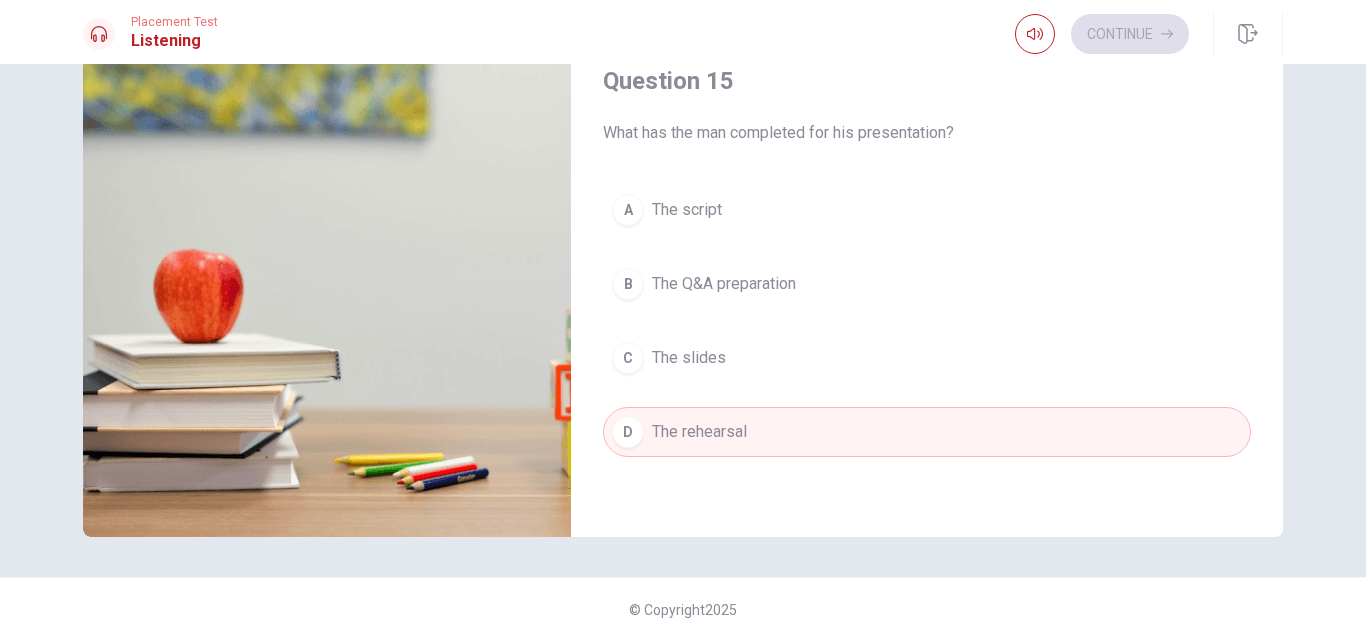 click on "C The slides" at bounding box center (927, 358) 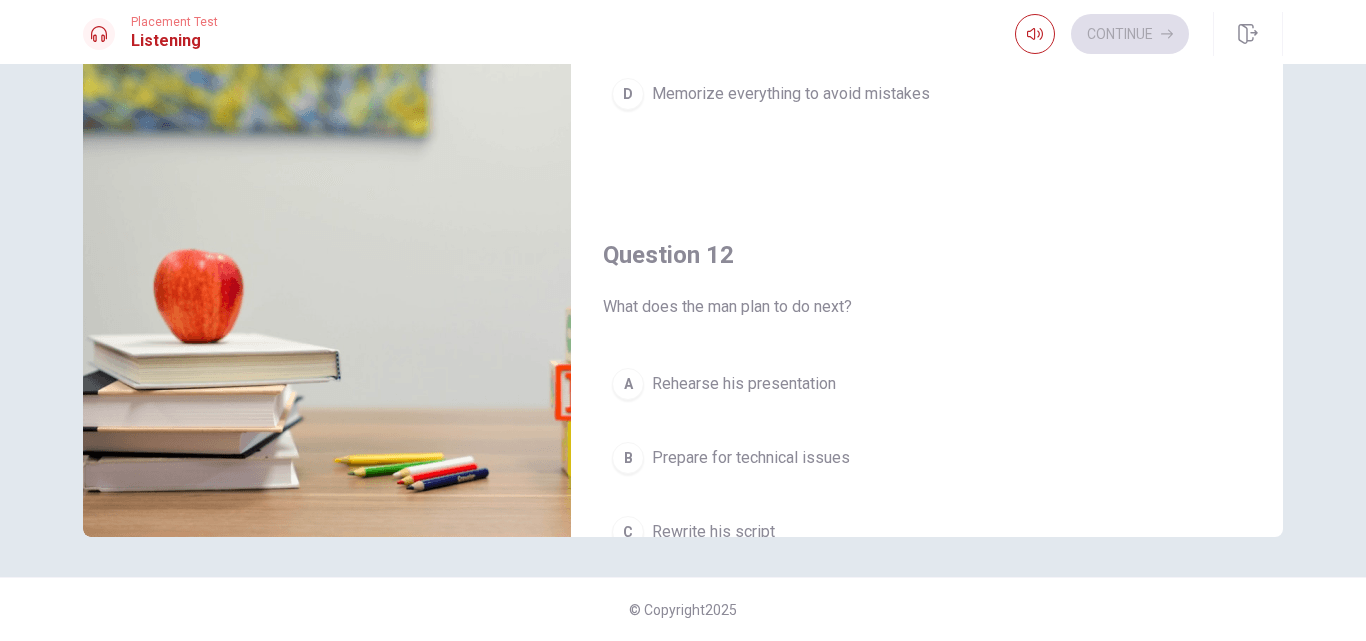 scroll, scrollTop: 0, scrollLeft: 0, axis: both 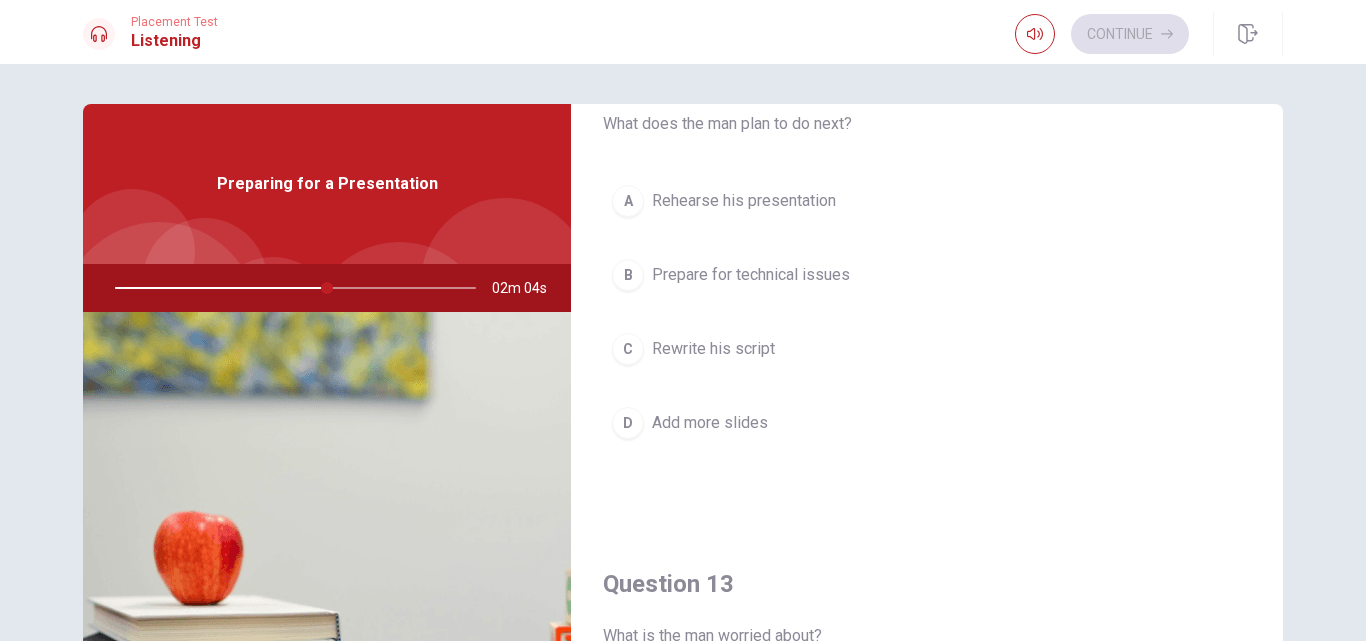 click on "Rehearse his presentation" at bounding box center (744, 201) 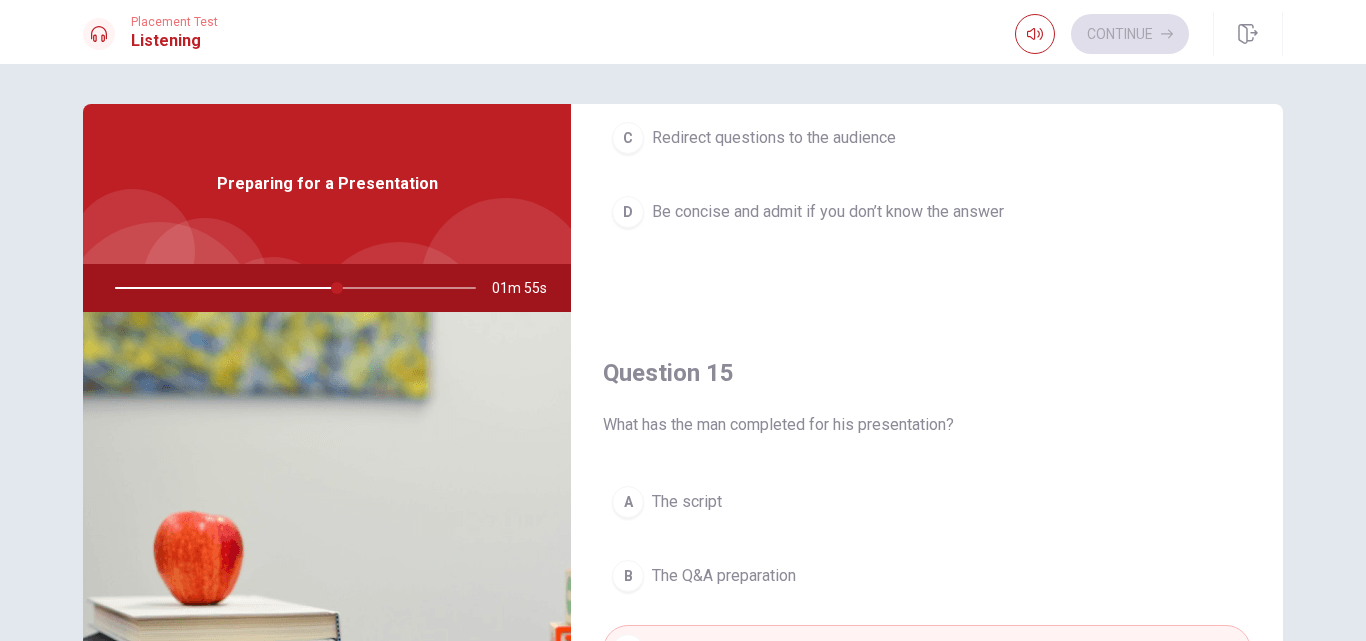 scroll, scrollTop: 1865, scrollLeft: 0, axis: vertical 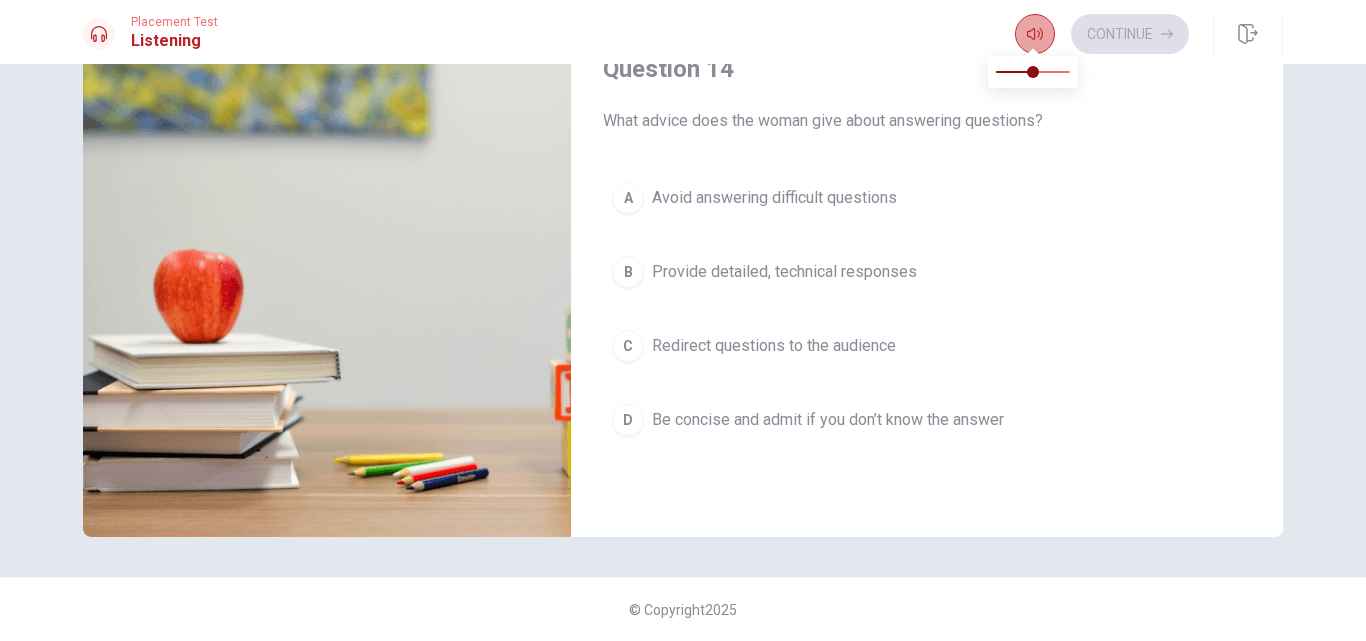 click 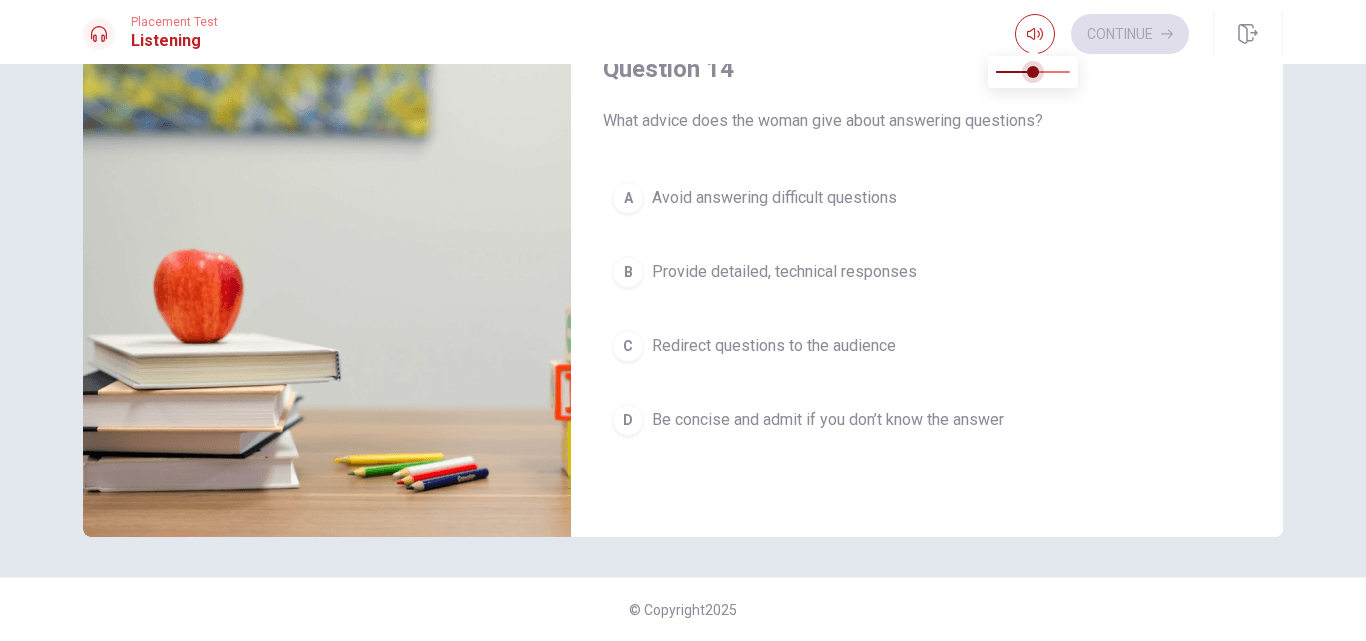 type on "71" 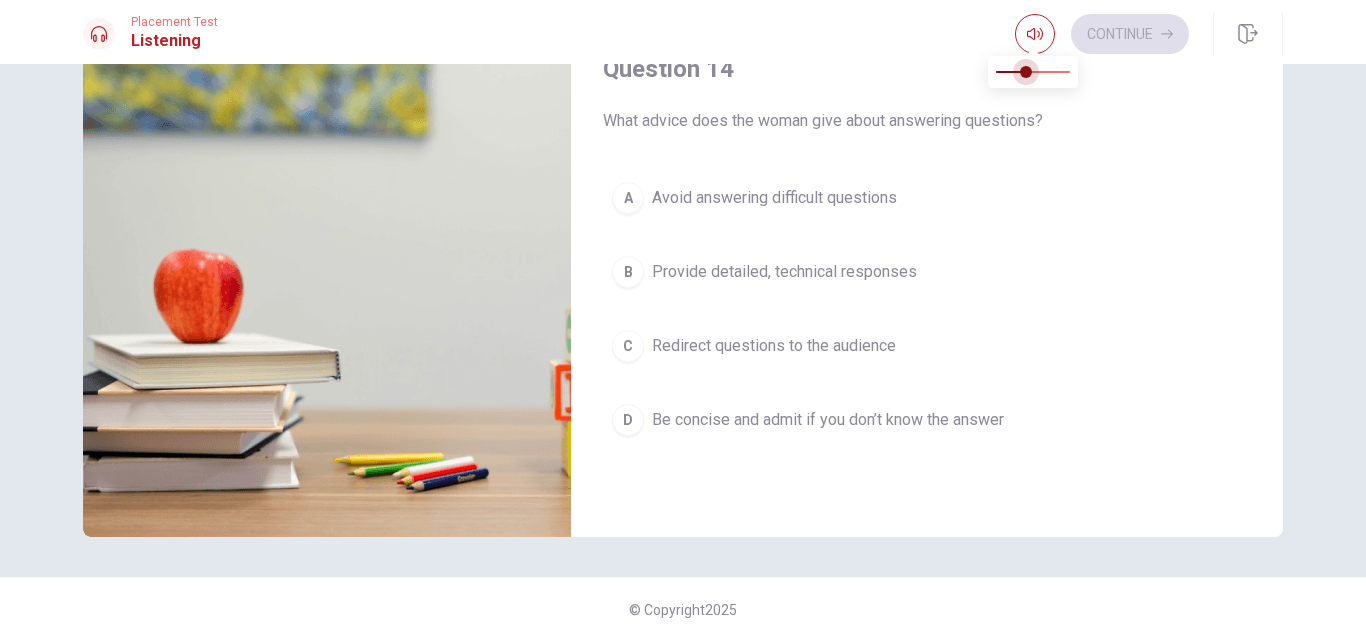 type on "71" 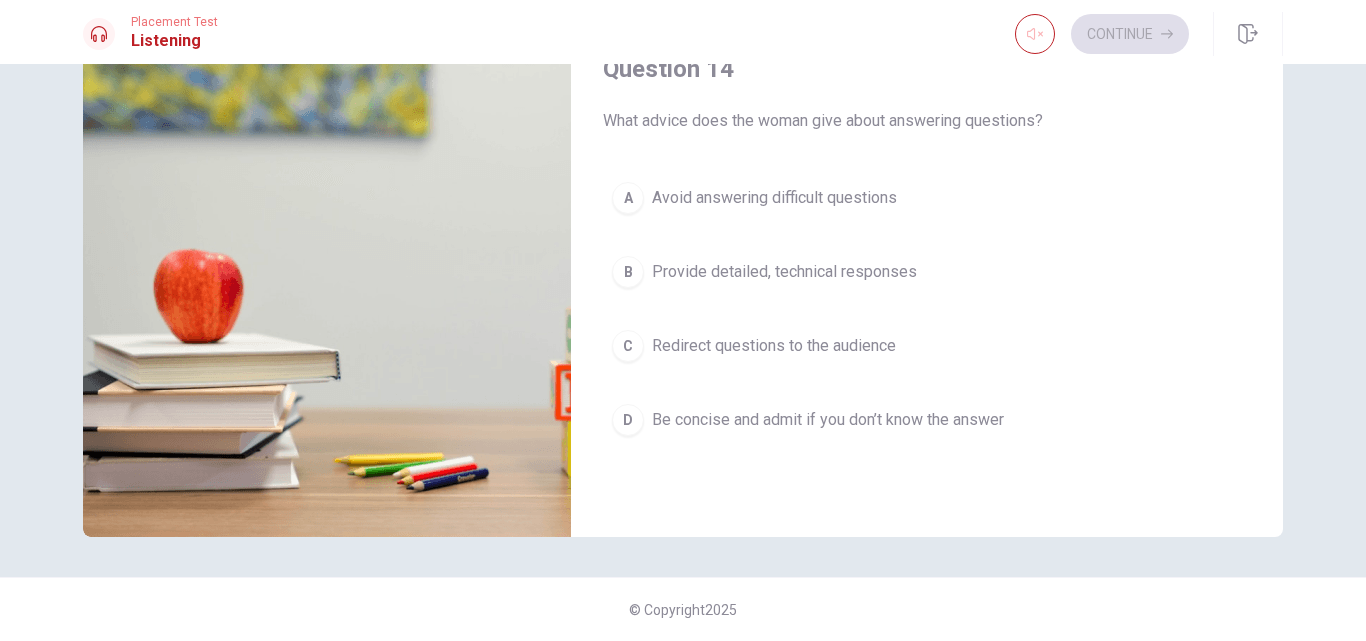 click on "Question 11 What does the woman recommend about delivery? A Focus on key points and speak naturally B Read directly from the slides C Use detailed notes D Memorize everything to avoid mistakes Question 12 What does the man plan to do next? A Rehearse his presentation B Prepare for technical issues C Rewrite his script D Add more slides Question 13 What is the man worried about? A Technical difficulties B The length of his slides C Handling the Q&A session D Running out of time Question 14 What advice does the woman give about answering questions? A Avoid answering difficult questions B Provide detailed, technical responses C Redirect questions to the audience D Be concise and admit if you don’t know the answer Question 15 What has the man completed for his presentation? A The script B The Q&A preparation C The slides D The rehearsal Preparing for a Presentation 01m 25s © Copyright  2025" at bounding box center (683, 352) 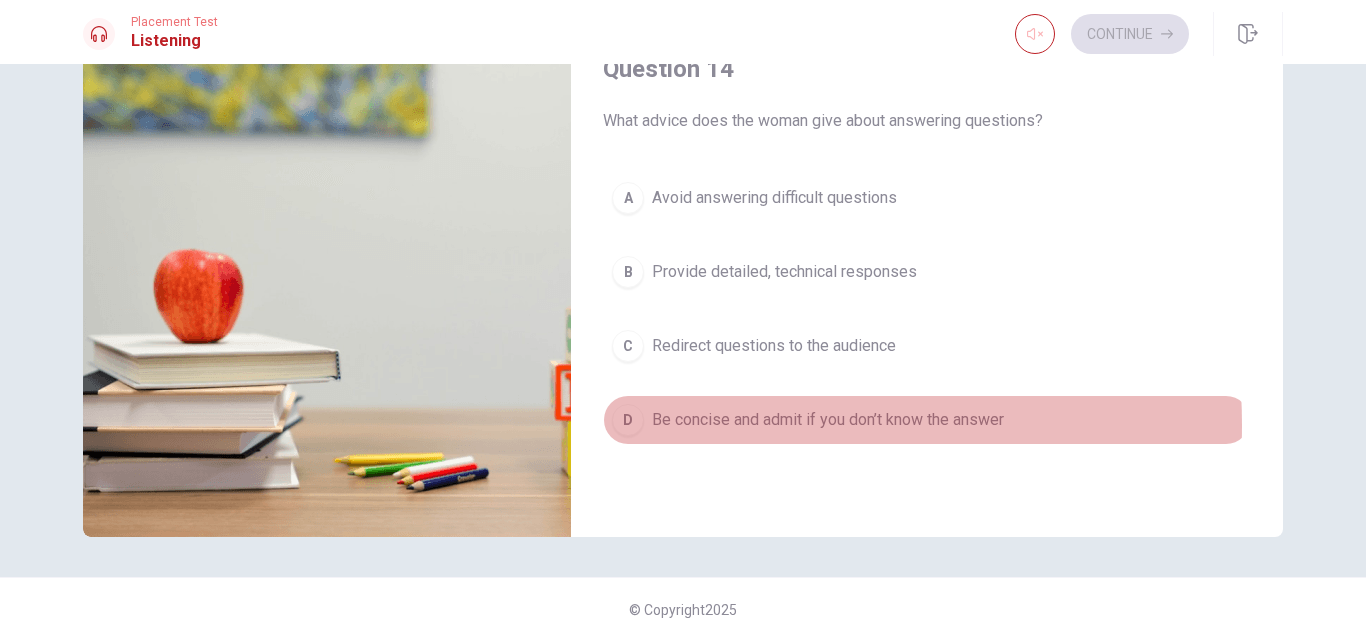click on "Be concise and admit if you don’t know the answer" at bounding box center (828, 420) 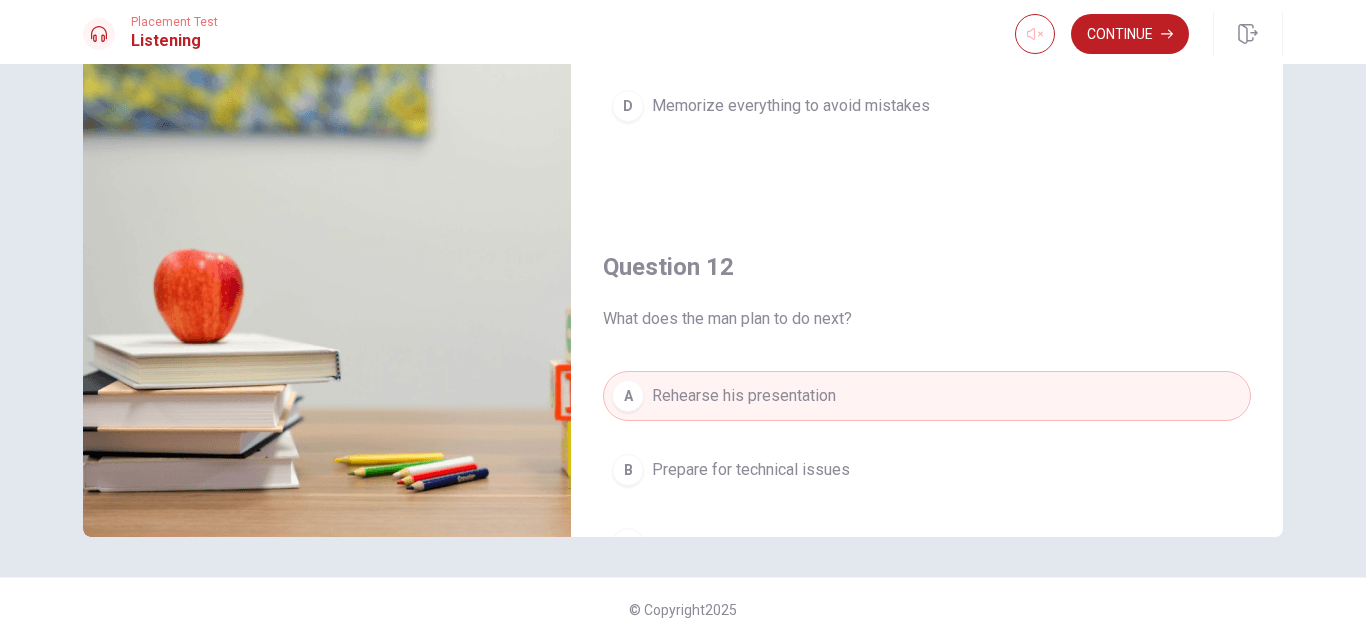 scroll, scrollTop: 0, scrollLeft: 0, axis: both 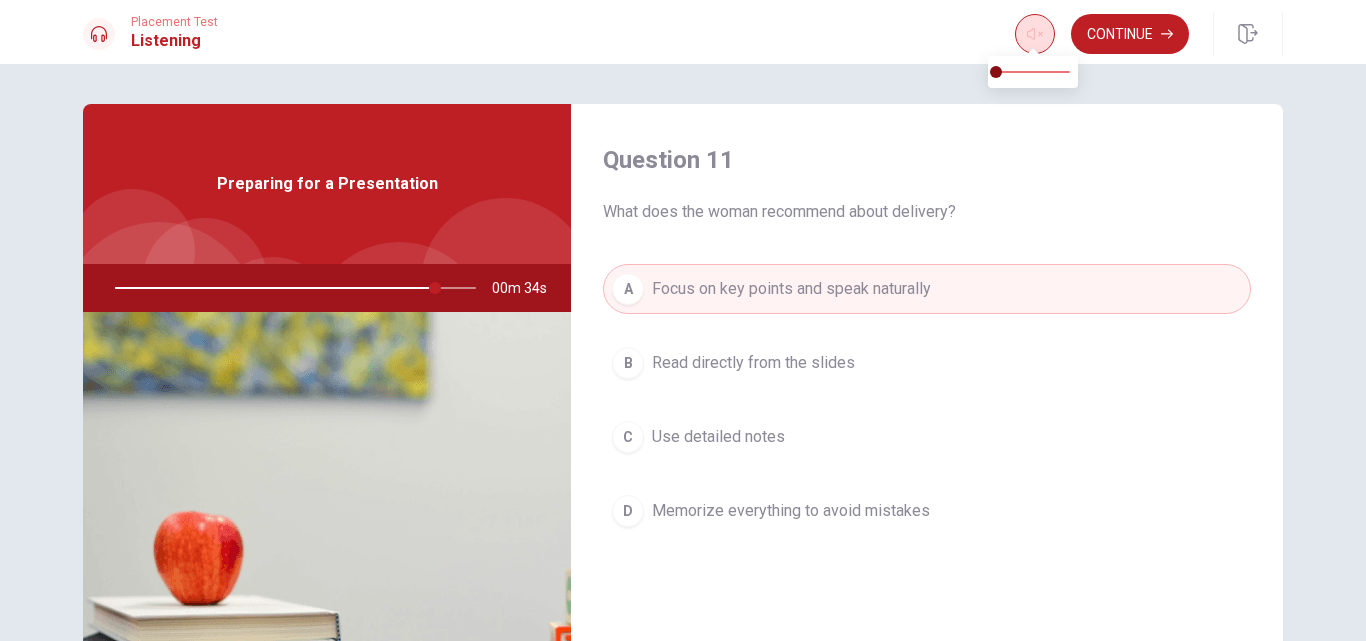 click 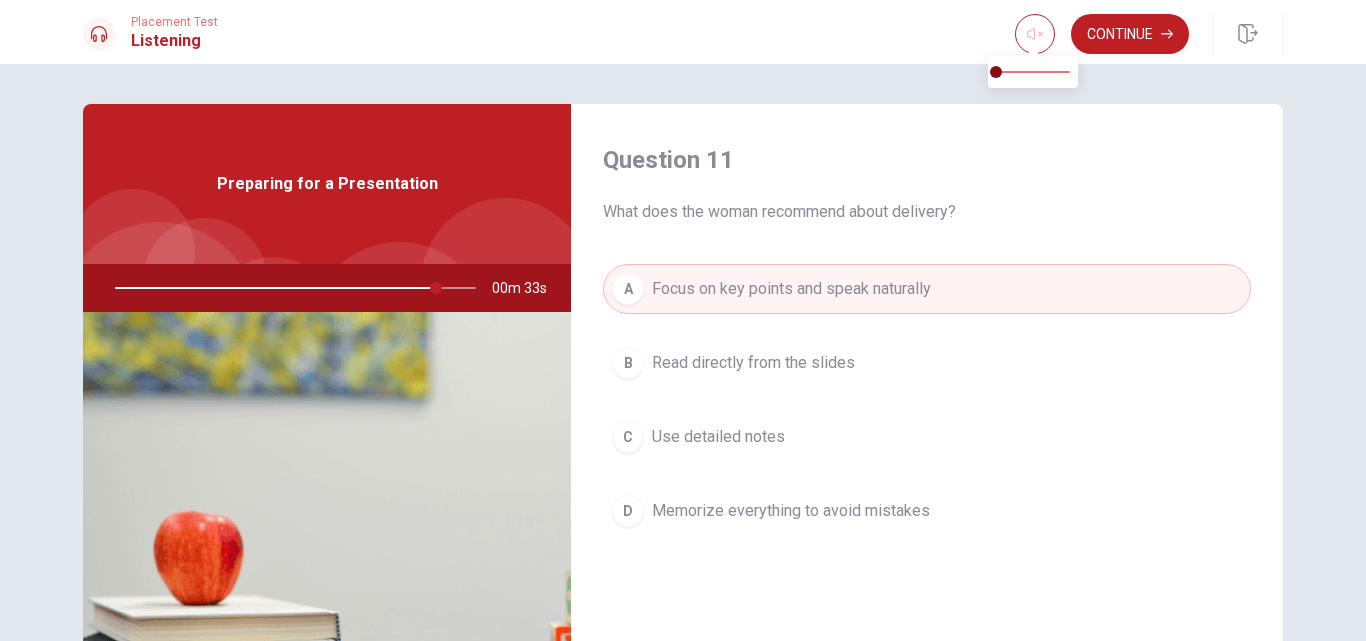 type on "89" 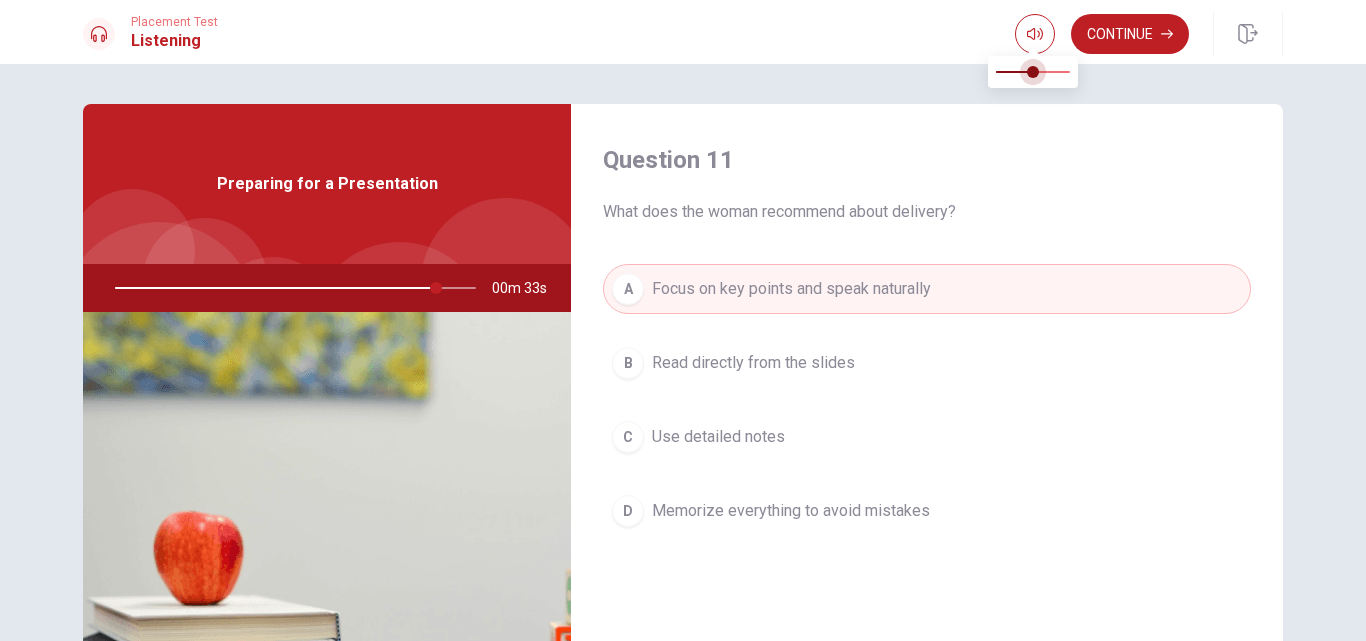 type on "89" 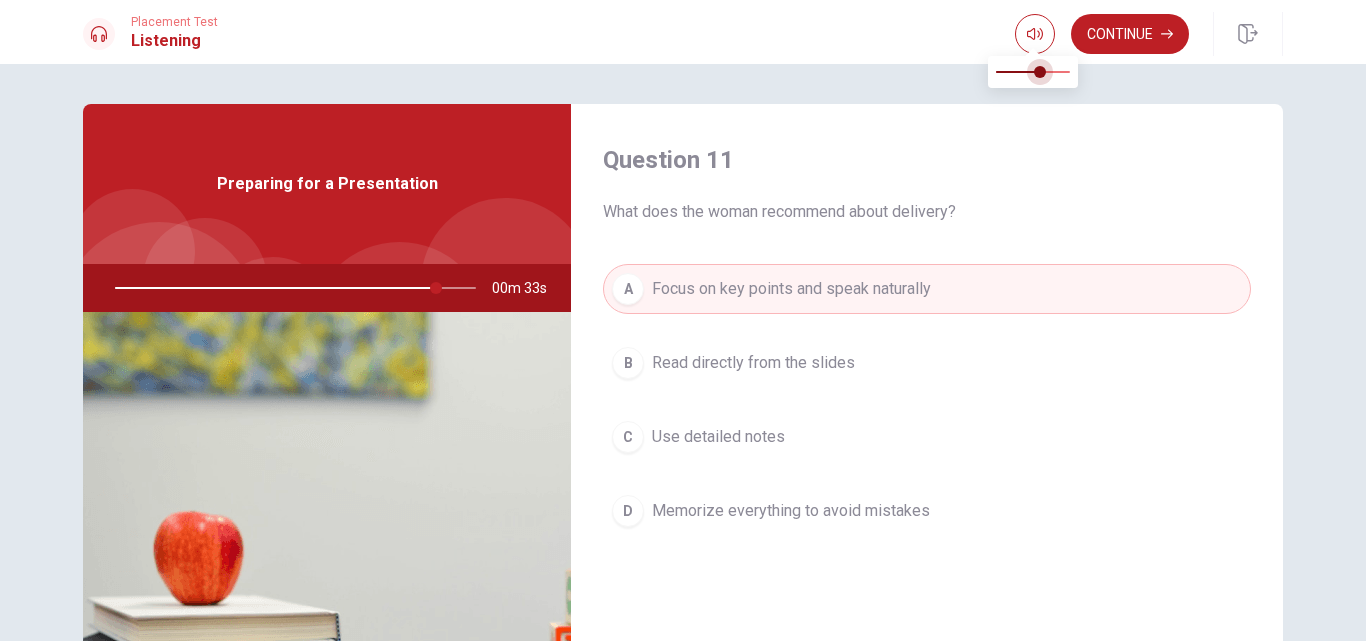 type on "89" 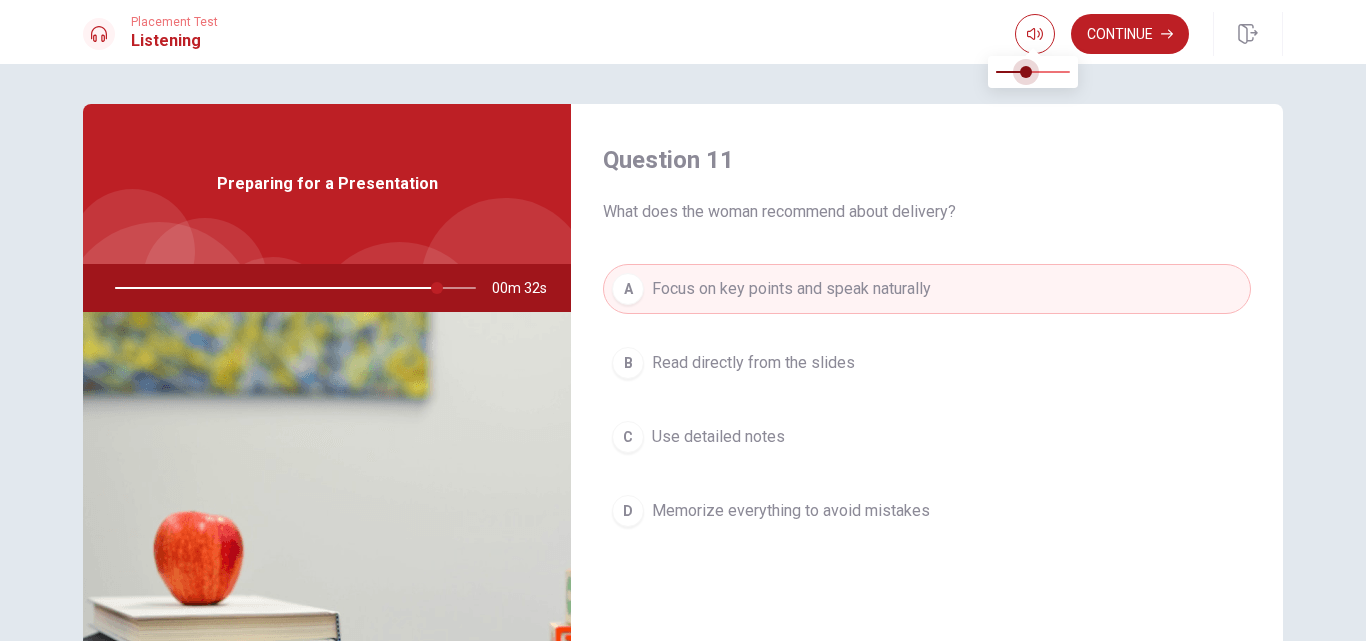 click at bounding box center [1033, 72] 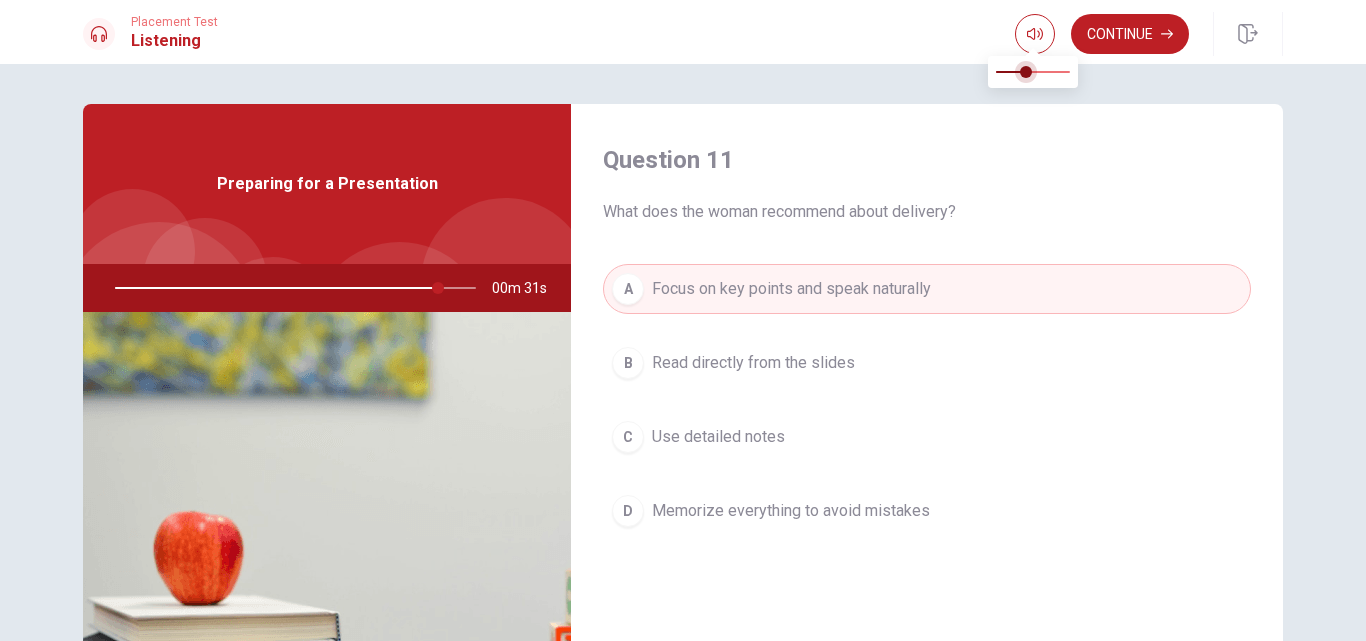type on "90" 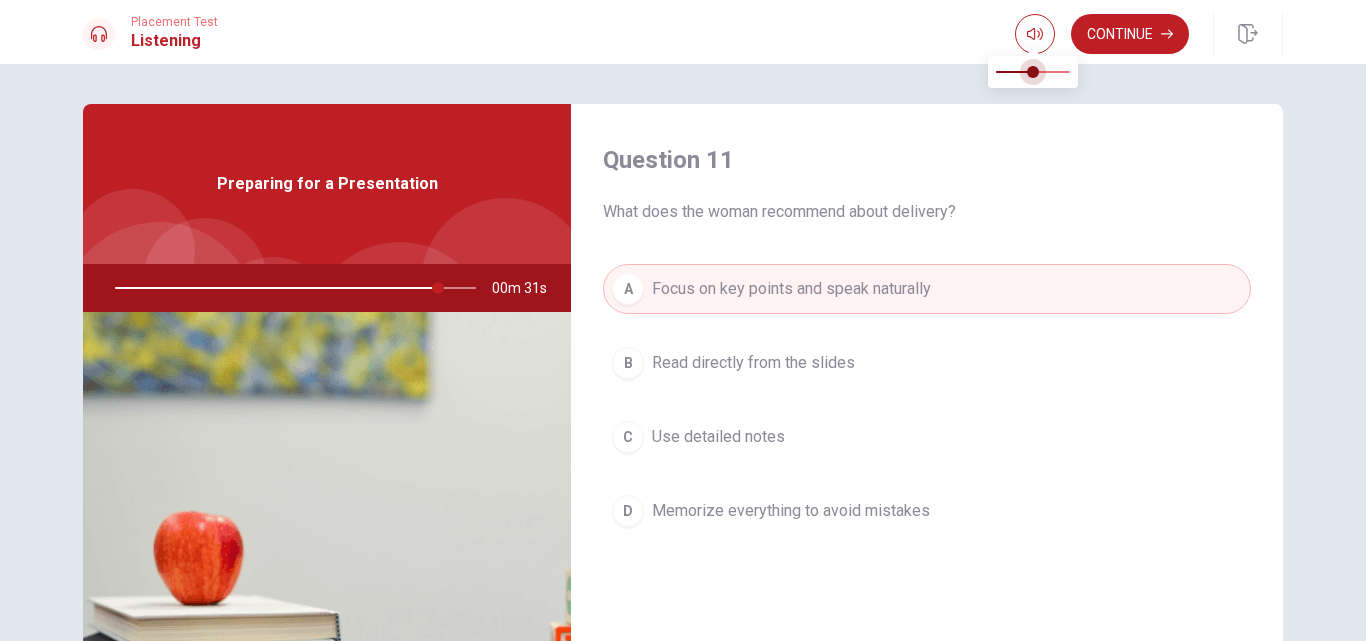 click at bounding box center [1033, 72] 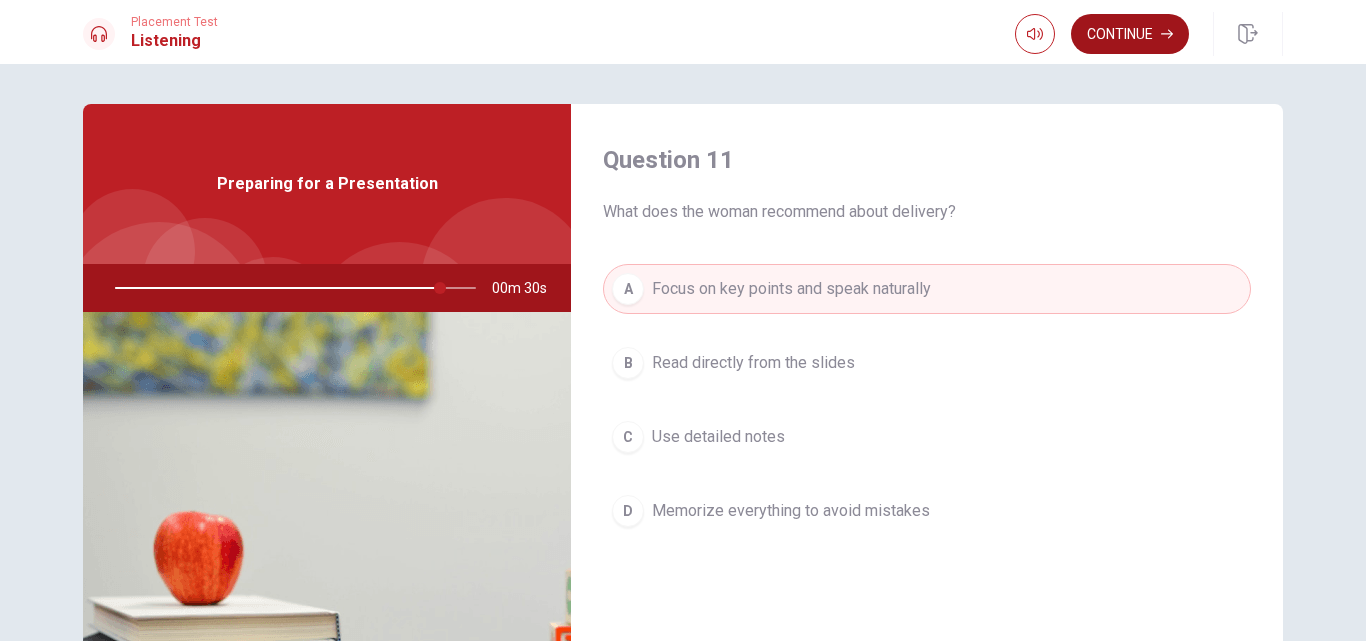click on "Continue" at bounding box center (1130, 34) 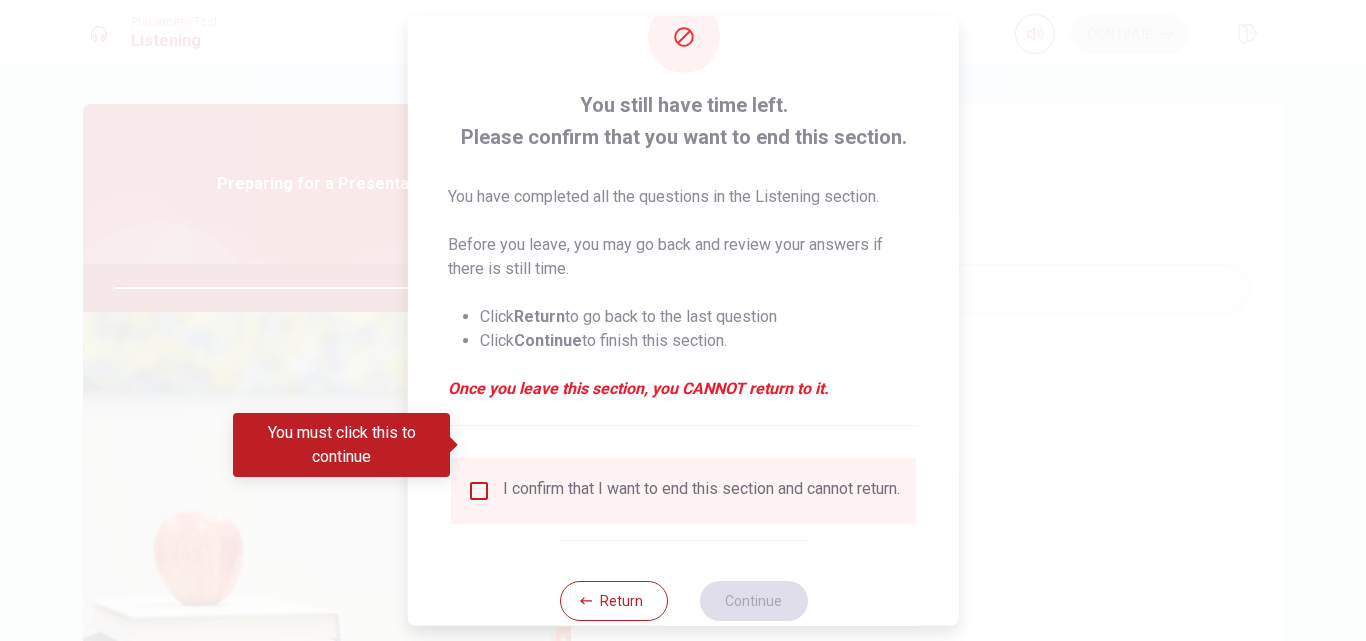 scroll, scrollTop: 105, scrollLeft: 0, axis: vertical 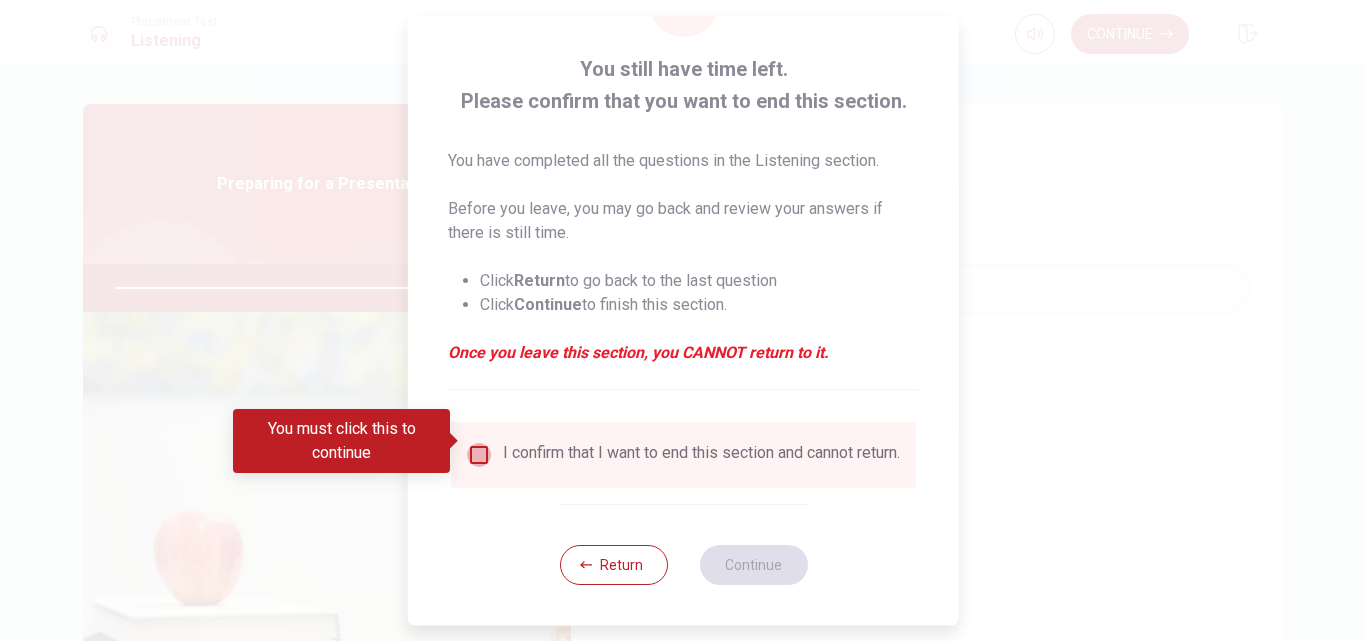click at bounding box center [479, 455] 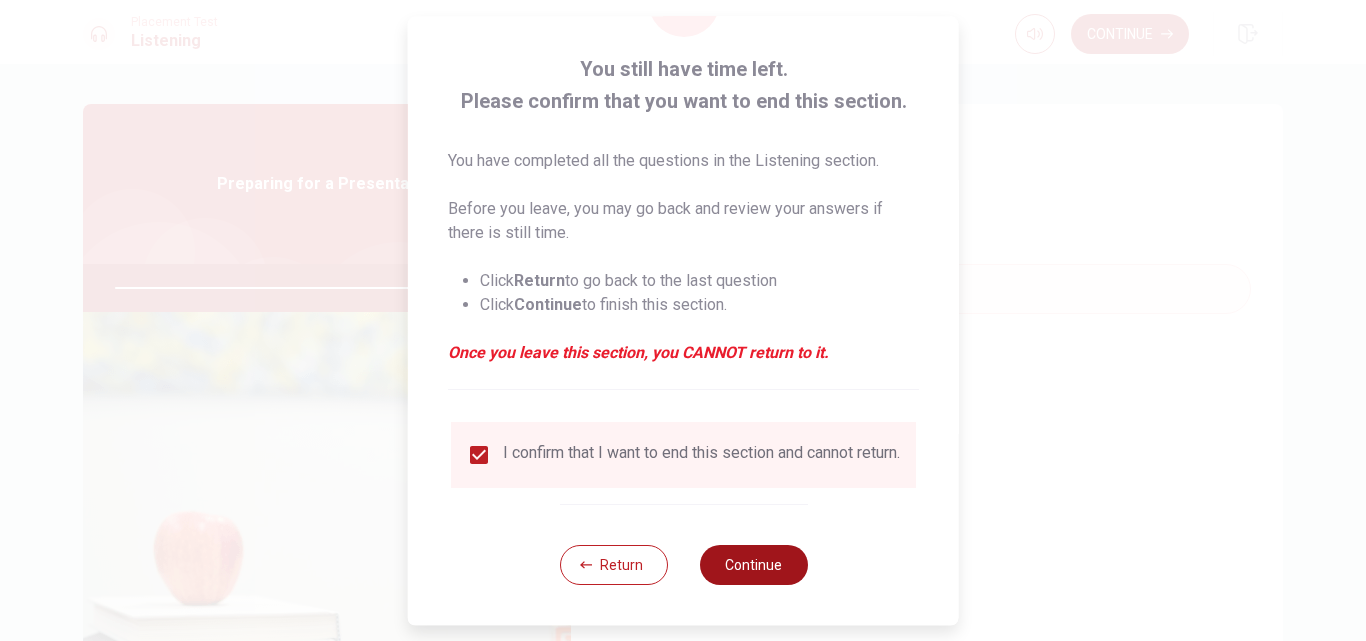 click on "Continue" at bounding box center [753, 565] 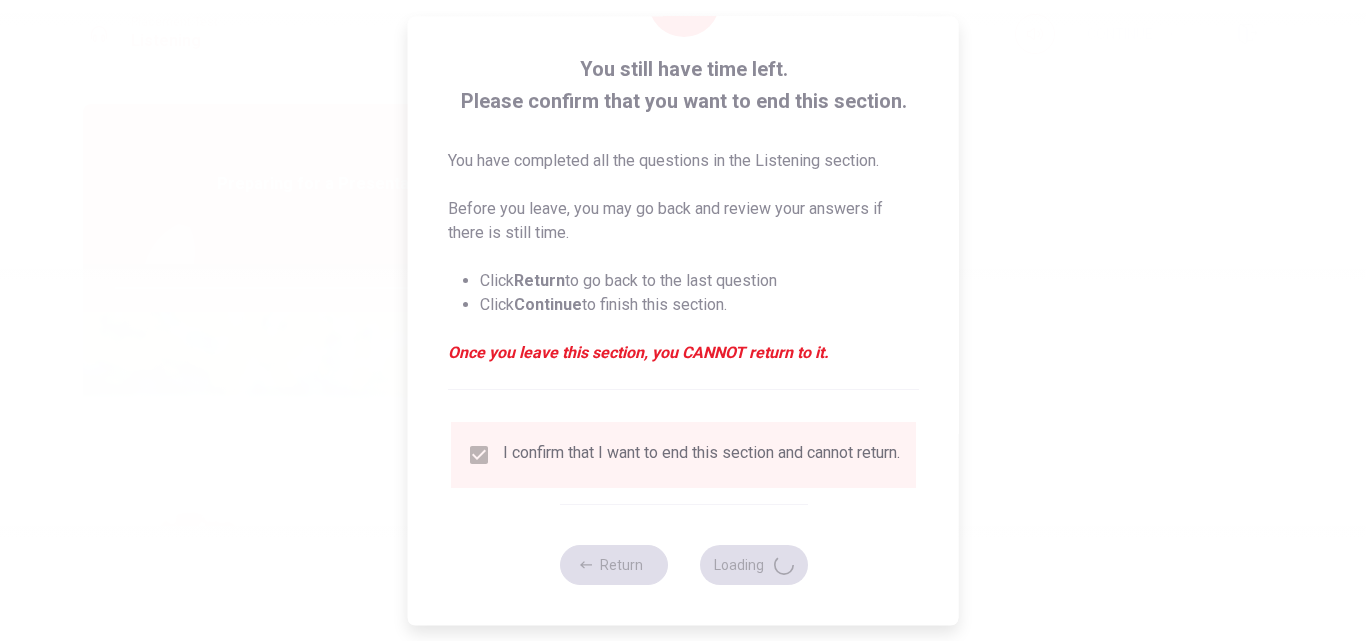 type on "92" 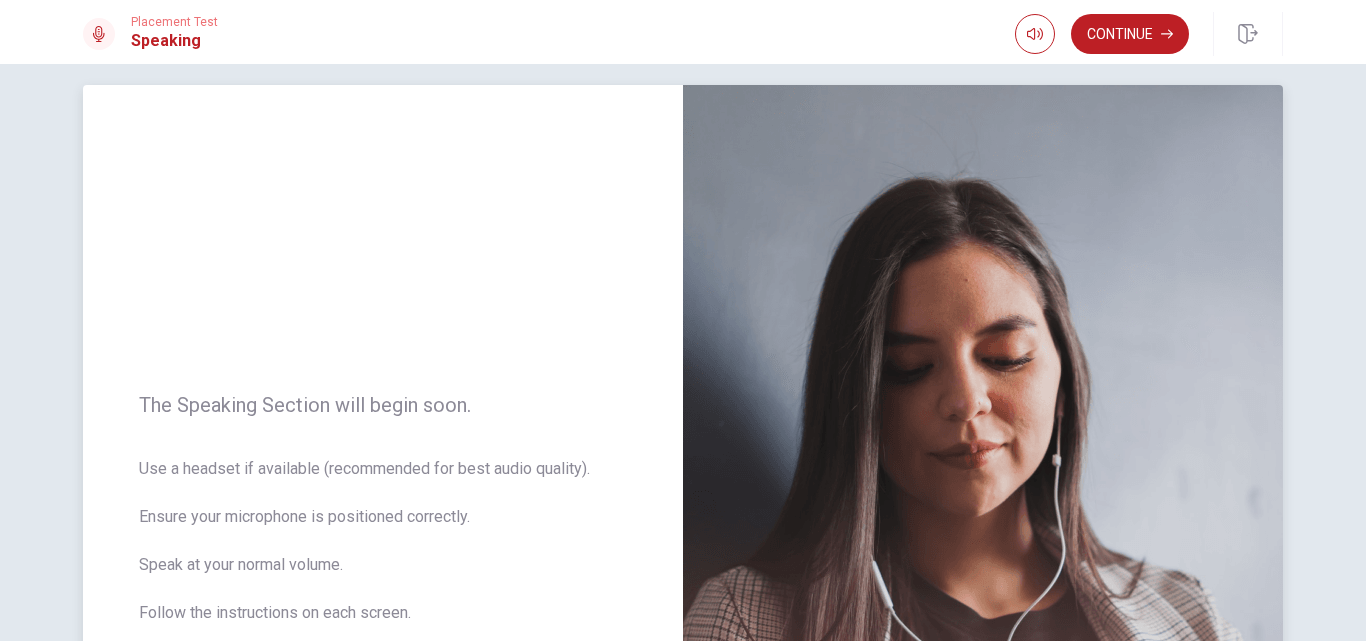 scroll, scrollTop: 0, scrollLeft: 0, axis: both 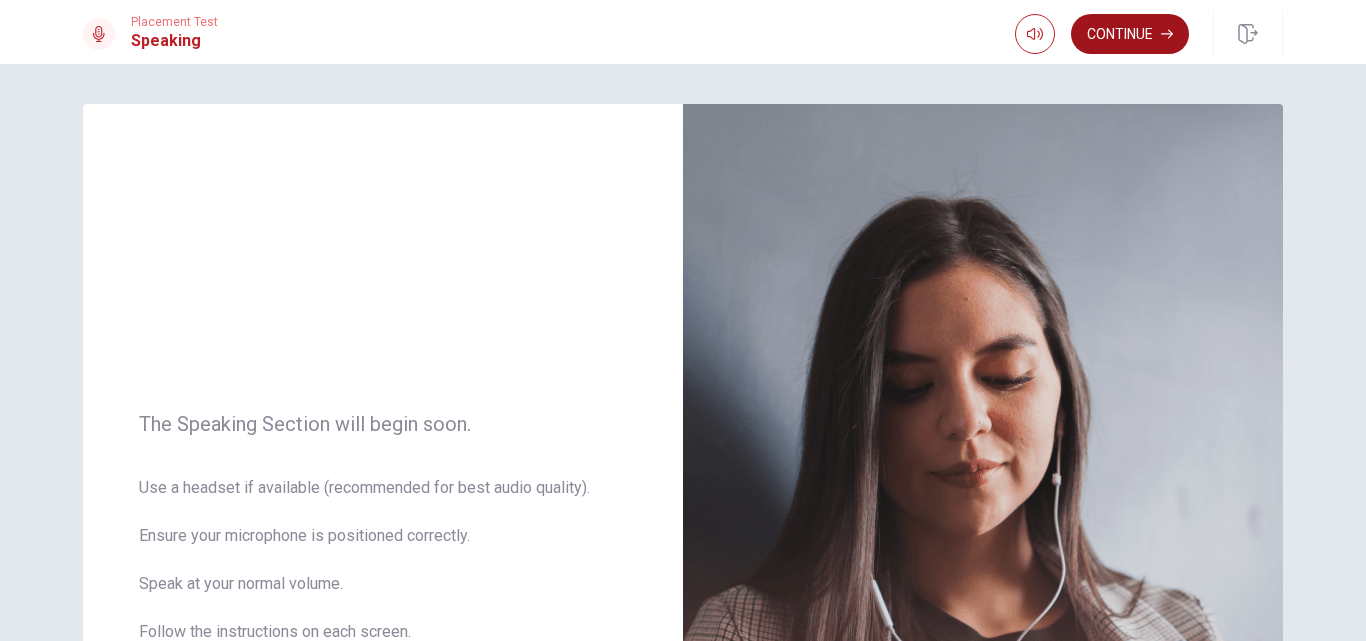 click on "Continue" at bounding box center [1130, 34] 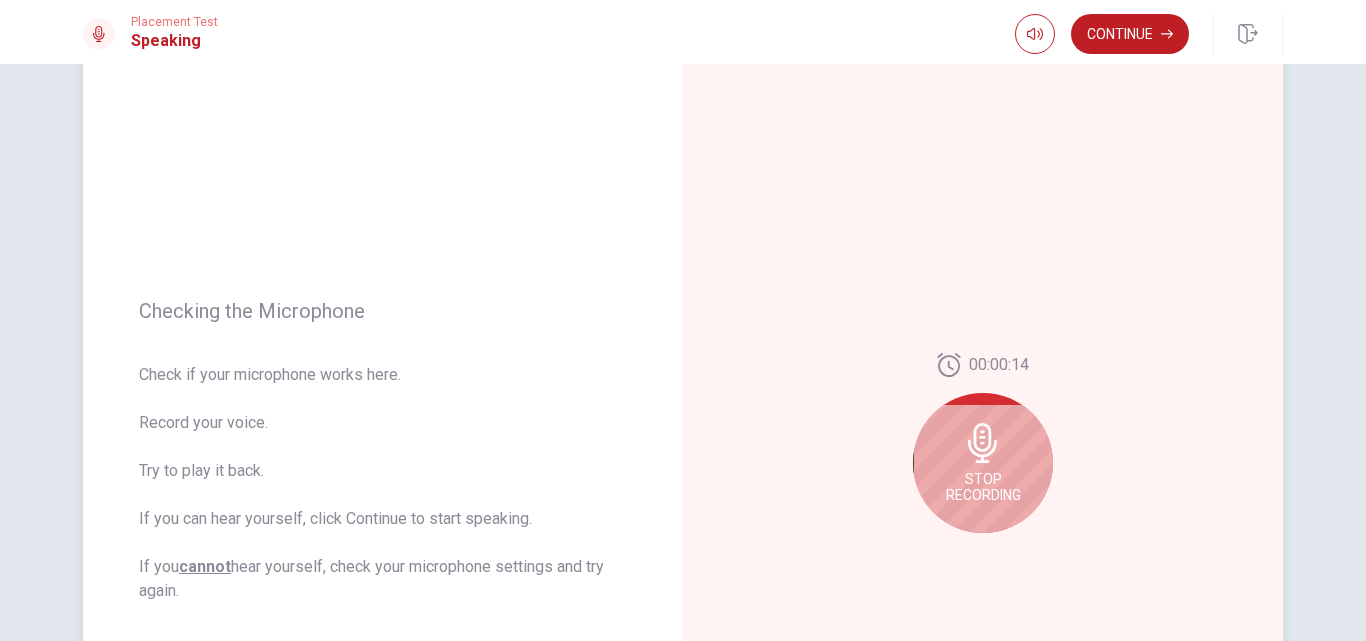 scroll, scrollTop: 200, scrollLeft: 0, axis: vertical 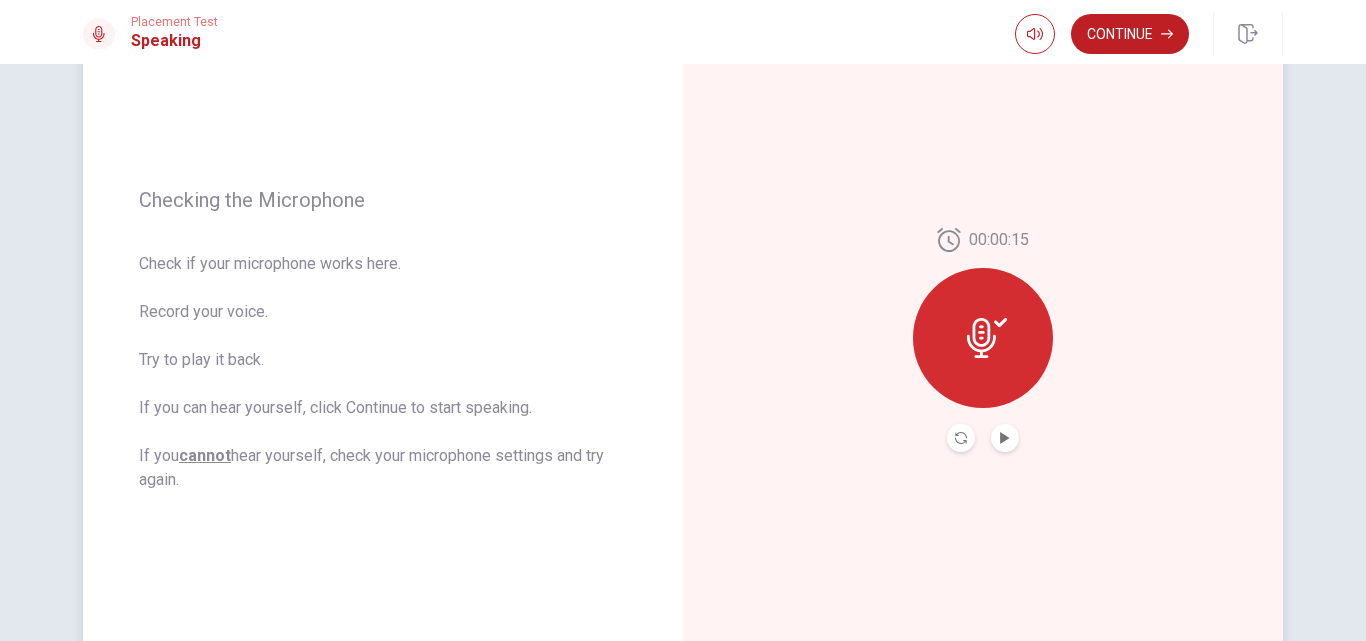 click at bounding box center (1005, 438) 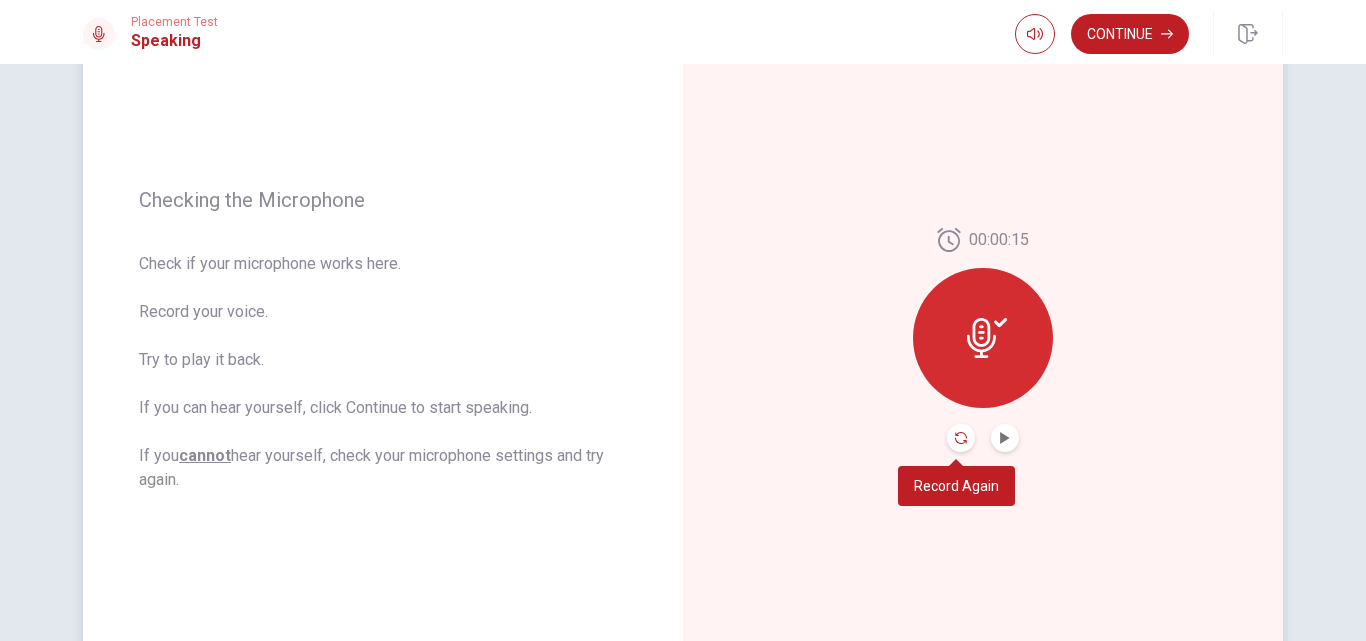 click 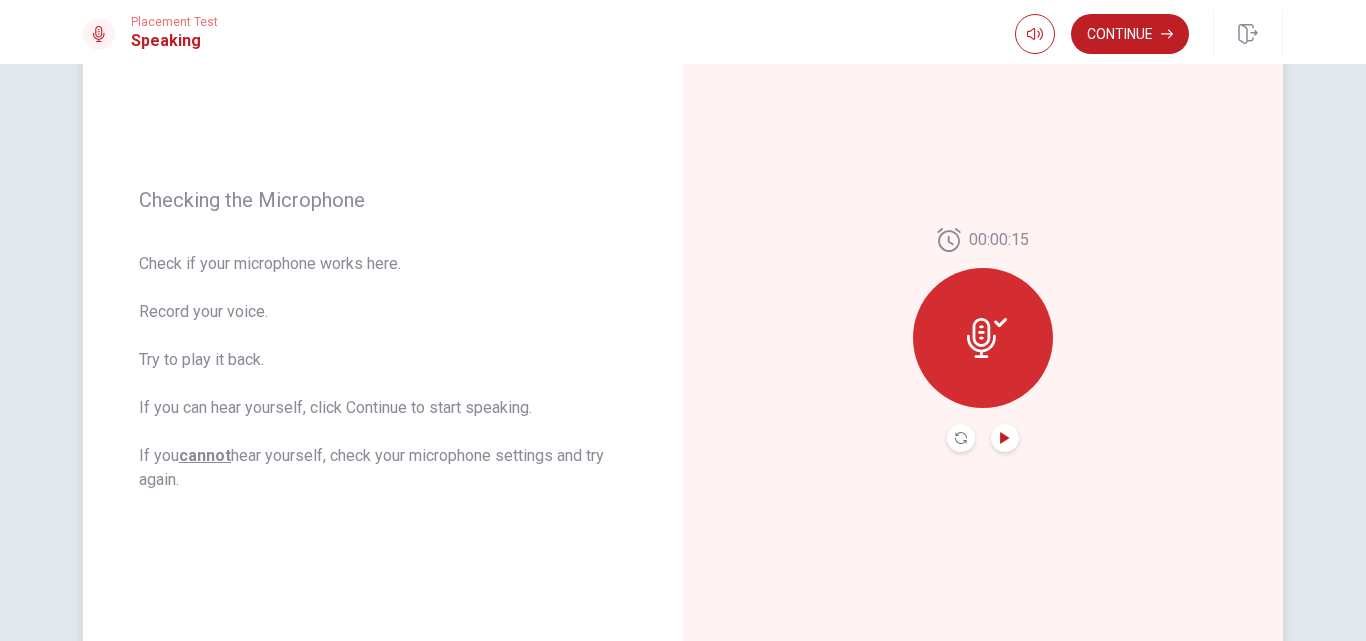 click 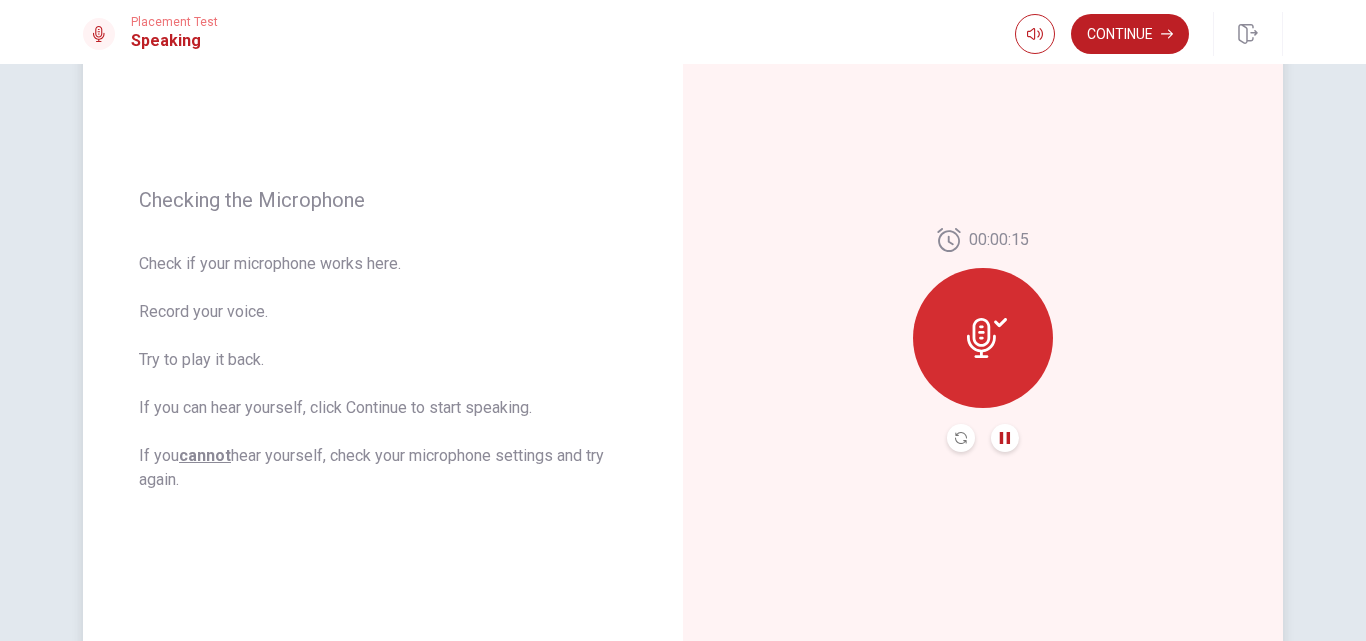 type 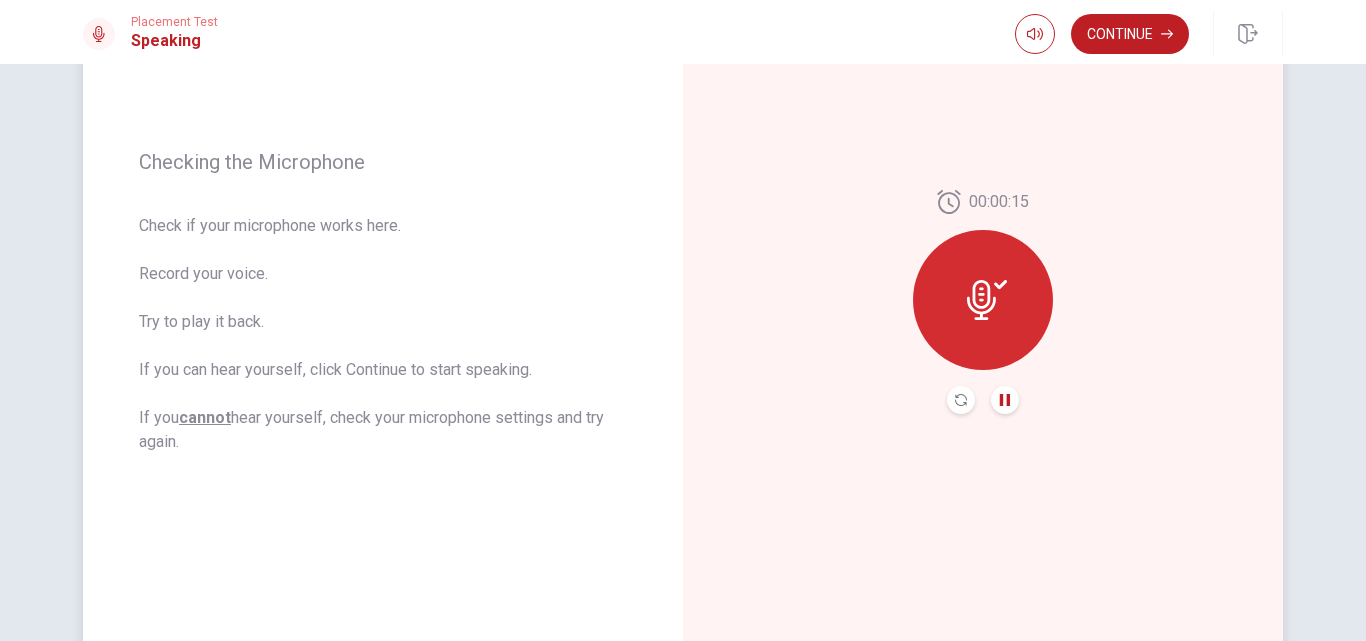scroll, scrollTop: 240, scrollLeft: 0, axis: vertical 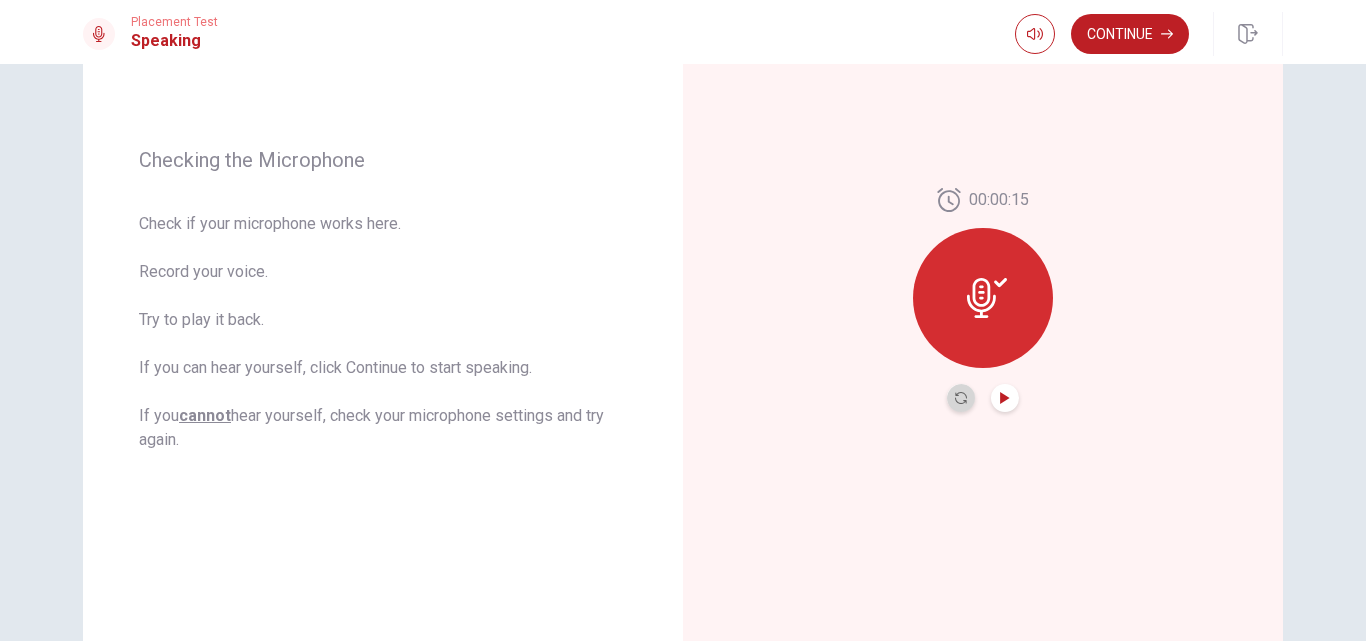 click at bounding box center [961, 398] 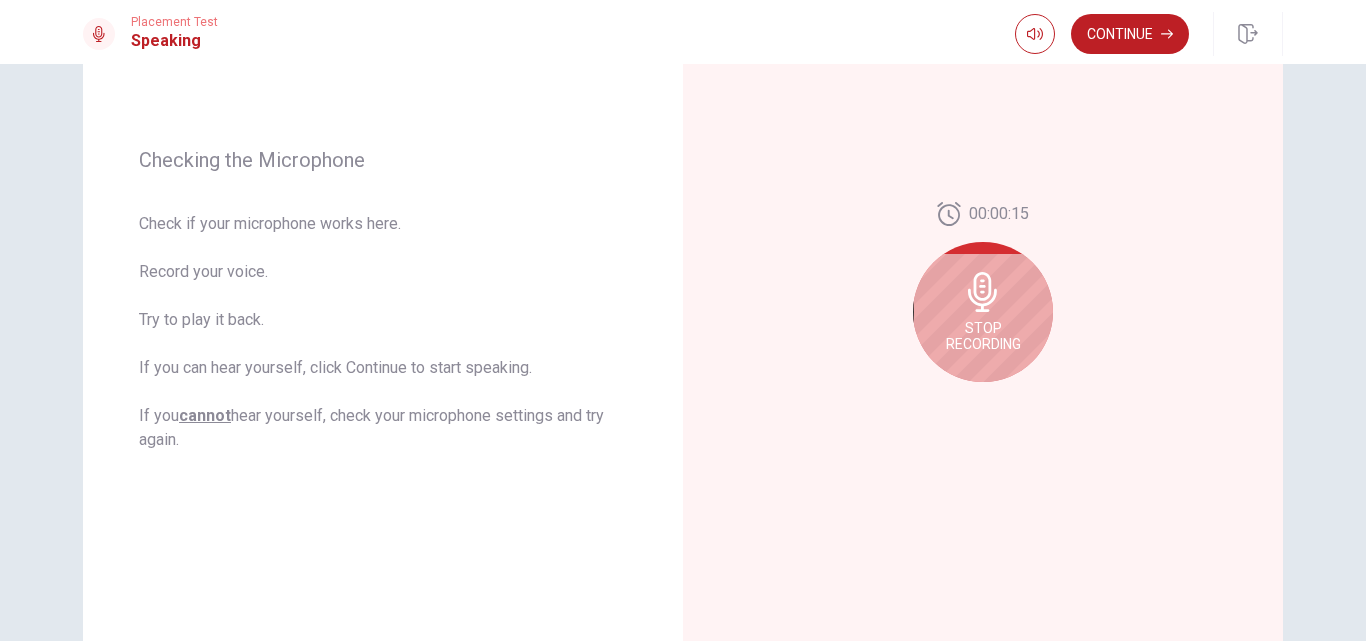 click 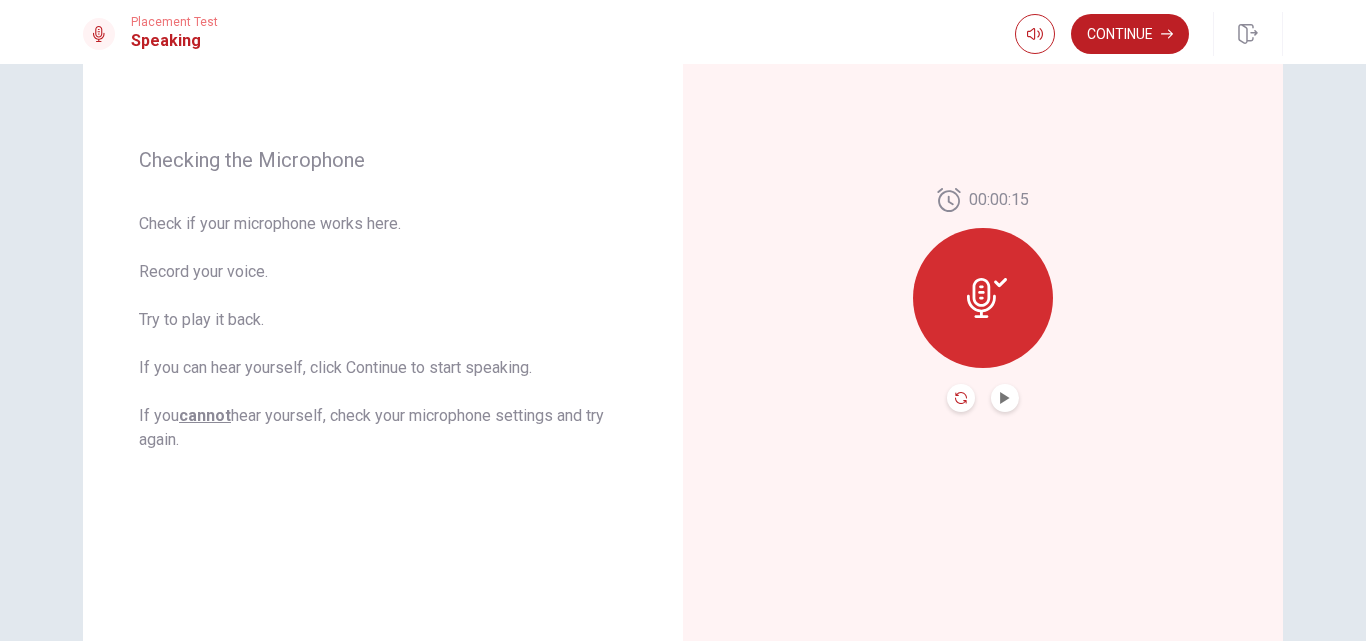 click 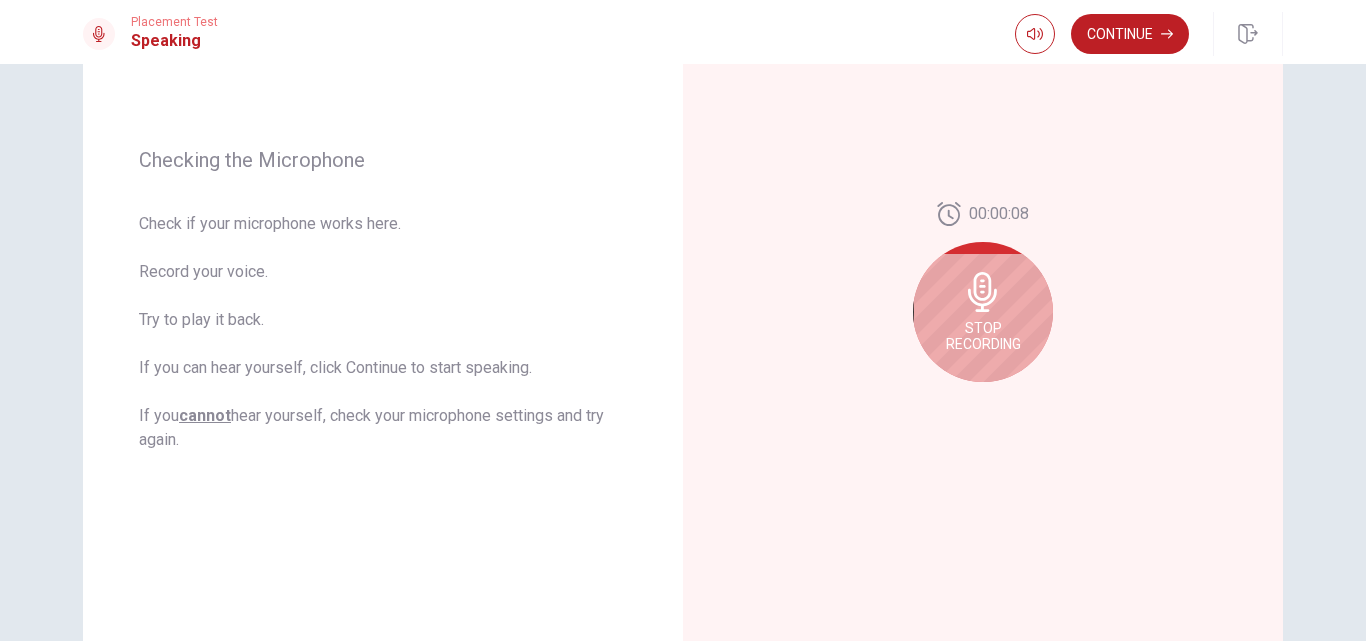 click on "Stop   Recording" at bounding box center [983, 336] 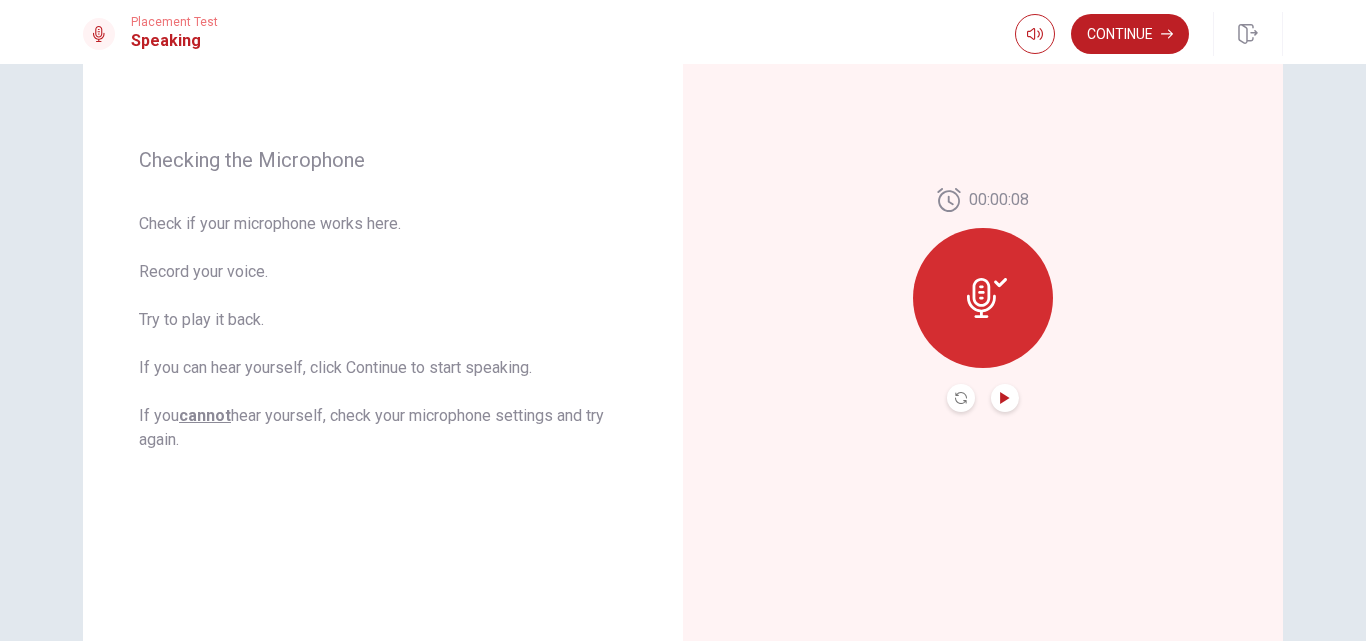click 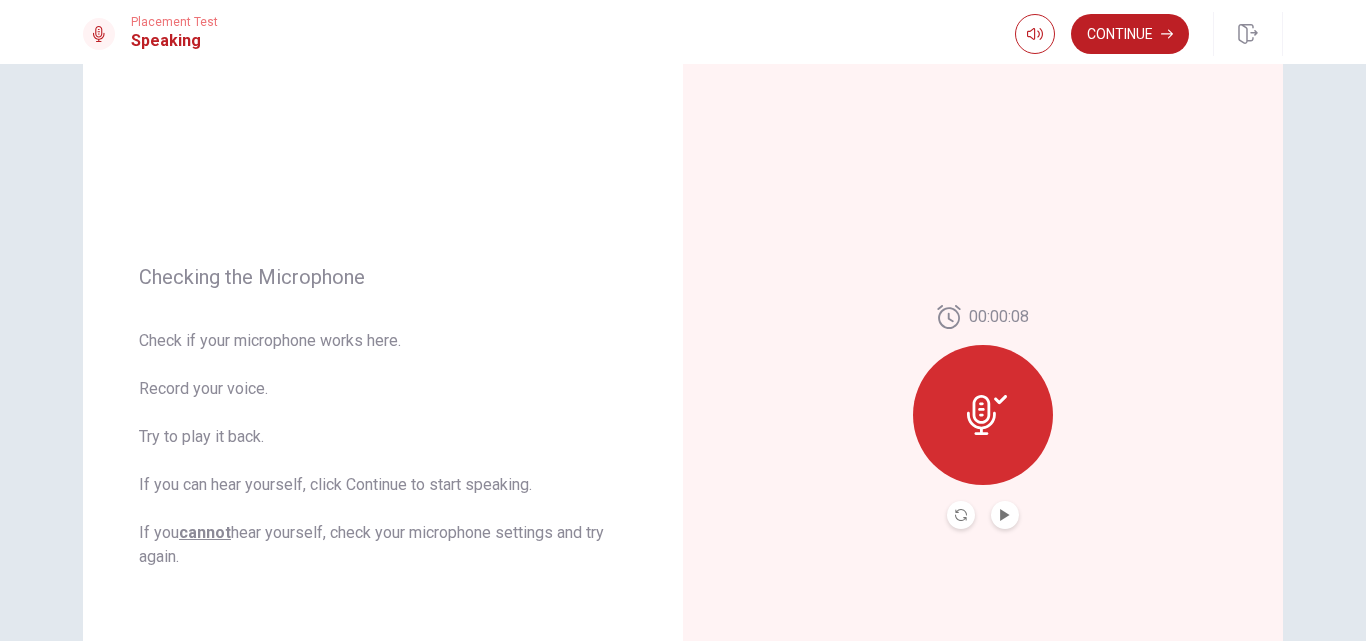 scroll, scrollTop: 100, scrollLeft: 0, axis: vertical 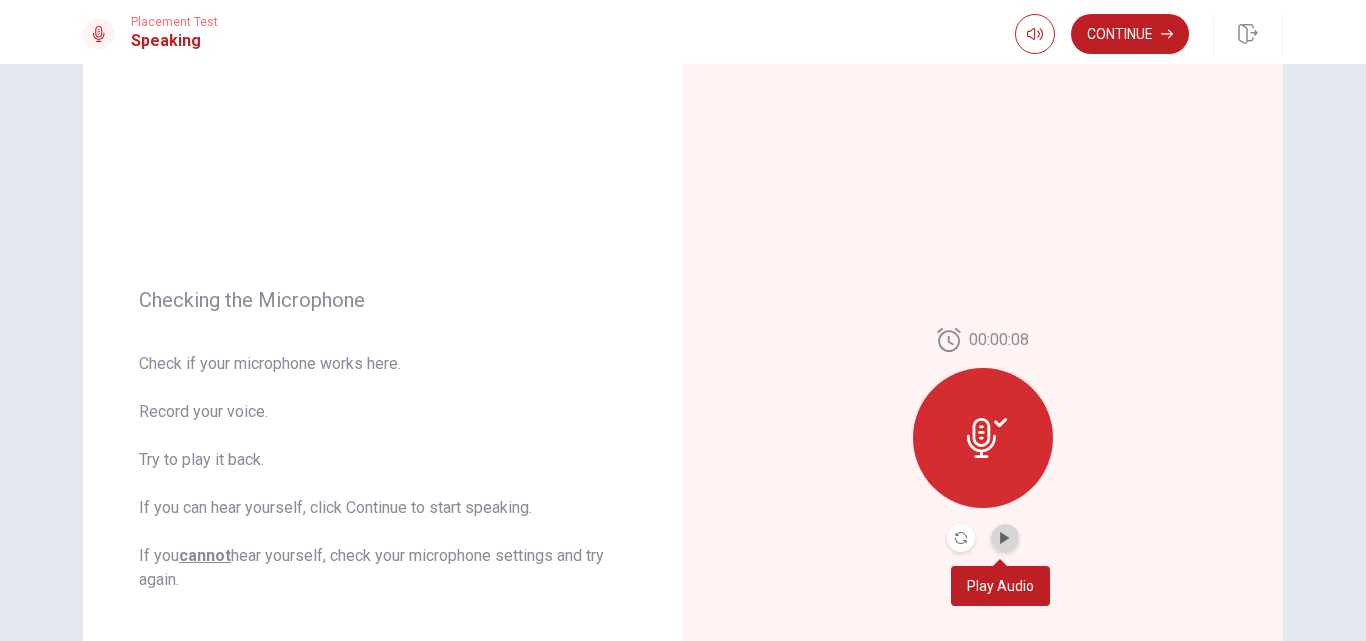 click at bounding box center [1005, 538] 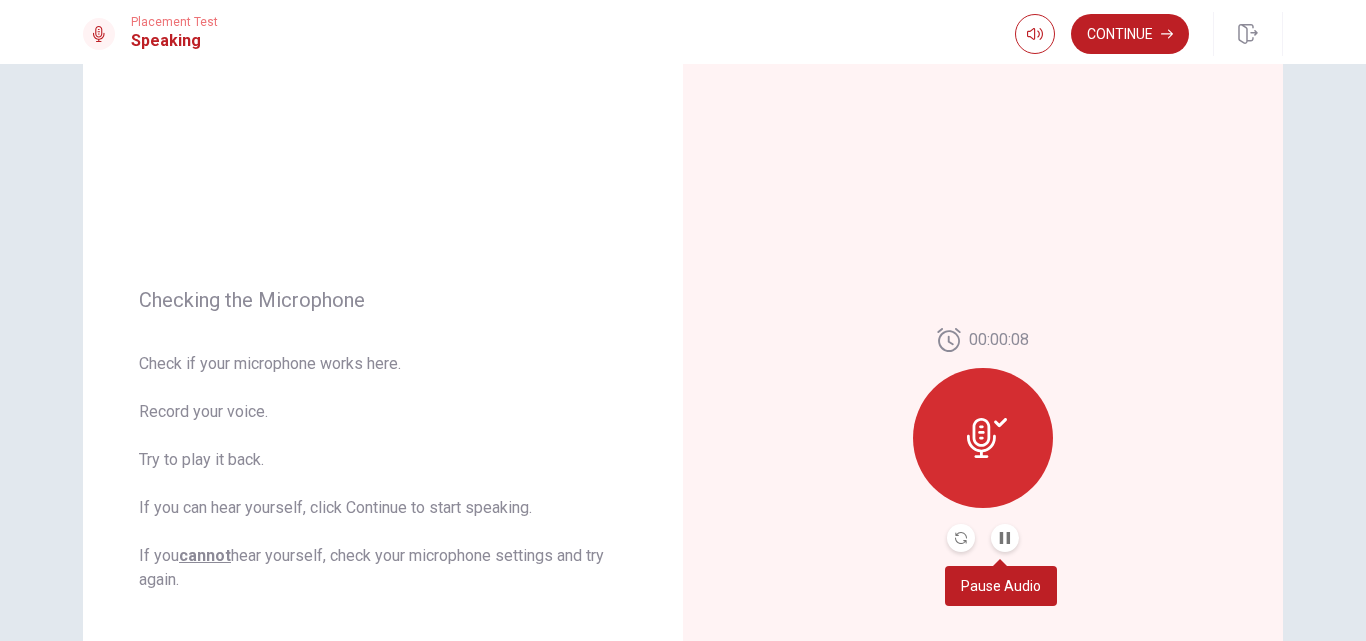 click at bounding box center [1005, 538] 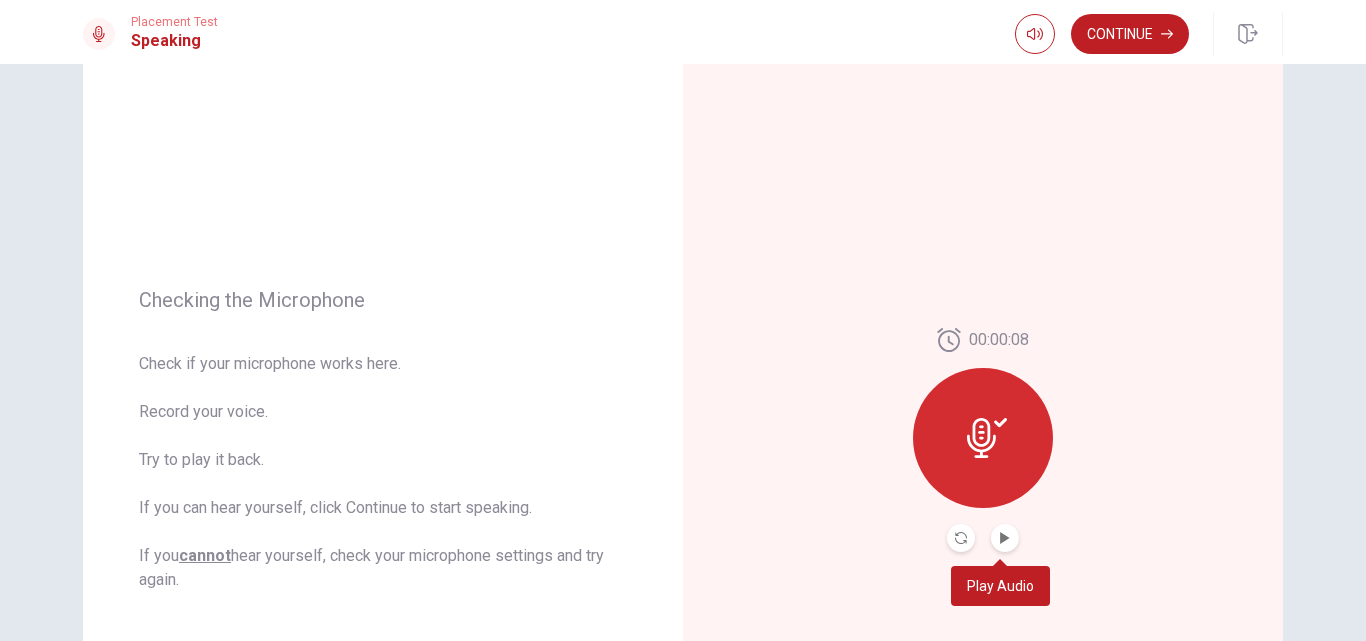 click at bounding box center [1005, 538] 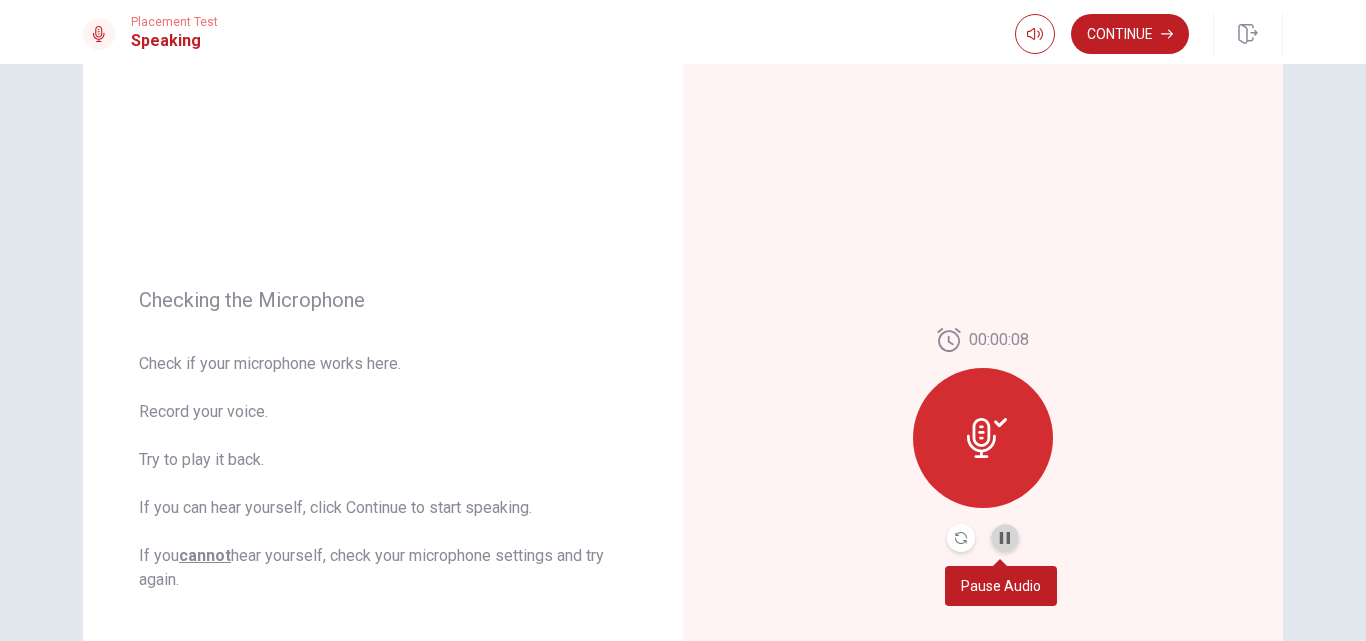 click at bounding box center (1005, 538) 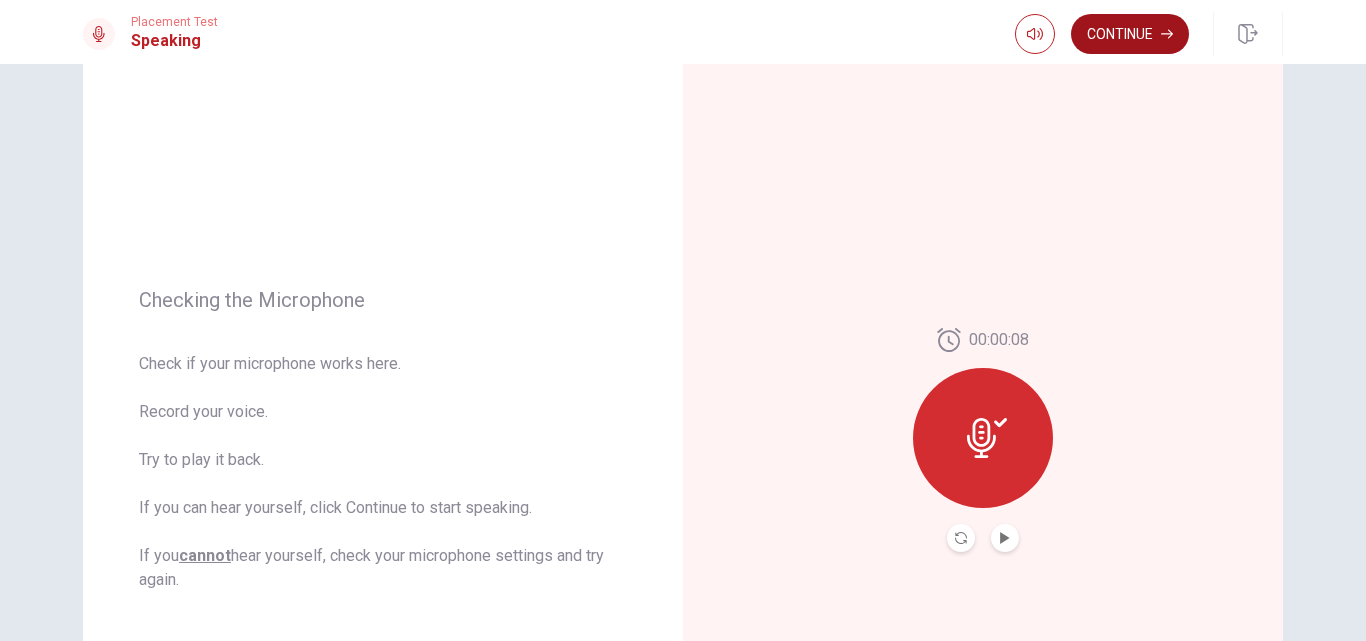 click on "Continue" at bounding box center [1130, 34] 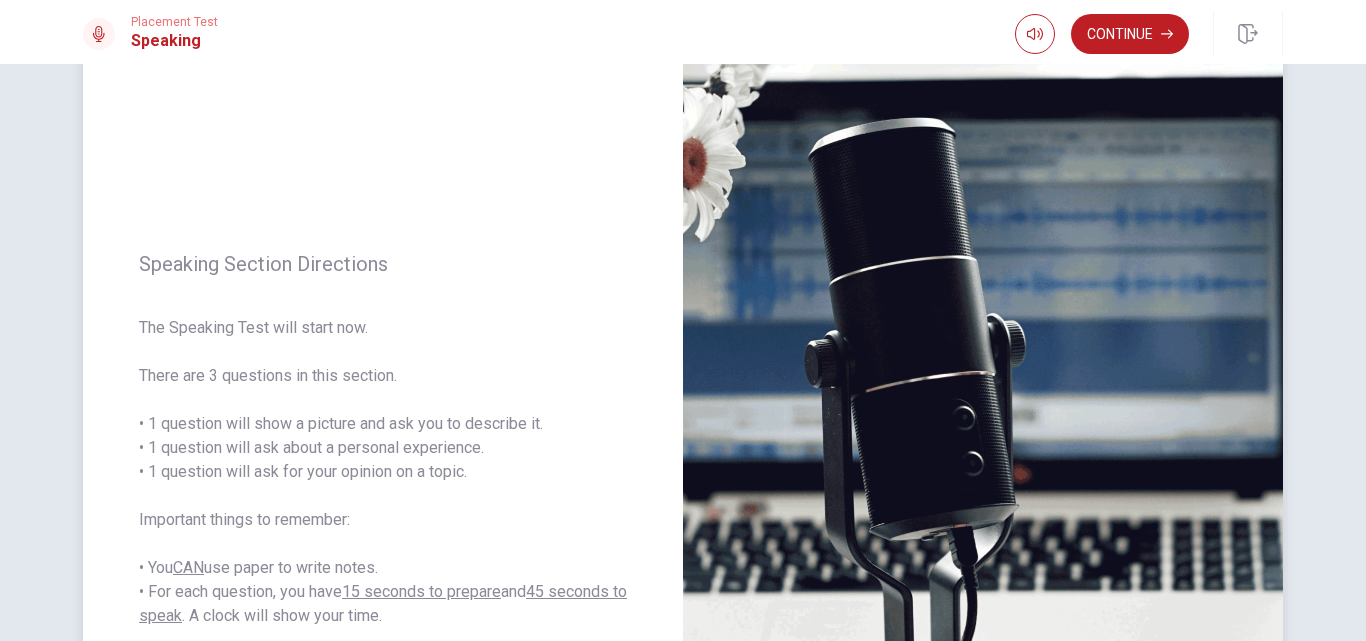scroll, scrollTop: 200, scrollLeft: 0, axis: vertical 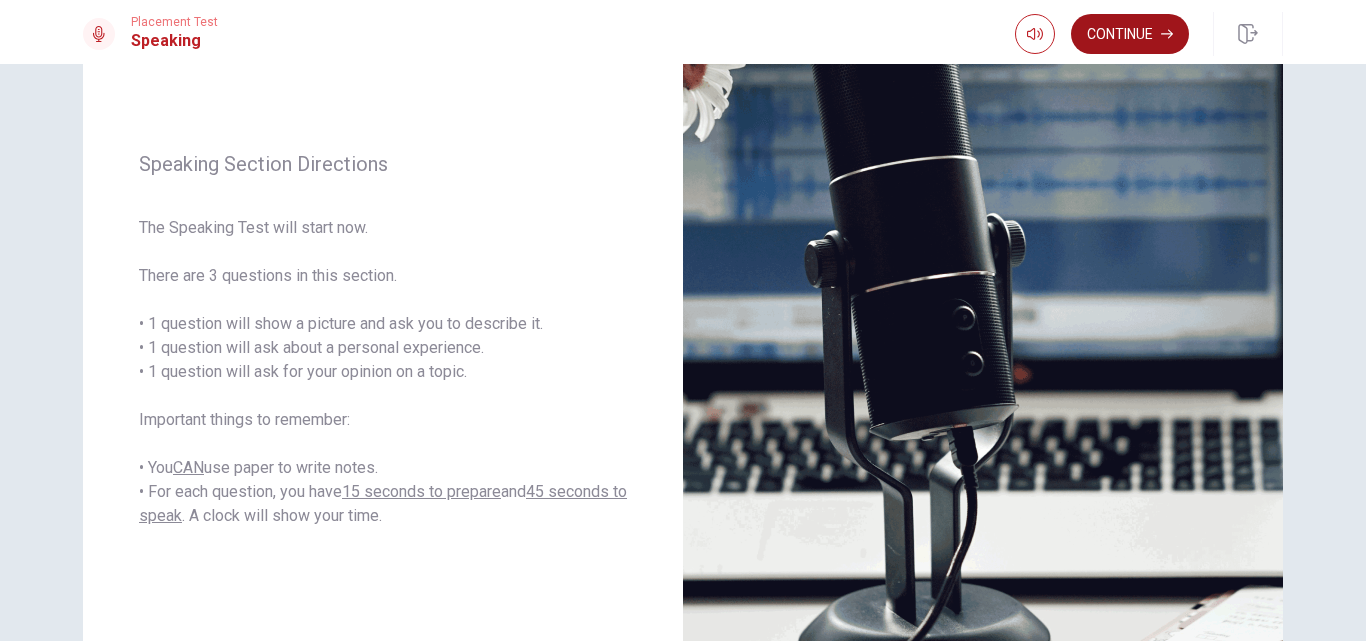 click on "Continue" at bounding box center (1130, 34) 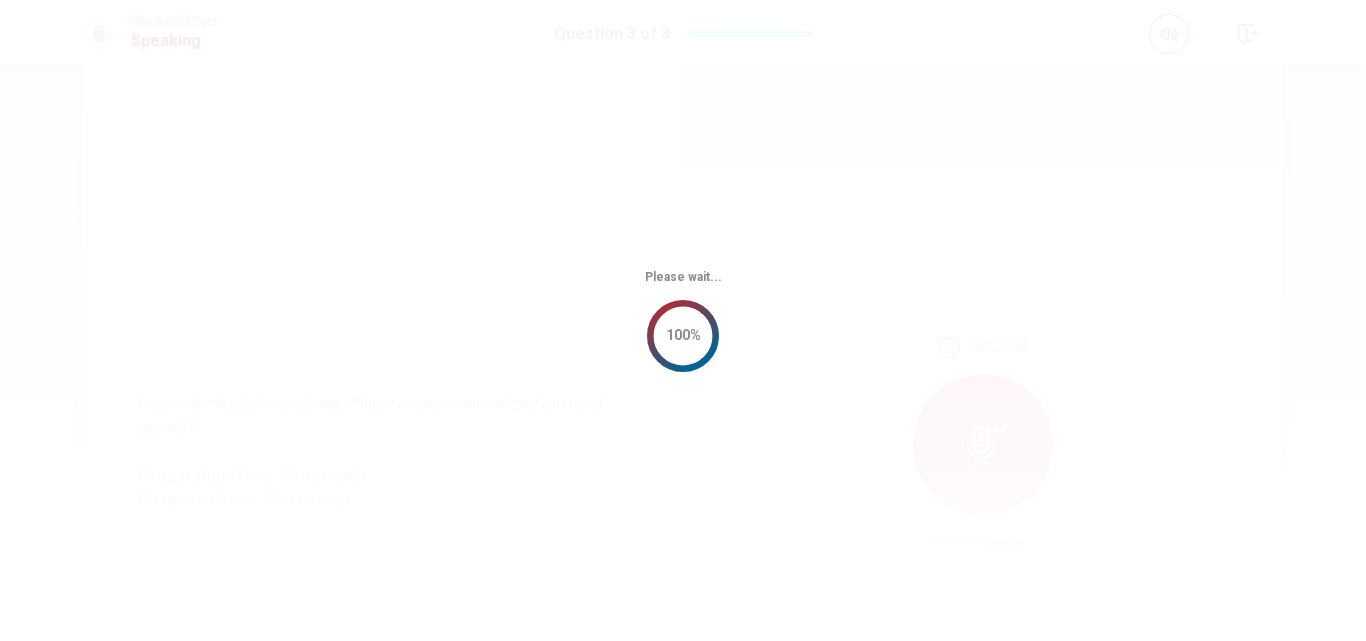 scroll, scrollTop: 0, scrollLeft: 0, axis: both 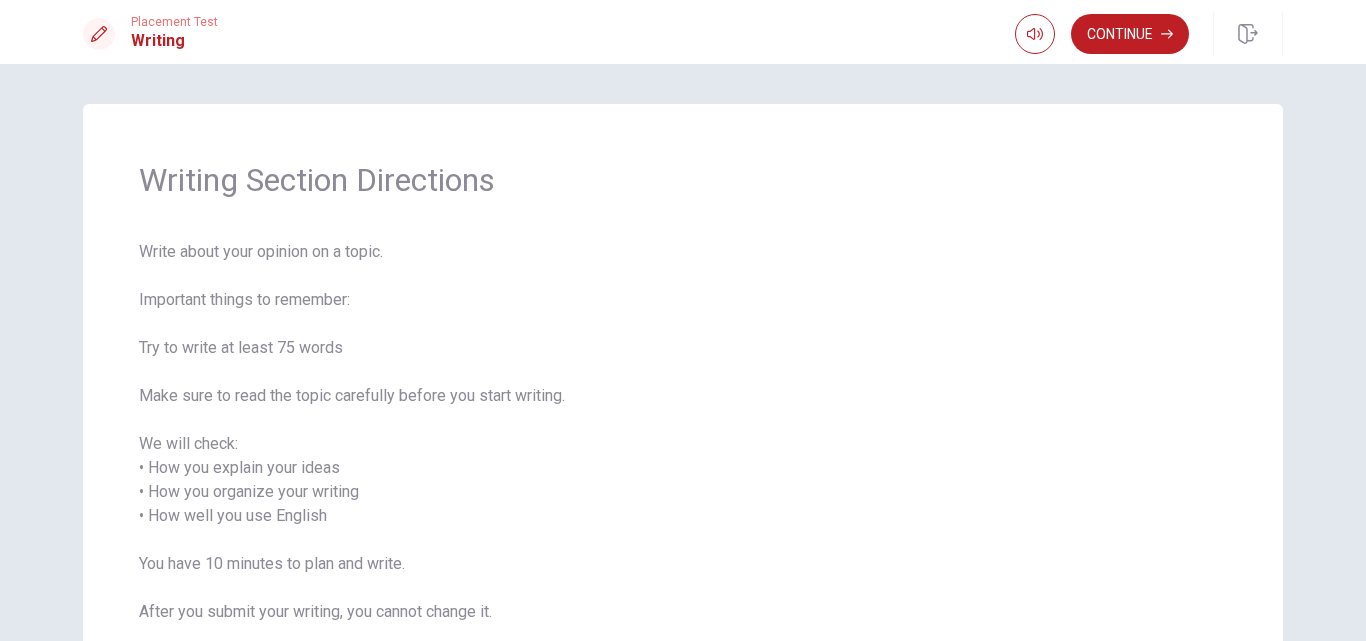 drag, startPoint x: 503, startPoint y: 400, endPoint x: 531, endPoint y: 400, distance: 28 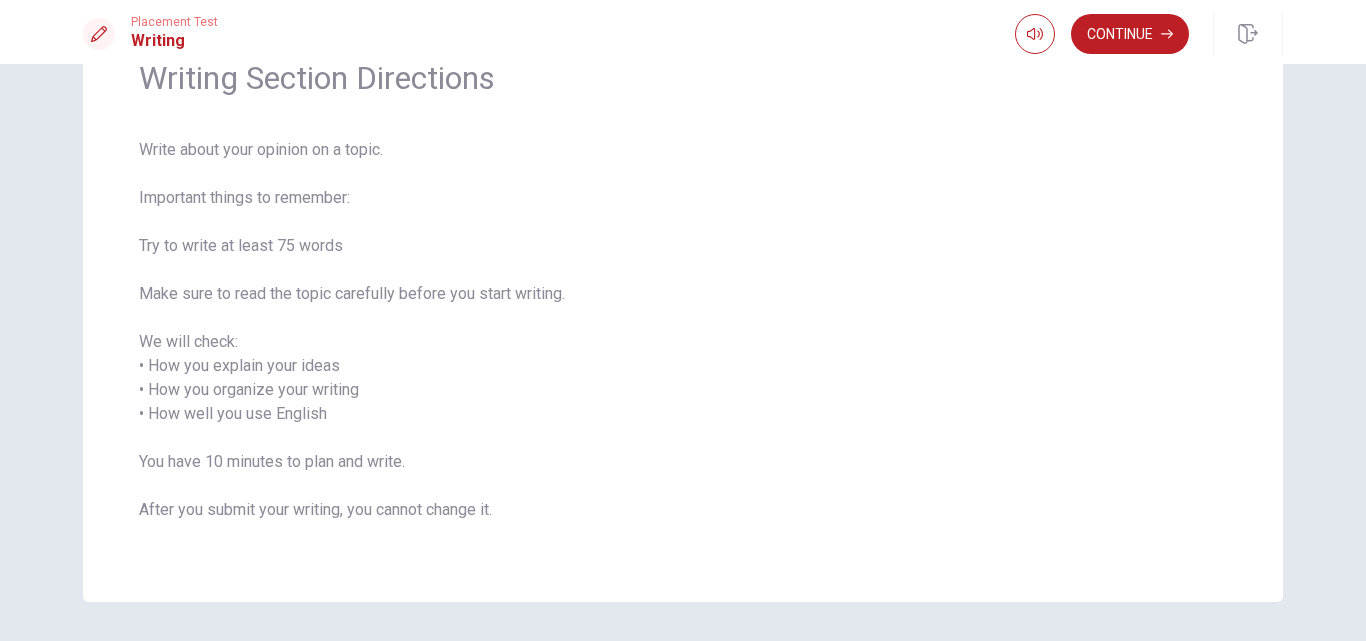 scroll, scrollTop: 67, scrollLeft: 0, axis: vertical 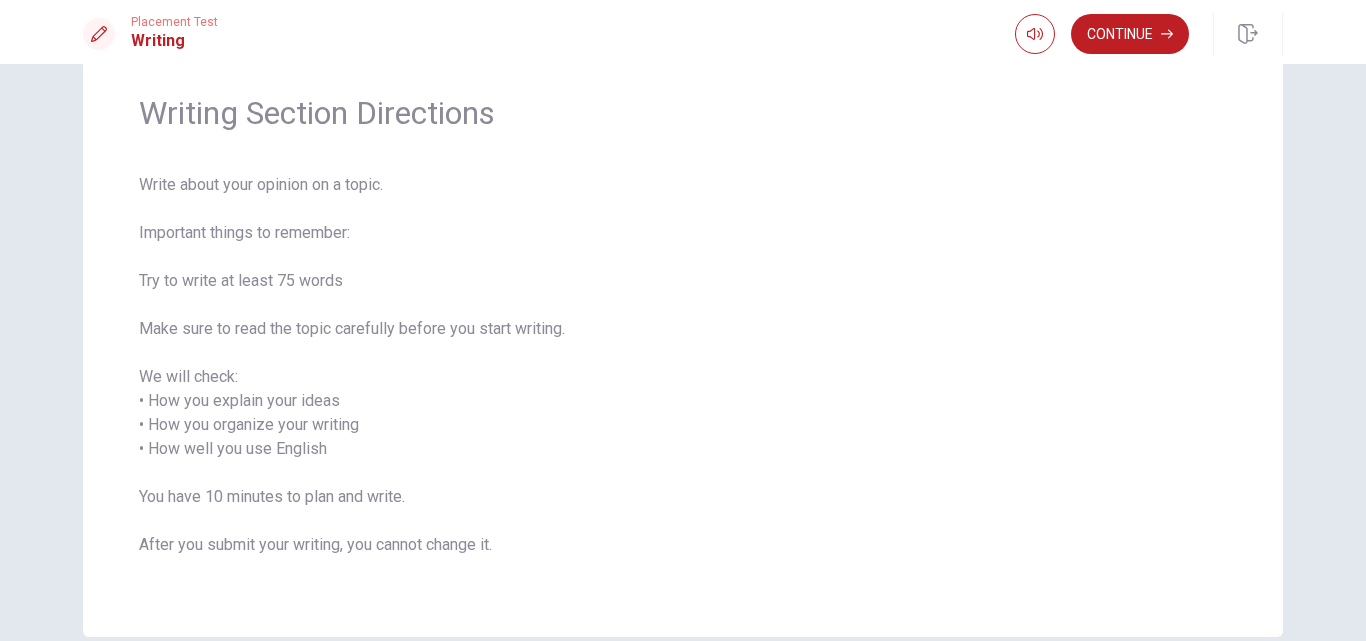 click on "Write about your opinion on a topic.
Important things to remember:
Try to write at least 75 words
Make sure to read the topic carefully before you start writing.
We will check:
• How you explain your ideas
• How you organize your writing
• How well you use English
You have 10 minutes to plan and write.
After you submit your writing, you cannot change it." at bounding box center (683, 377) 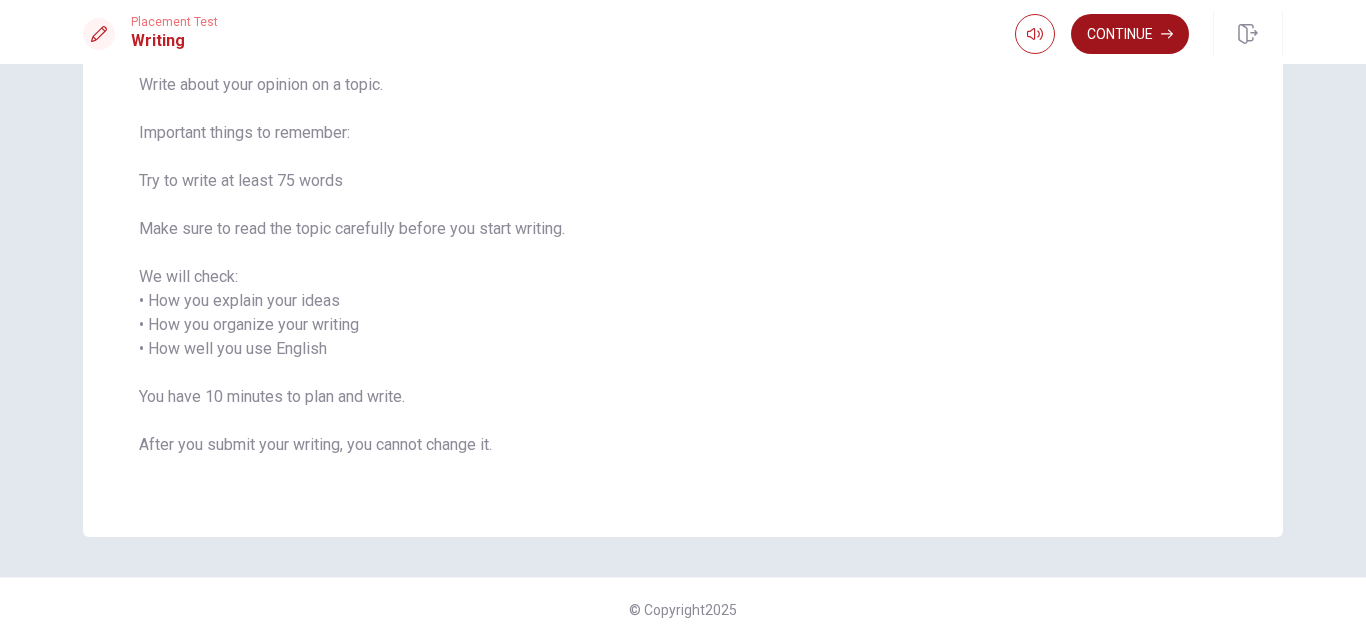 click on "Continue" at bounding box center (1130, 34) 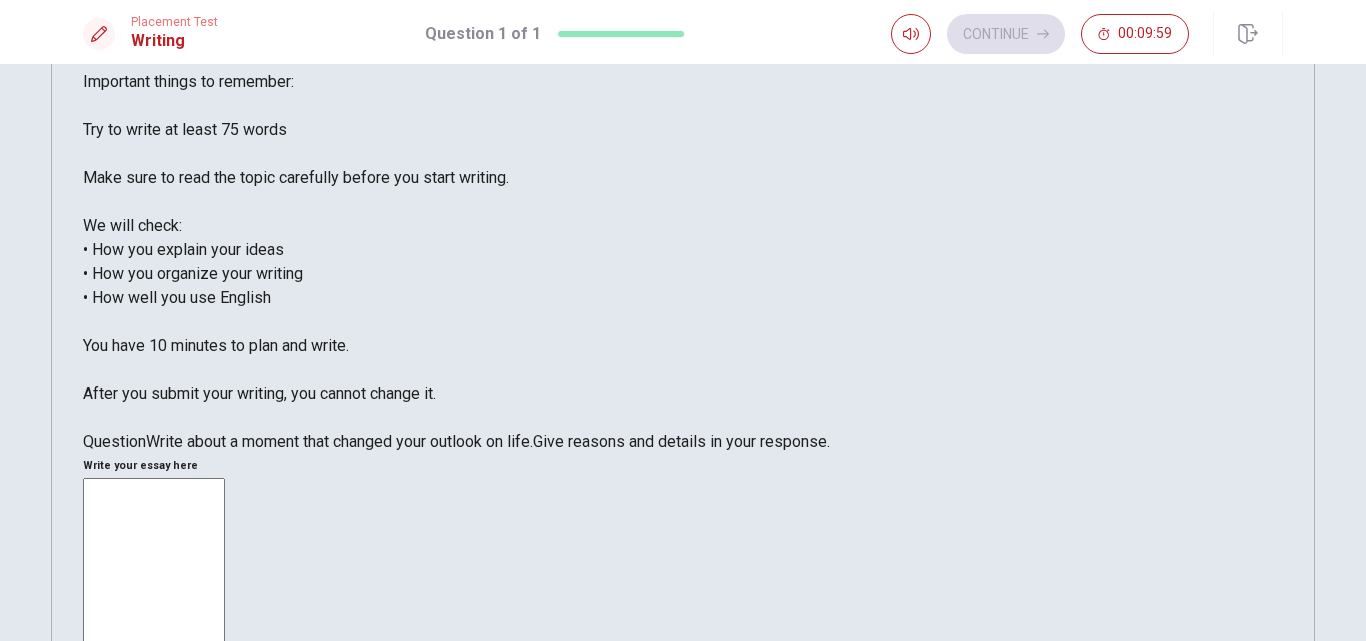 scroll, scrollTop: 0, scrollLeft: 0, axis: both 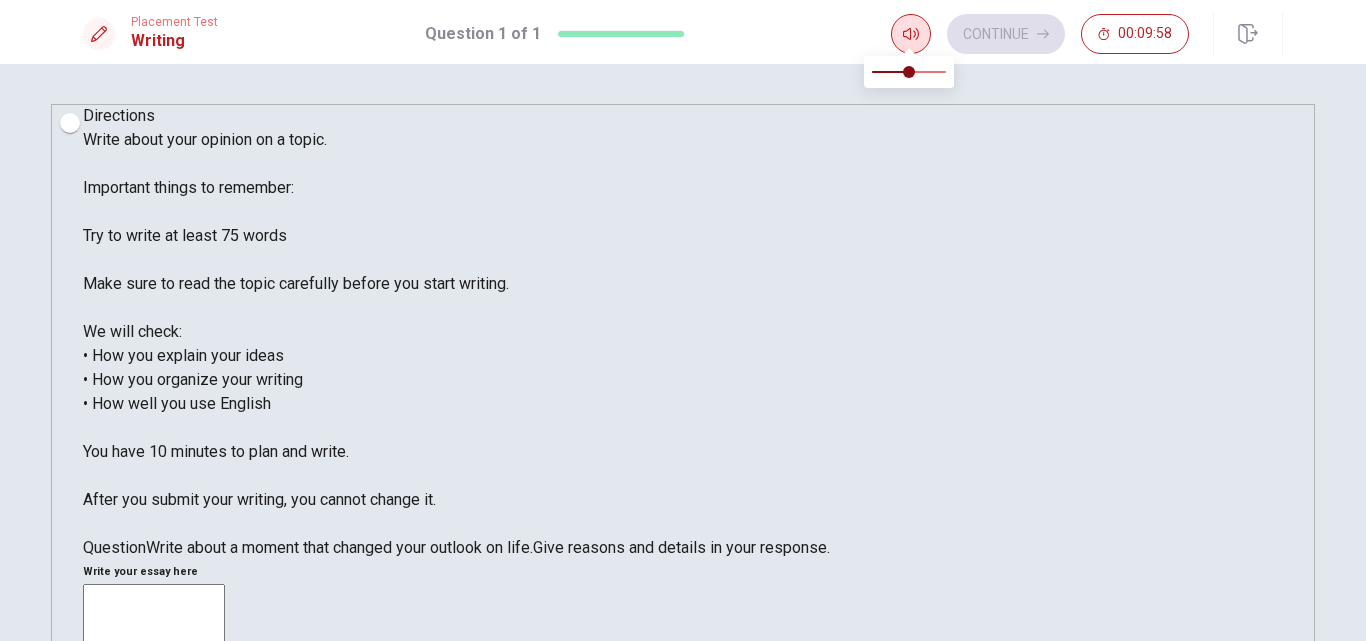 click 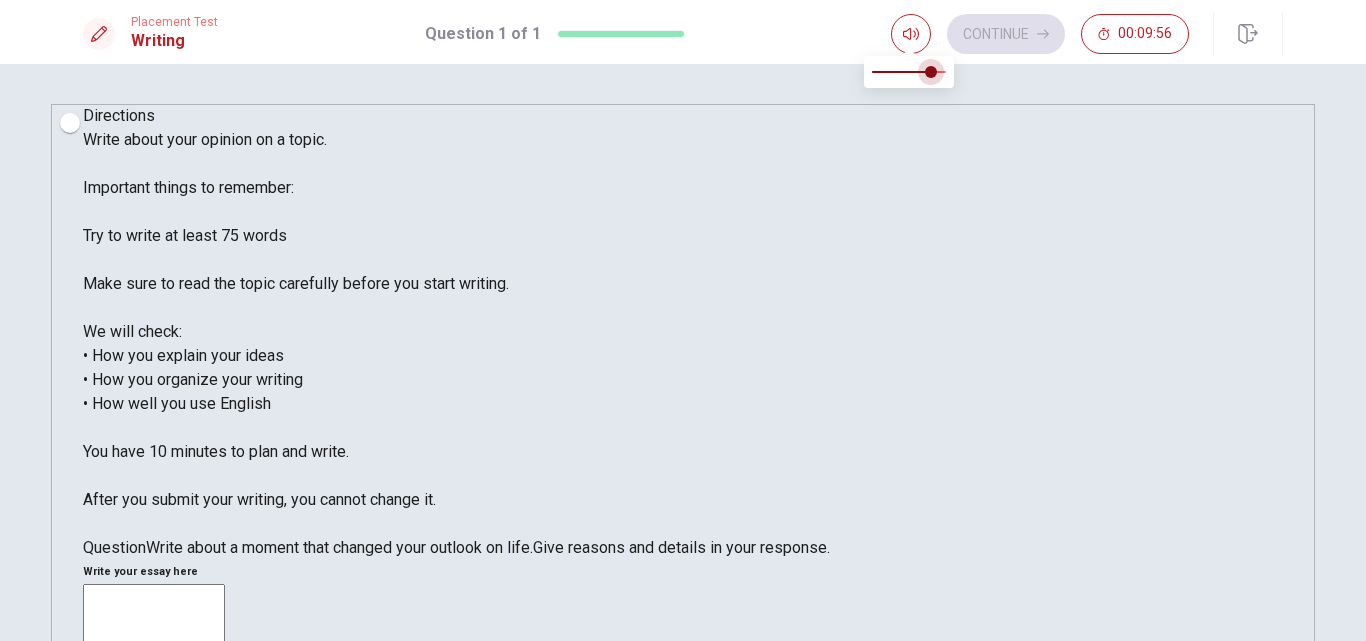 type on "0.7" 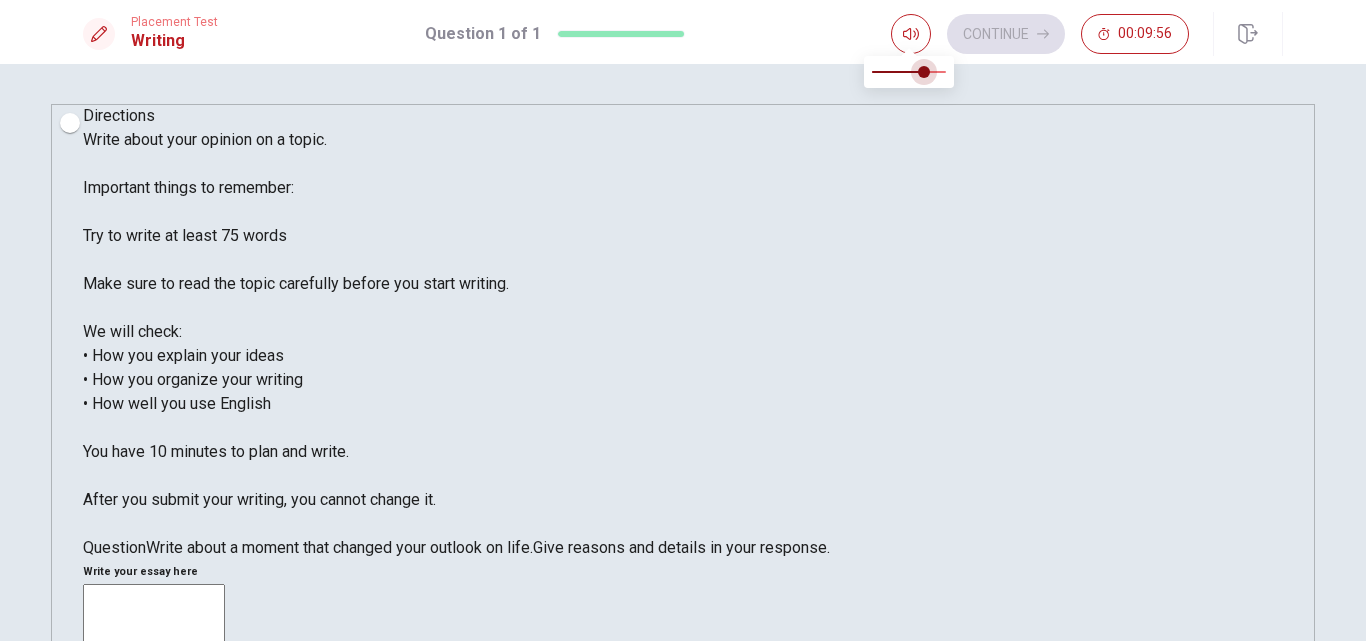 click at bounding box center (924, 72) 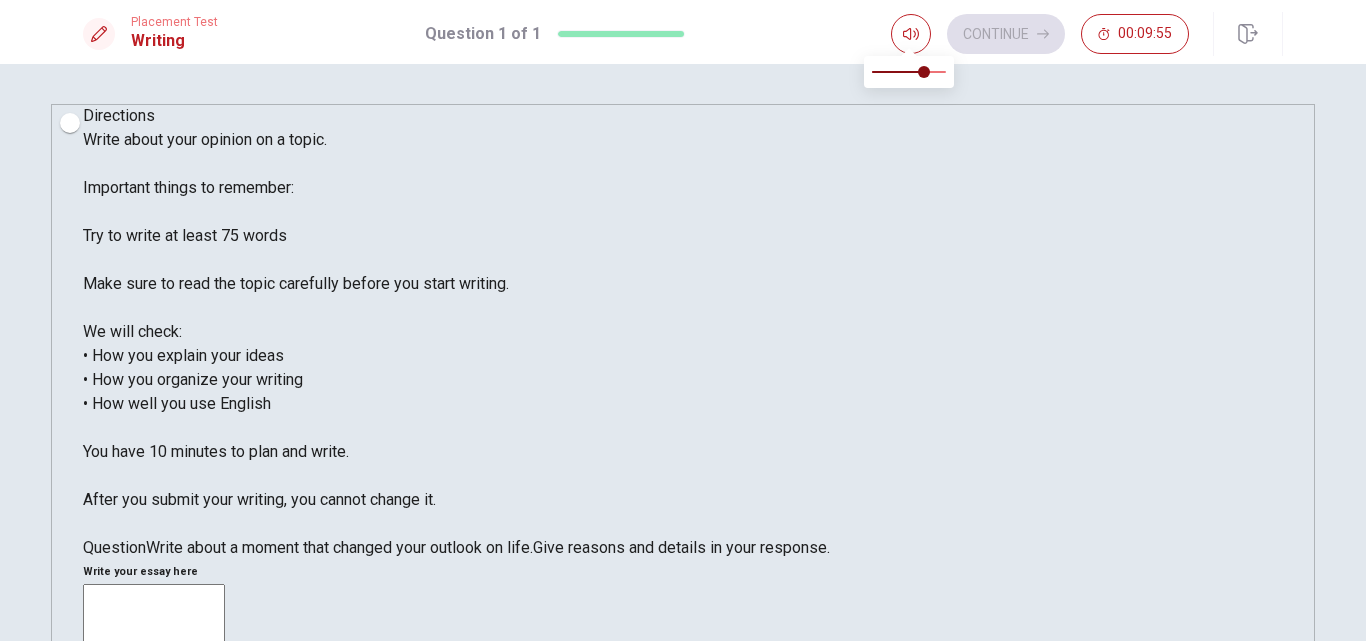 click on "Directions" at bounding box center [119, 115] 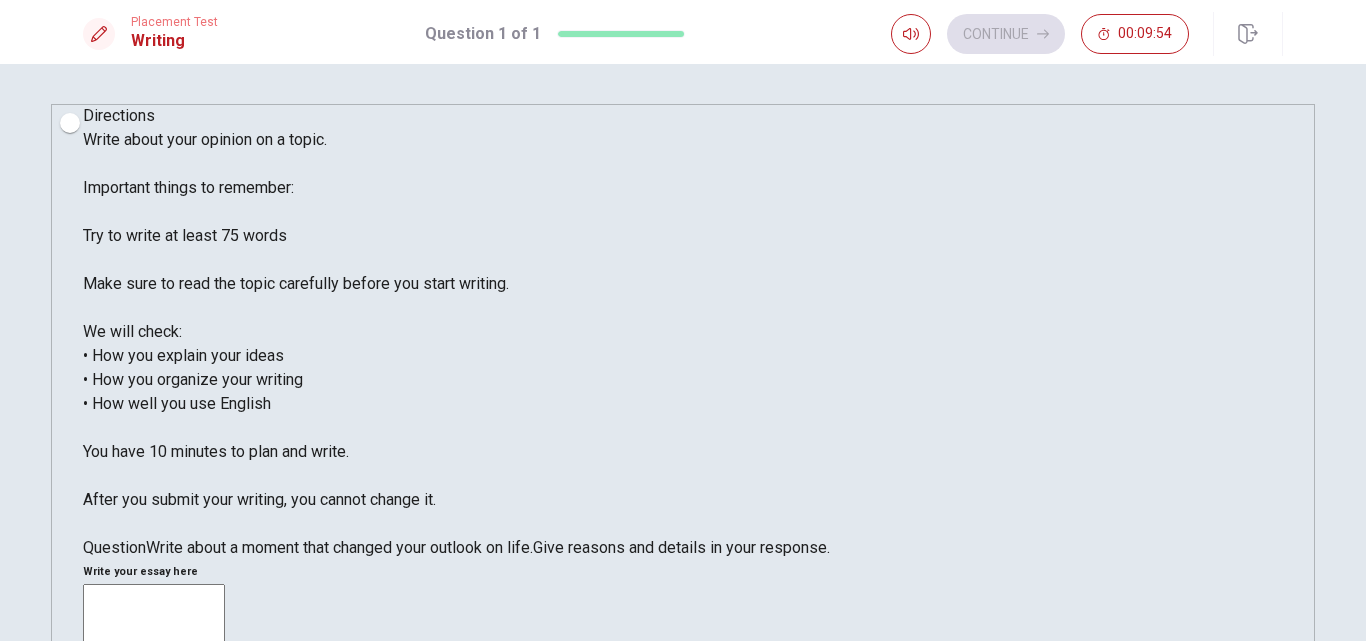 click at bounding box center [154, 866] 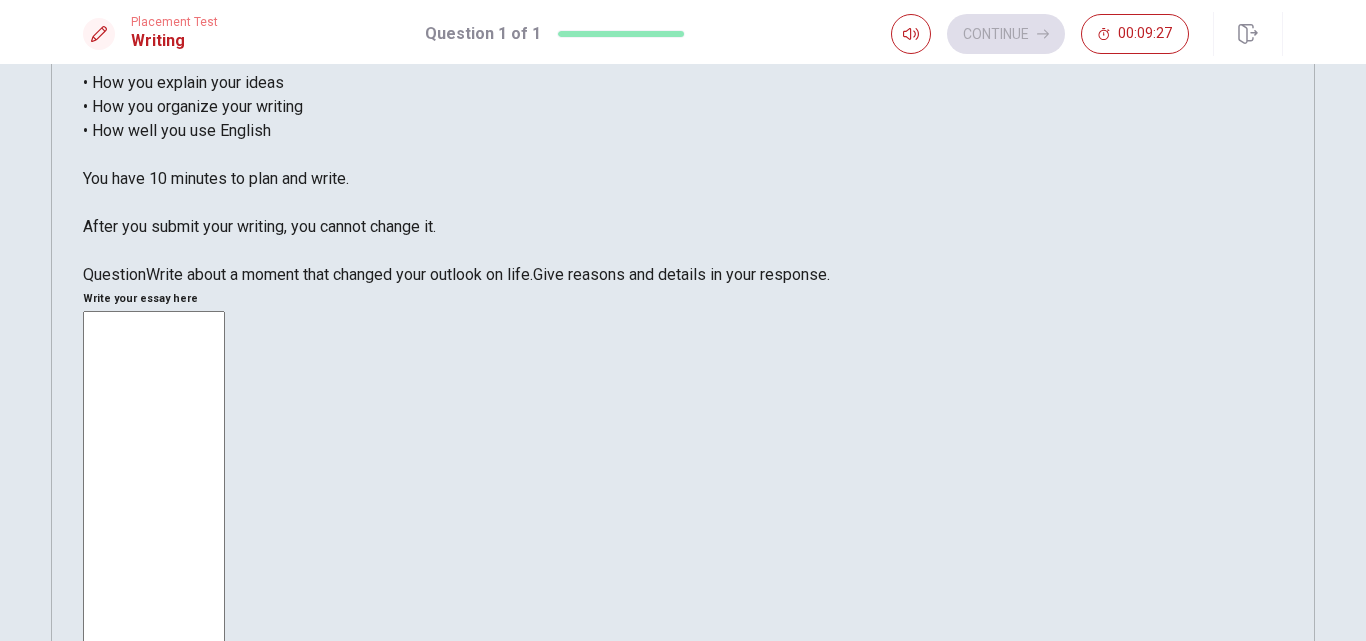scroll, scrollTop: 0, scrollLeft: 0, axis: both 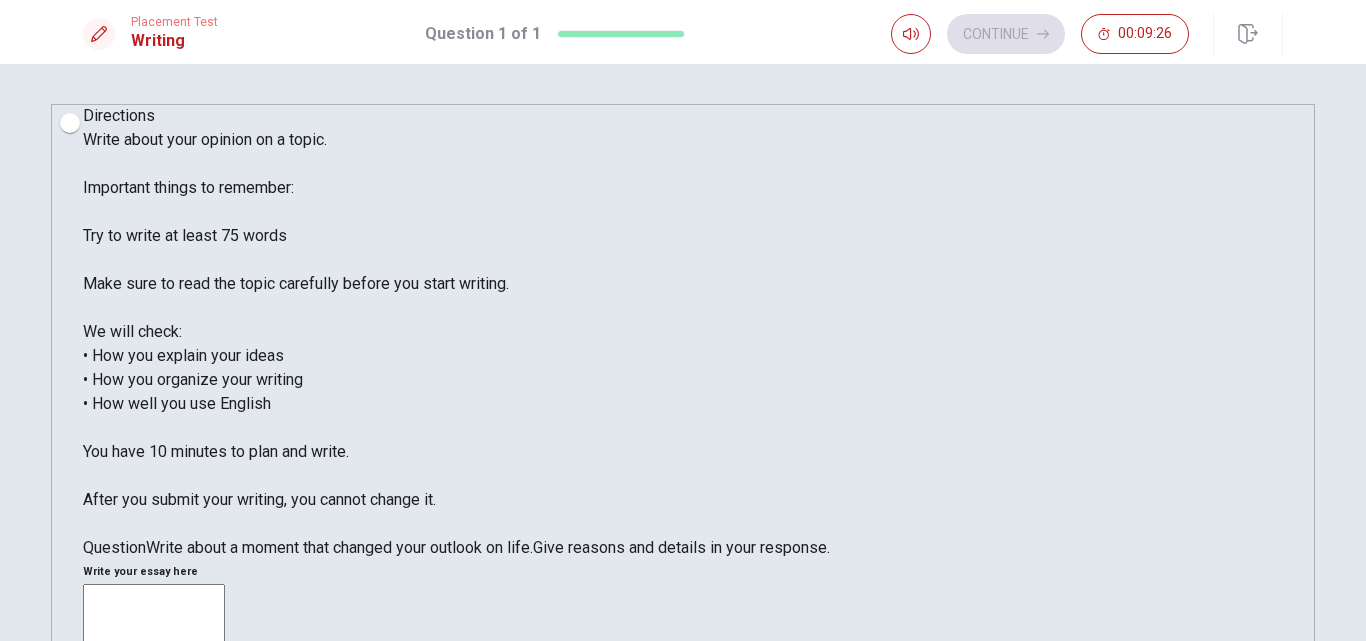 click at bounding box center (154, 866) 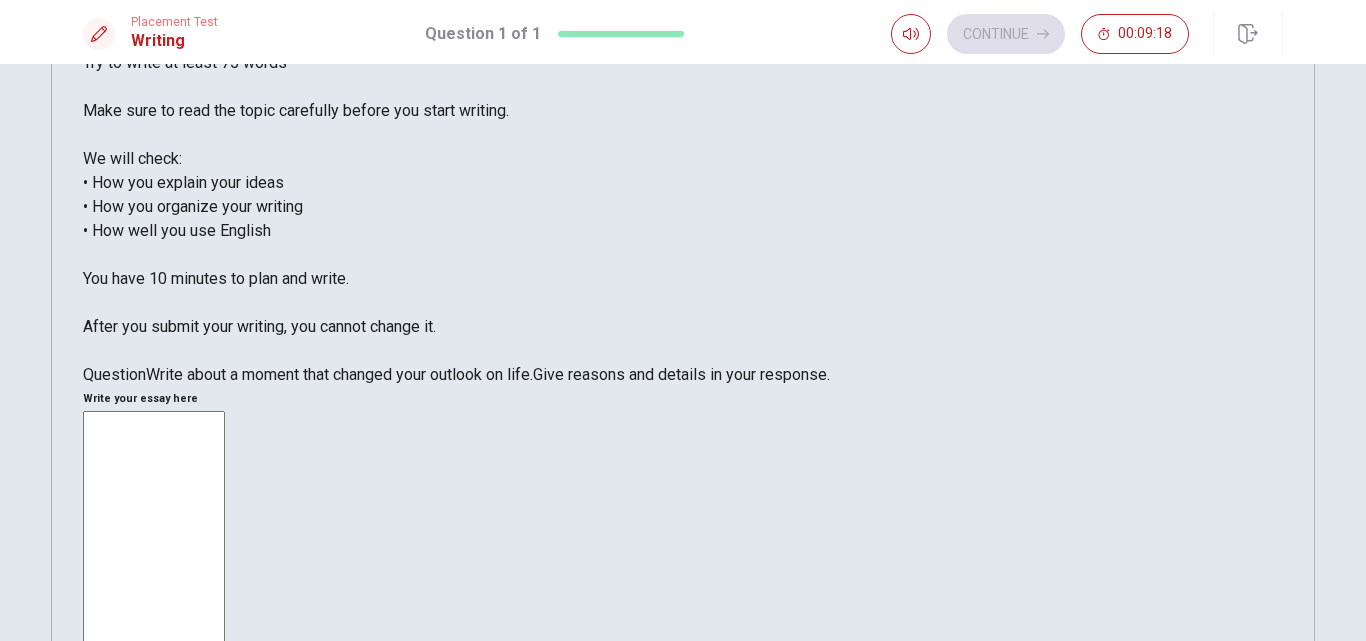 scroll, scrollTop: 0, scrollLeft: 0, axis: both 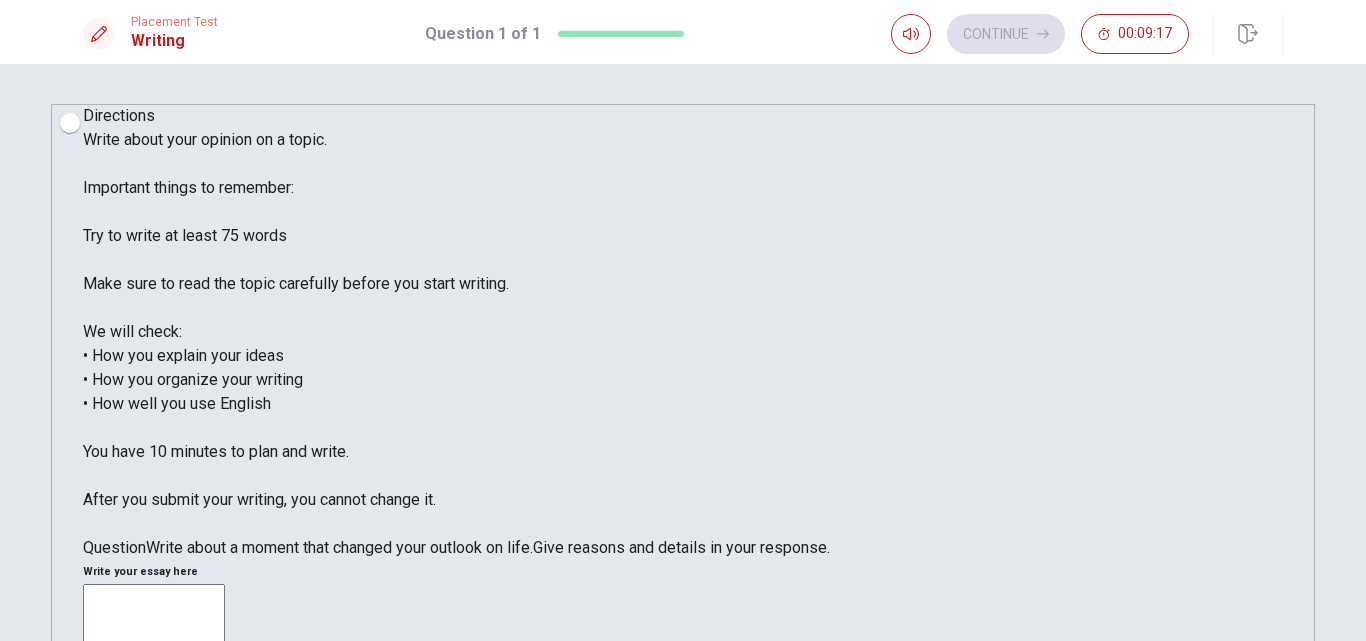 click at bounding box center [154, 866] 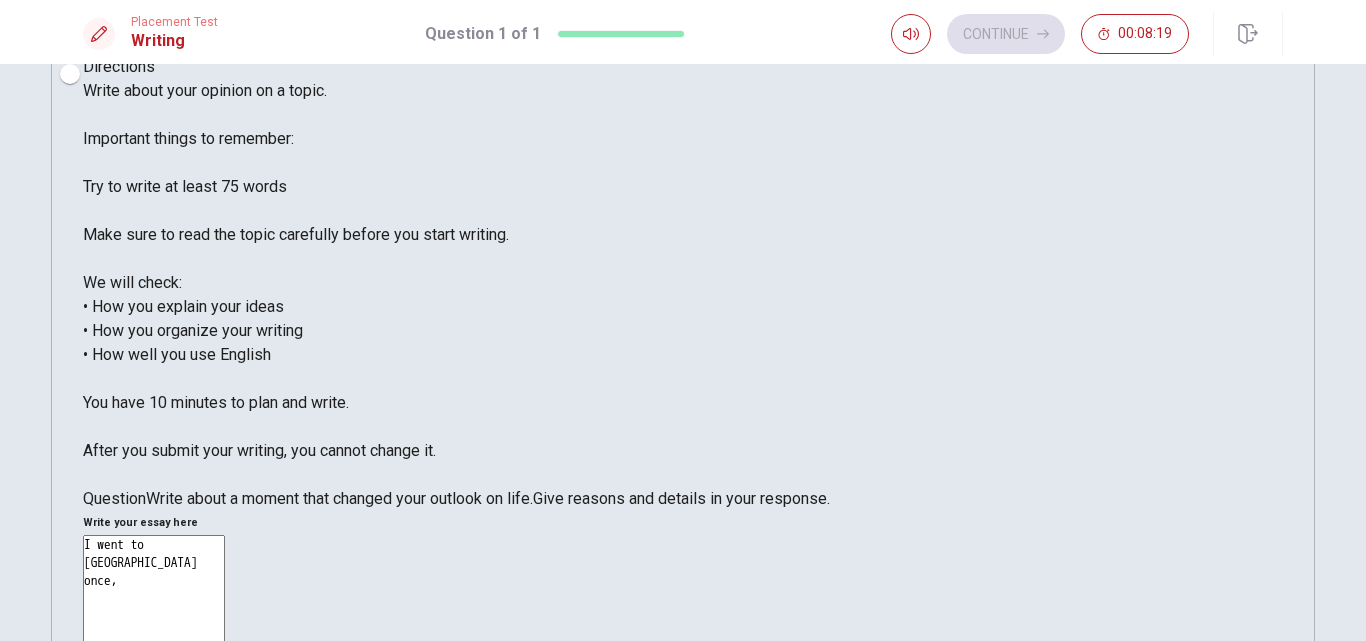 scroll, scrollTop: 0, scrollLeft: 0, axis: both 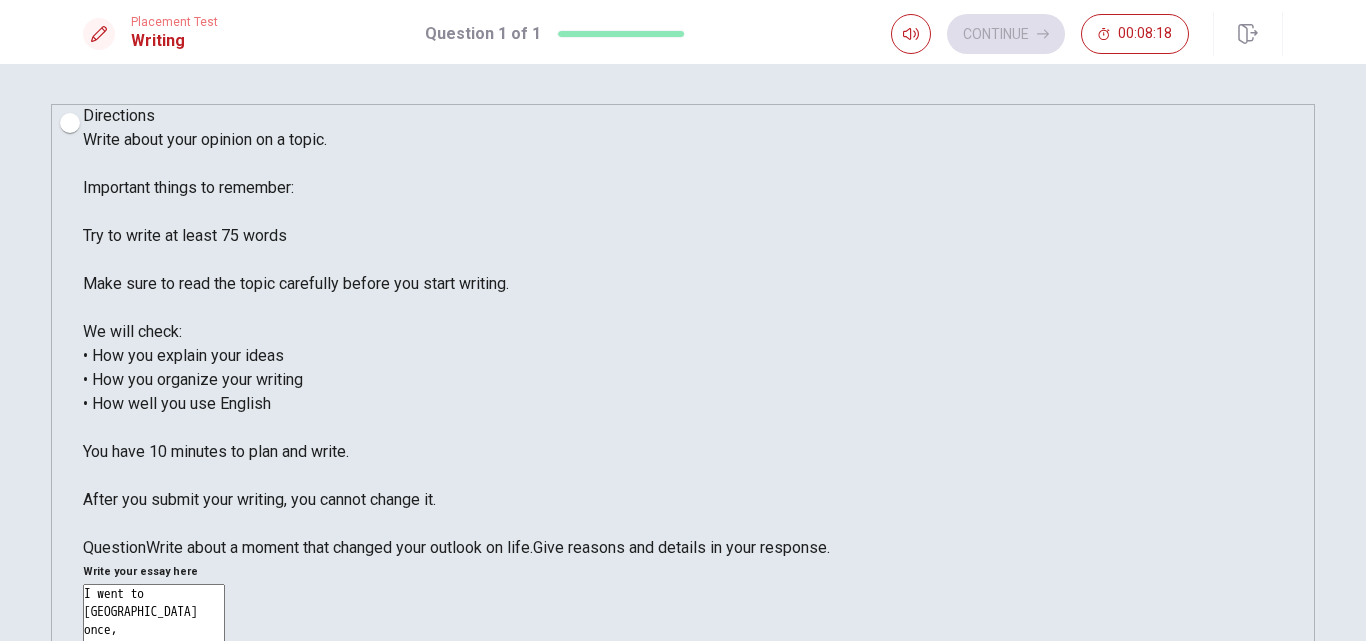 drag, startPoint x: 916, startPoint y: 220, endPoint x: 710, endPoint y: 221, distance: 206.00243 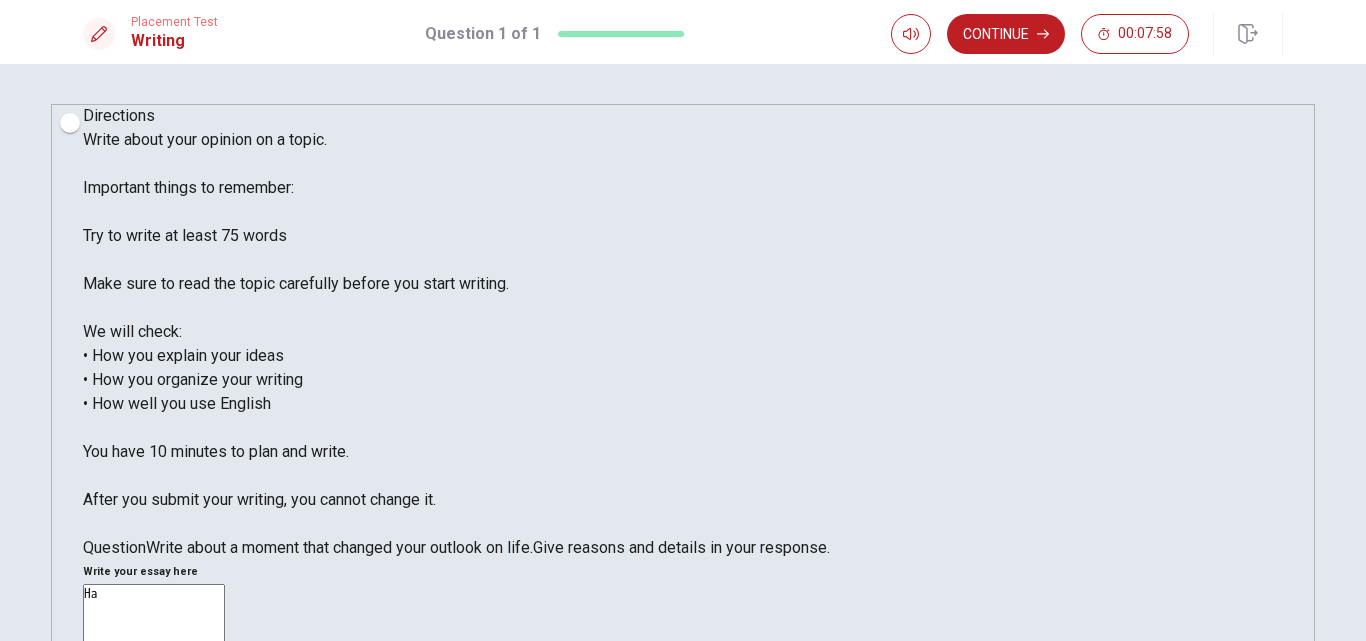 type on "H" 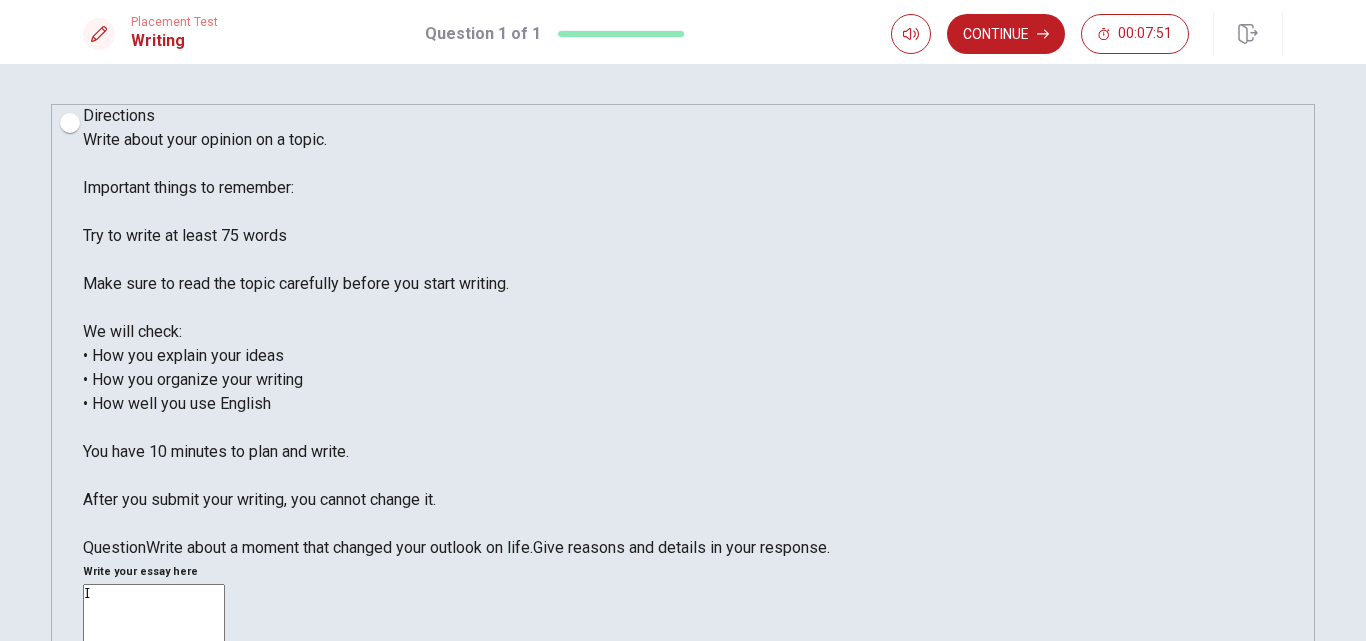 type on "I" 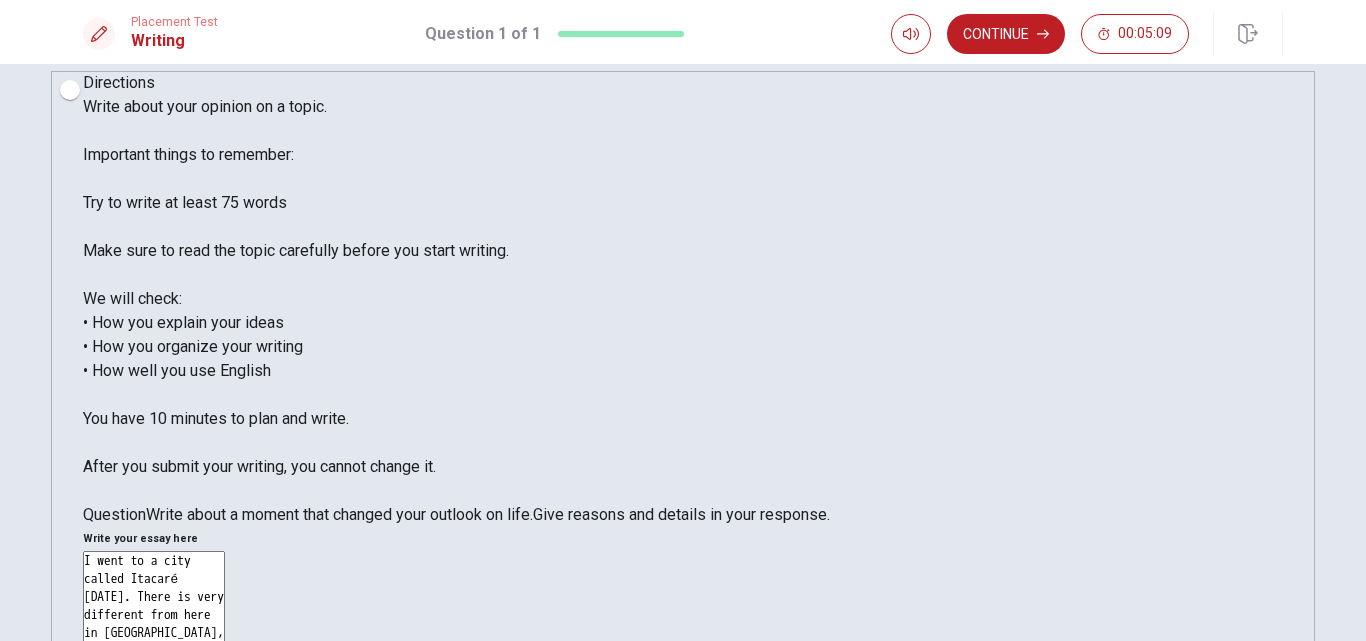 scroll, scrollTop: 0, scrollLeft: 0, axis: both 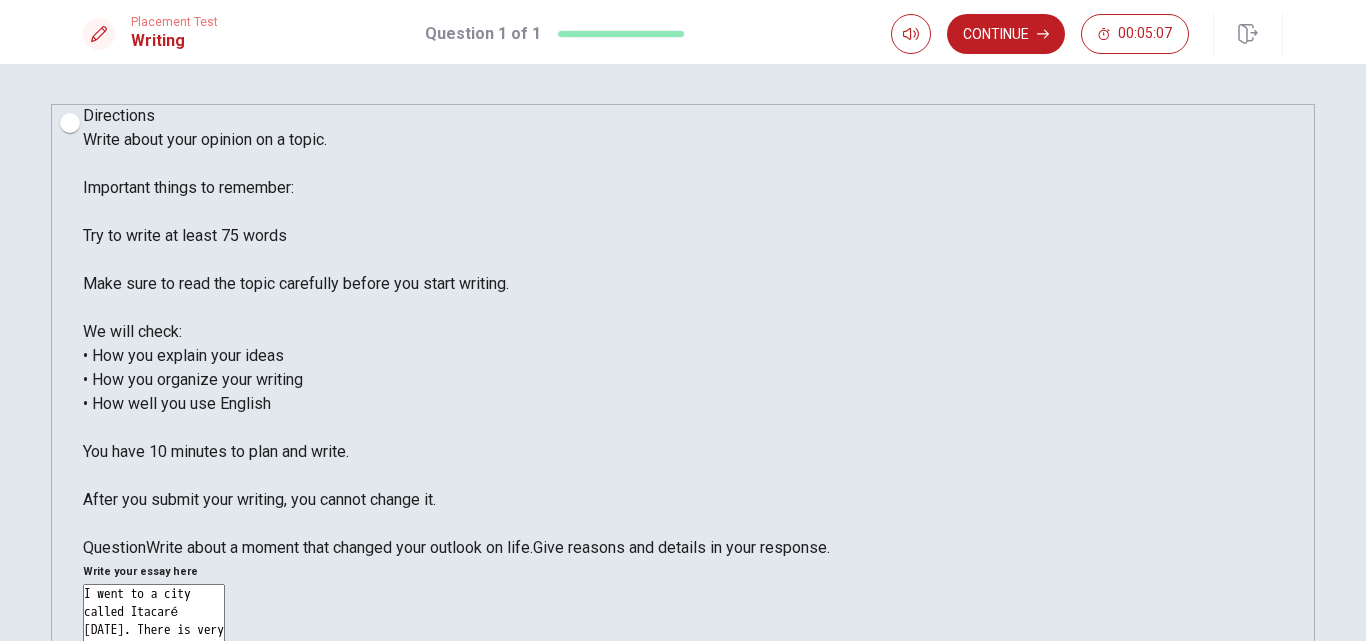click on "I went to a city called Itacaré [DATE]. There is very different from here in [GEOGRAPHIC_DATA], their city depends on the turism, it is a very beautiful island" at bounding box center [154, 866] 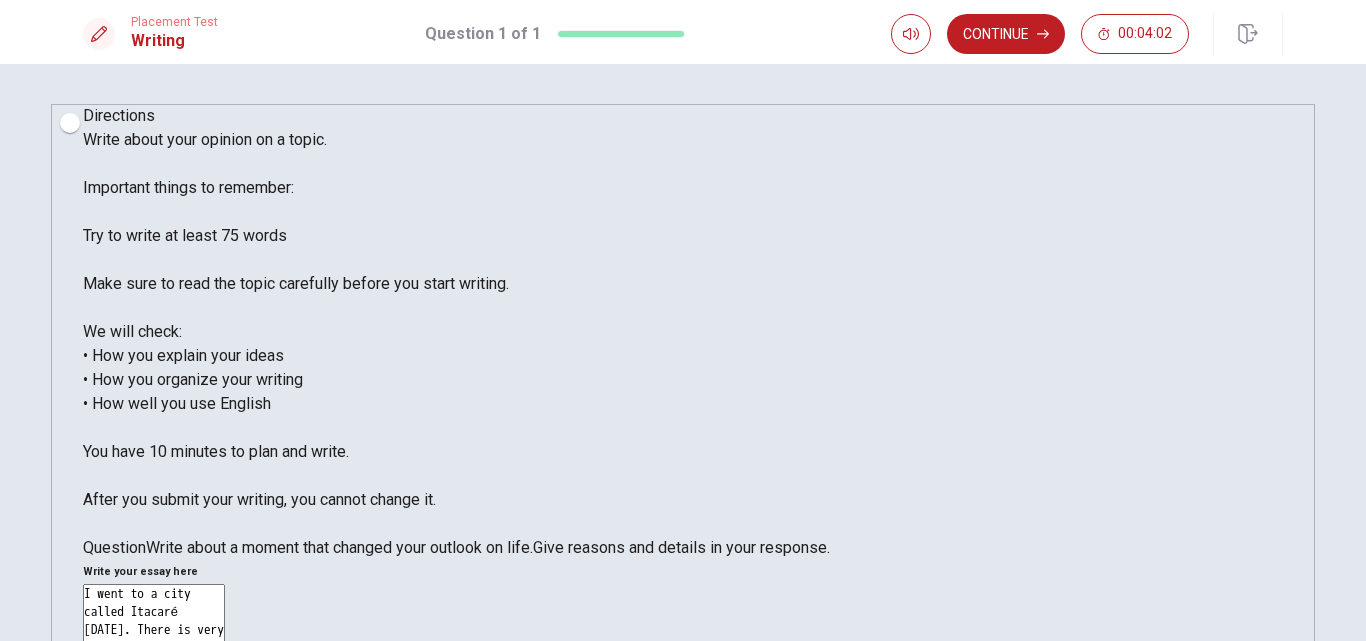 click on "I went to a city called Itacaré [DATE]. There is very different from here in [GEOGRAPHIC_DATA], their city depends on the turism, it is a very beautiful island, with the better beach I have ever been. Despite been a famous place, most of their citizen are humble," at bounding box center (154, 866) 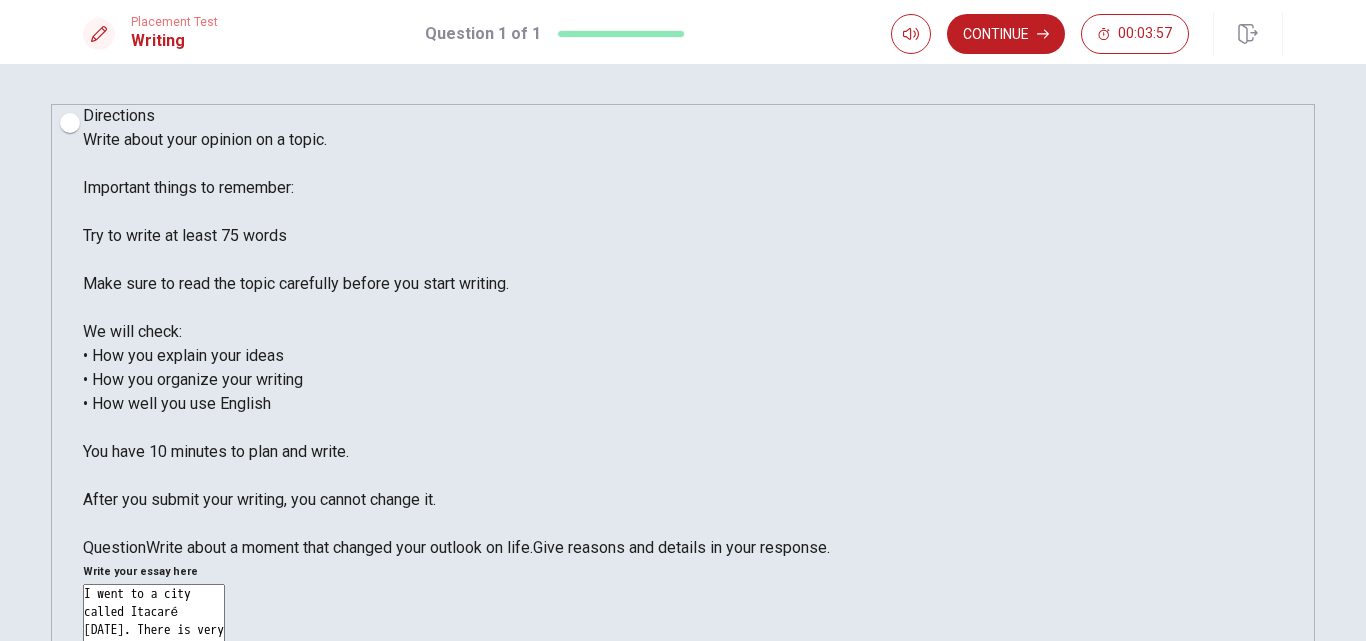 click on "I went to a city called Itacaré [DATE]. There is very different from here in [GEOGRAPHIC_DATA], their city depends on the turism and fishing, it is a very beautiful island, with the better beach I have ever been. Despite been a famous place, most of their citizen are humble," at bounding box center [154, 866] 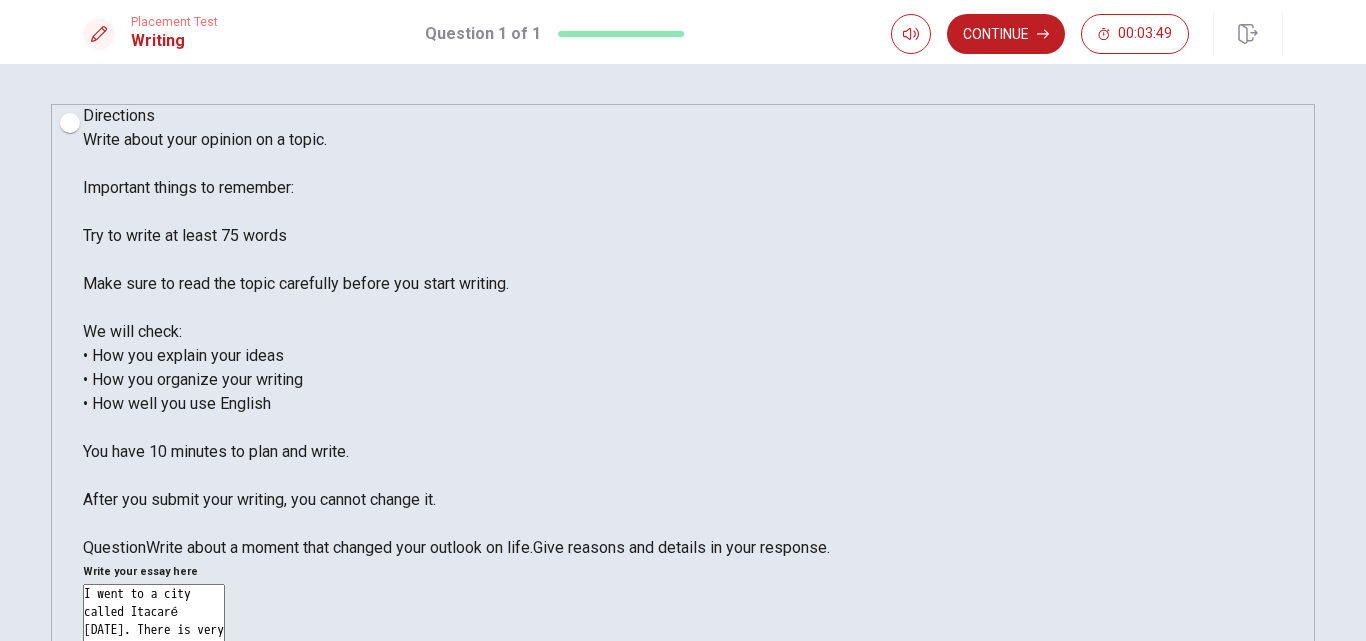click on "I went to a city called Itacaré [DATE]. There is very different from here in [GEOGRAPHIC_DATA], their city depends on the turism and fishing, it is a very beautiful island, with the better beach I have ever been. Despite been a famous place, most of their citizen are humble," at bounding box center (154, 866) 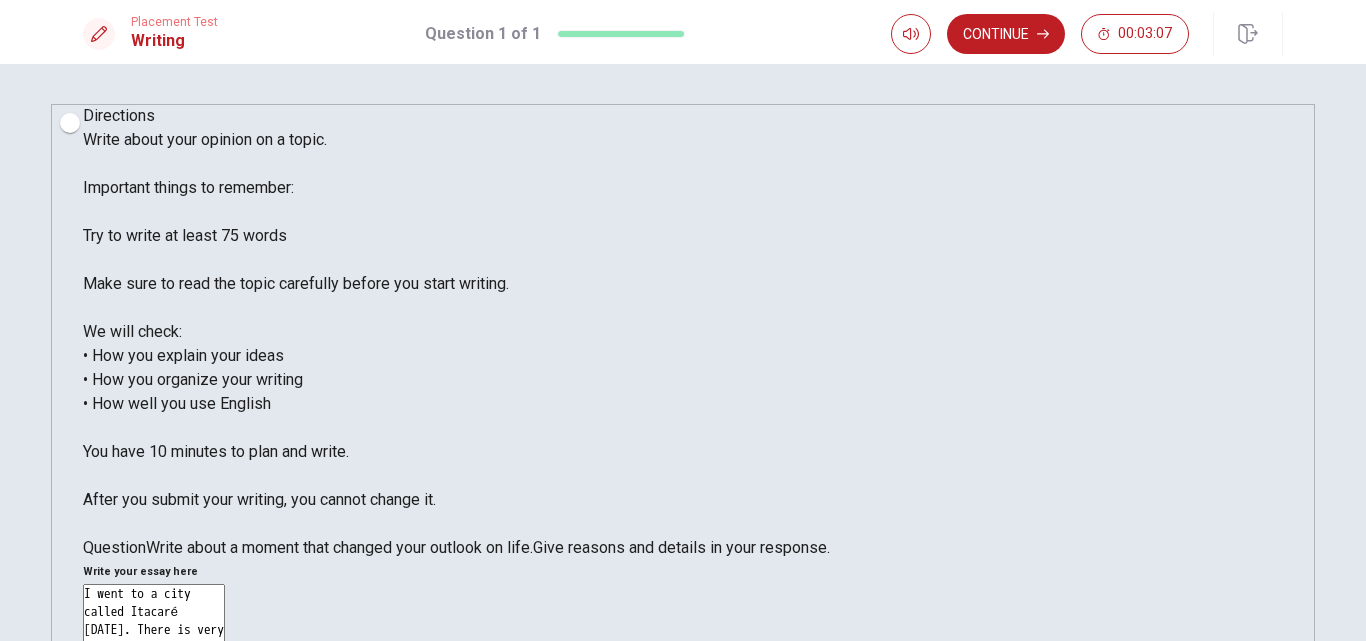 click on "I went to a city called Itacaré [DATE]. There is very different from here in [GEOGRAPHIC_DATA], their city depends on the turism and fishing, it is a very beautiful island, with the better beach I have ever been. Despite been a famous place, most of their citizen are humble and their lifestyle makes me think even [DATE]" at bounding box center (154, 866) 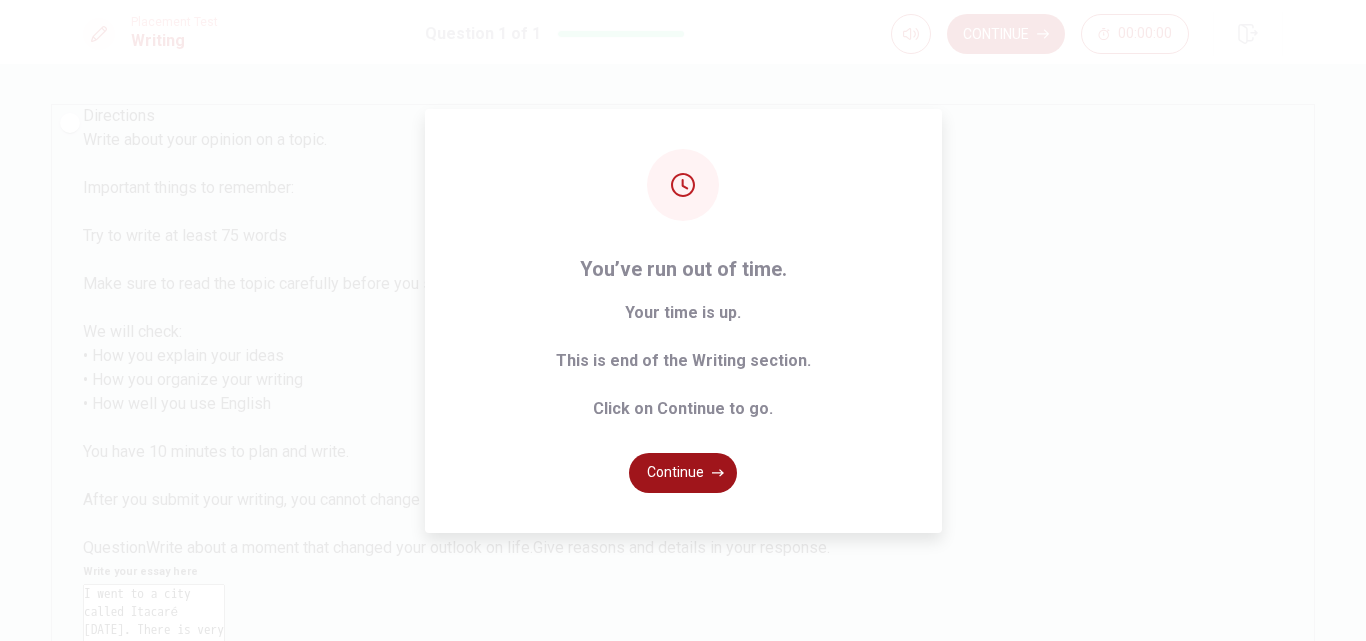 type on "I went to a city called Itacaré [DATE]. There is very different from here in [GEOGRAPHIC_DATA], their city depends on the turism and fishing, it is a very beautiful island, with the better beach I have ever been. Despite been a famous place, most of their citizen are humble and even [DATE] I think a lot about their lifestyle, they don't need shopping malls, big constructions and luxury things. All they need is their beach, a board to surf and people around then. I don't know if it is a life that I would like to live forever, but it is amazing the" 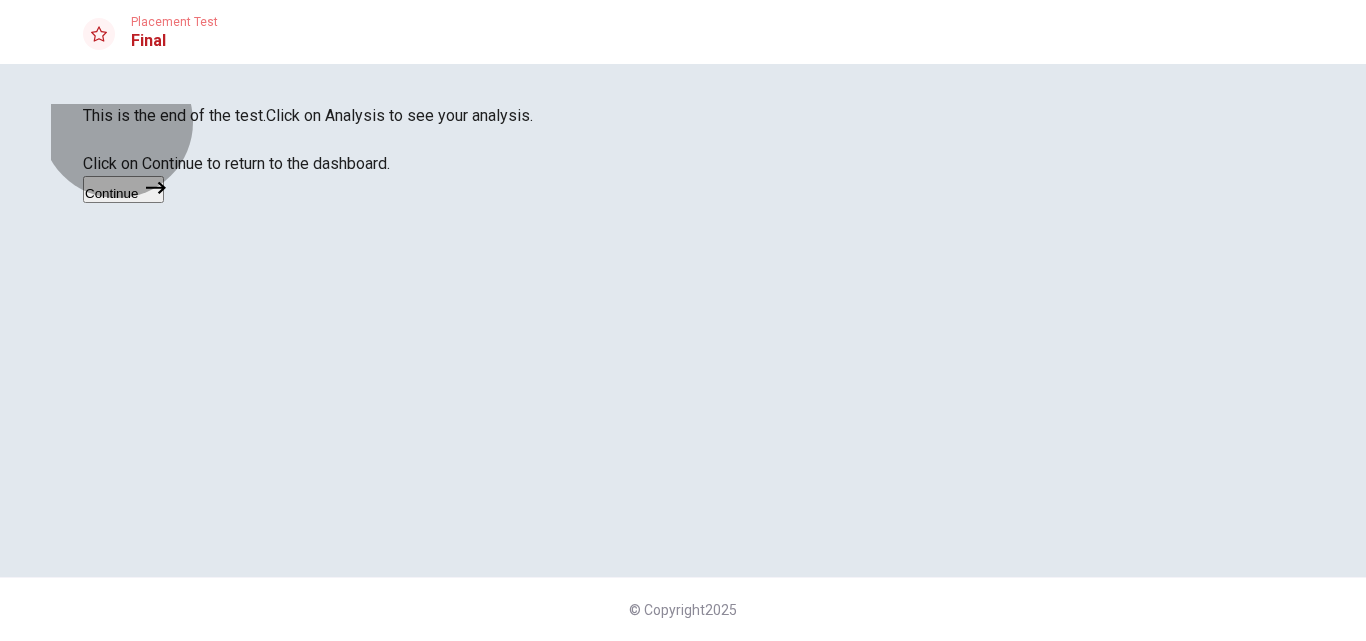 click on "Continue" at bounding box center (123, 189) 